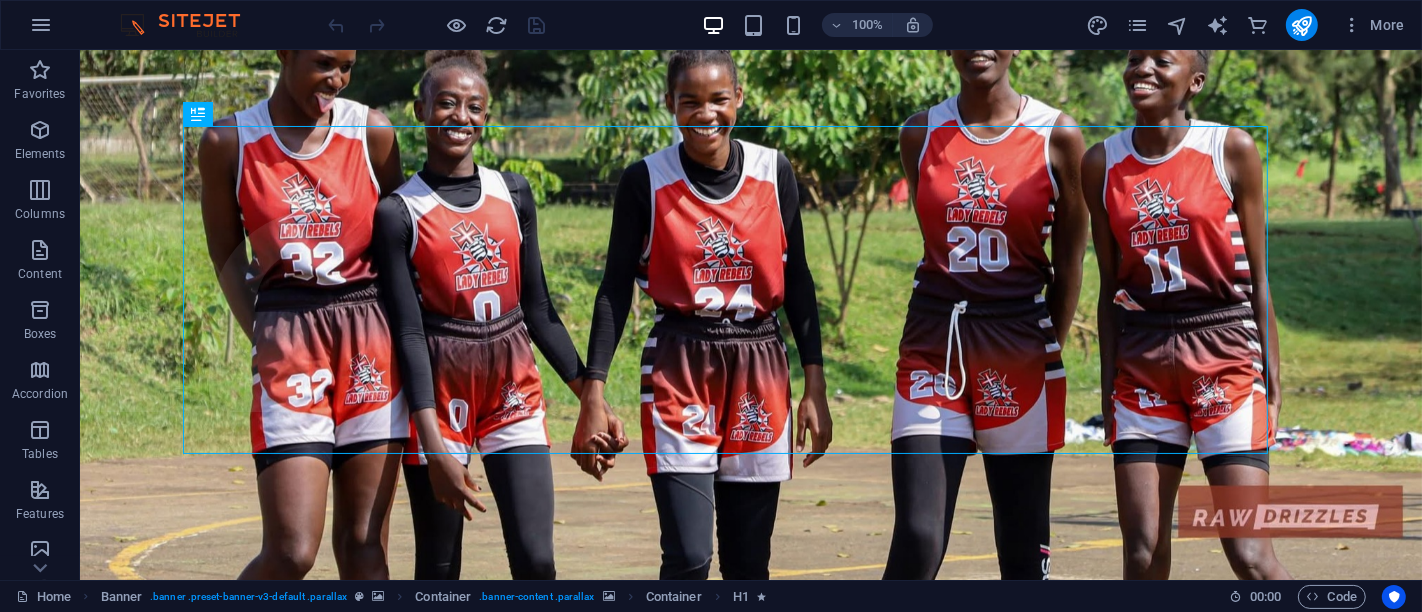 scroll, scrollTop: 0, scrollLeft: 0, axis: both 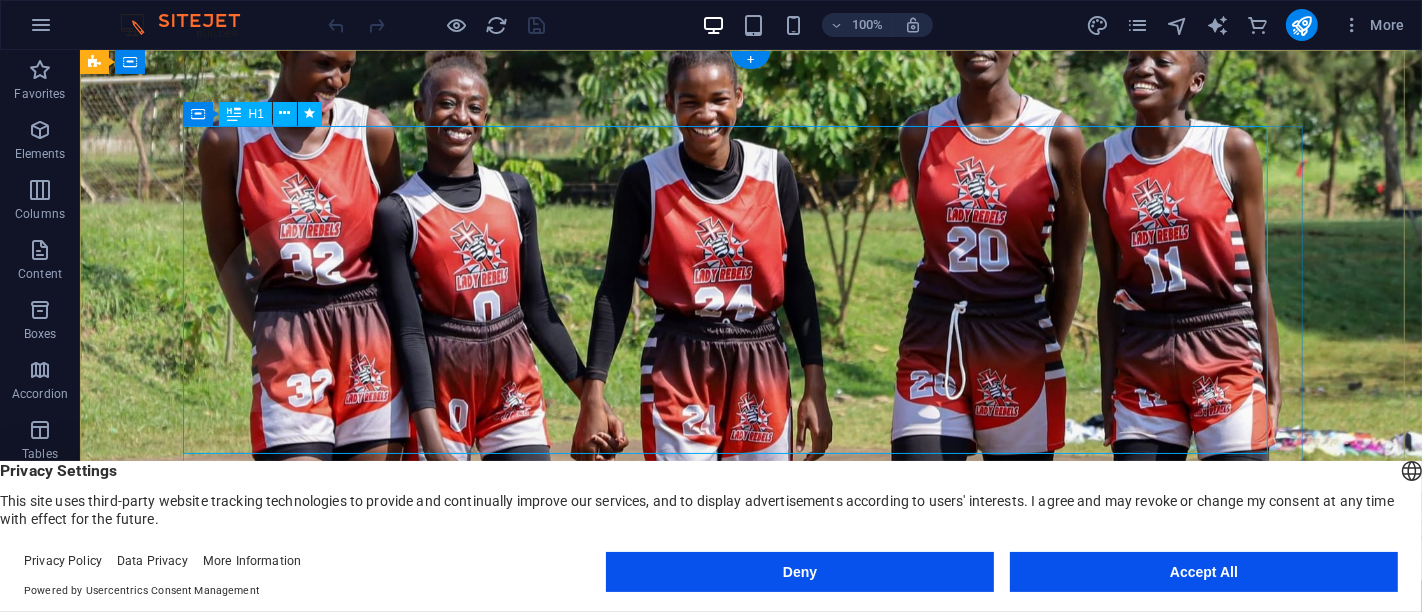 click on "CHANGING GEOGRAPHY INTO  COMMUNITY BY DEVELOPING AND  EQUIPPING TRANSFORMATIONAL  LEADERS. ." at bounding box center (750, 1479) 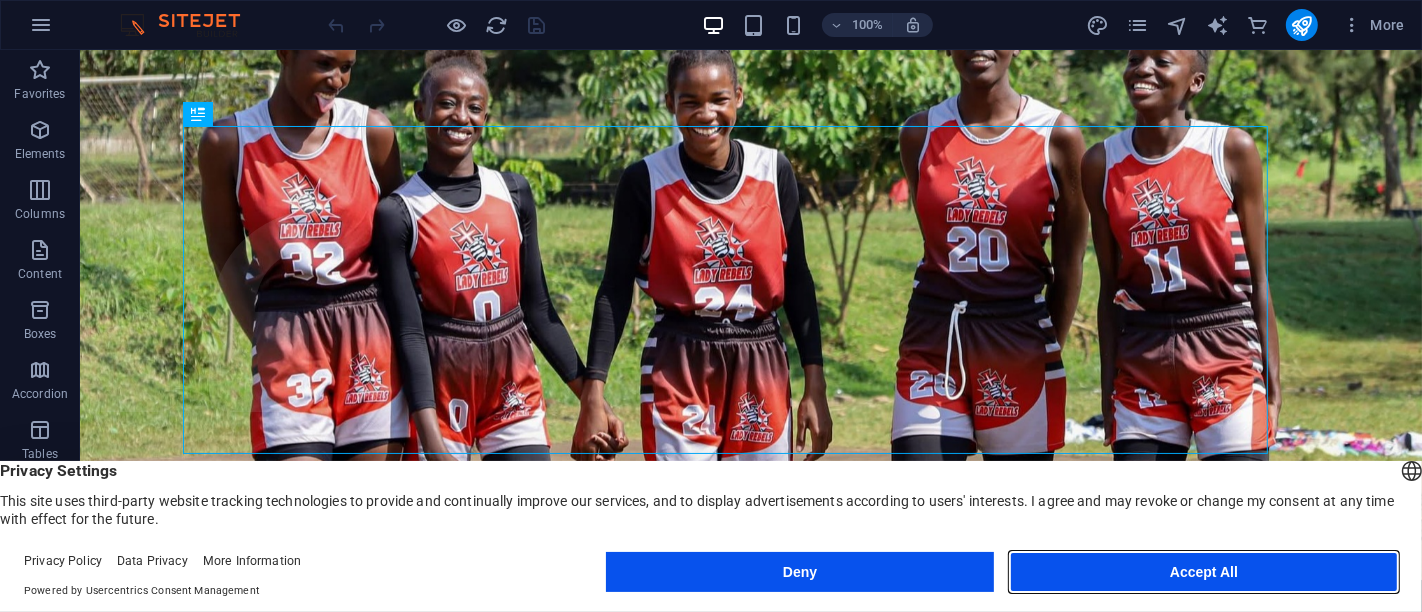drag, startPoint x: 1268, startPoint y: 575, endPoint x: 1184, endPoint y: 517, distance: 102.0784 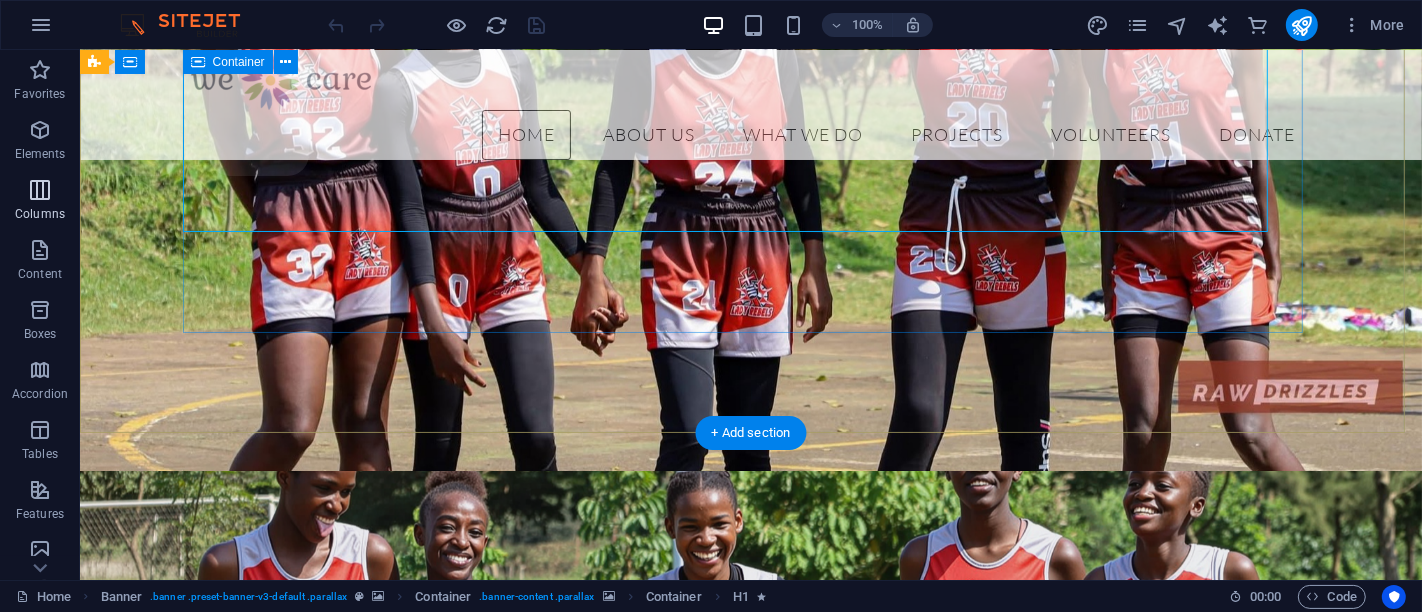 scroll, scrollTop: 222, scrollLeft: 0, axis: vertical 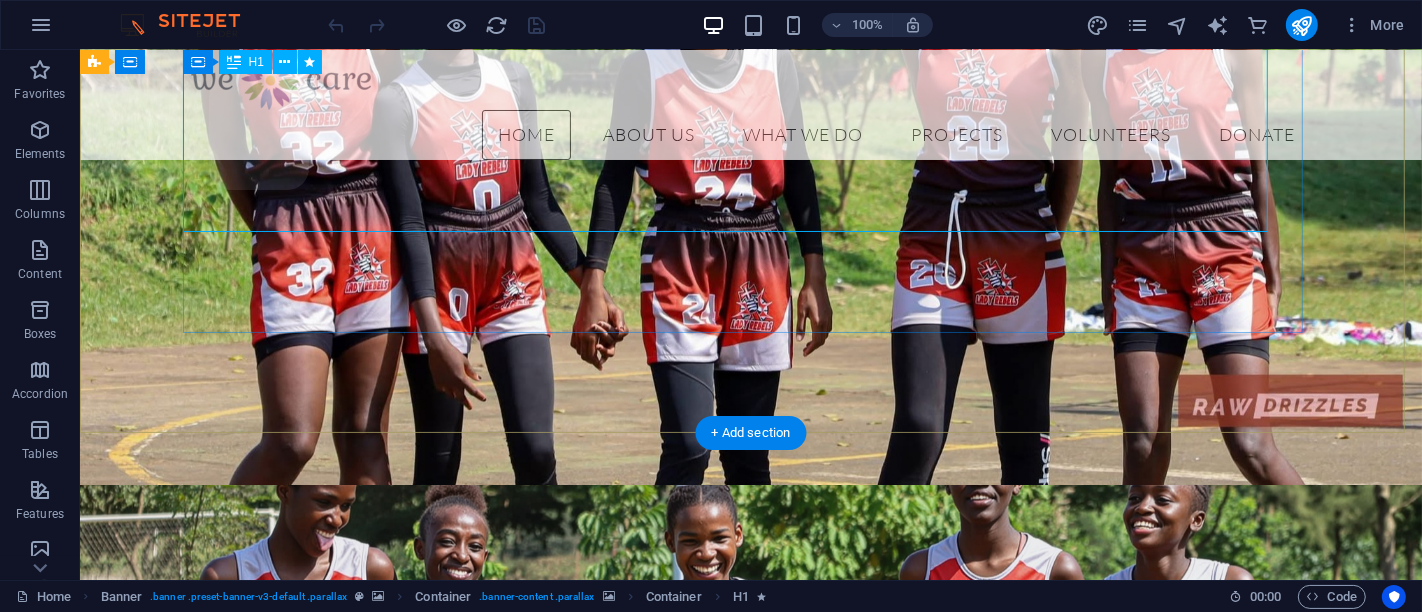 click on "CHANGING GEOGRAPHY INTO  COMMUNITY BY DEVELOPING AND  EQUIPPING TRANSFORMATIONAL  LEADERS. ." at bounding box center (750, 1207) 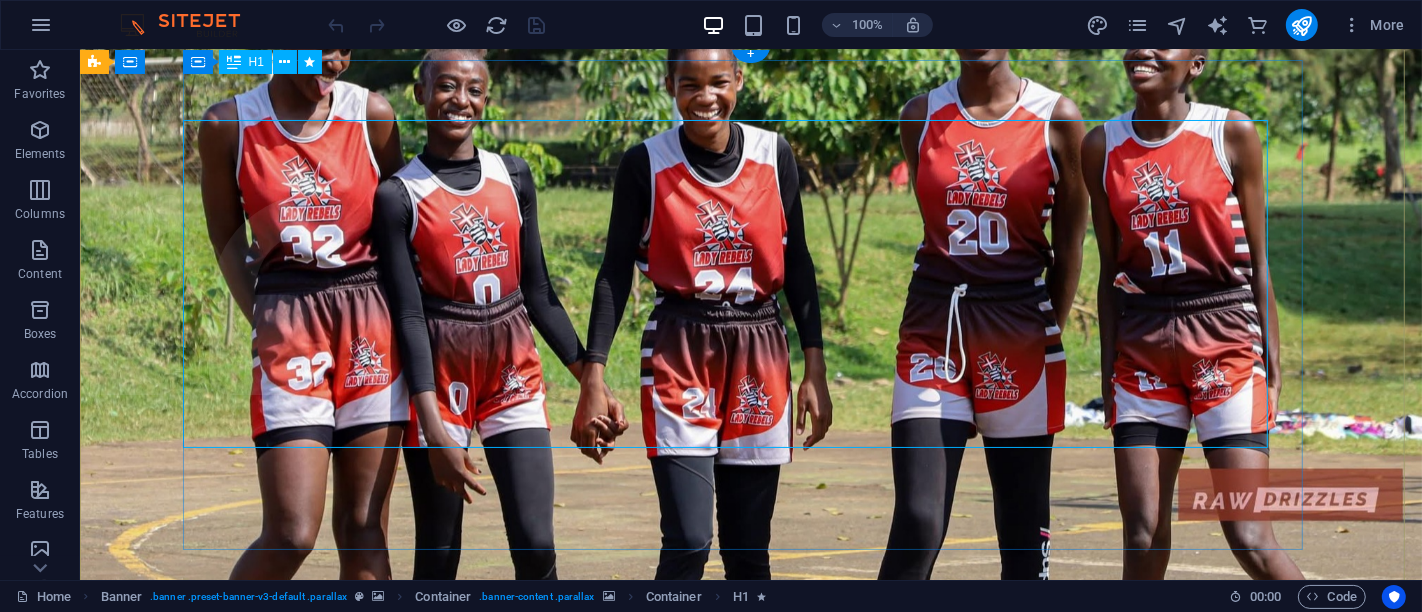 scroll, scrollTop: 0, scrollLeft: 0, axis: both 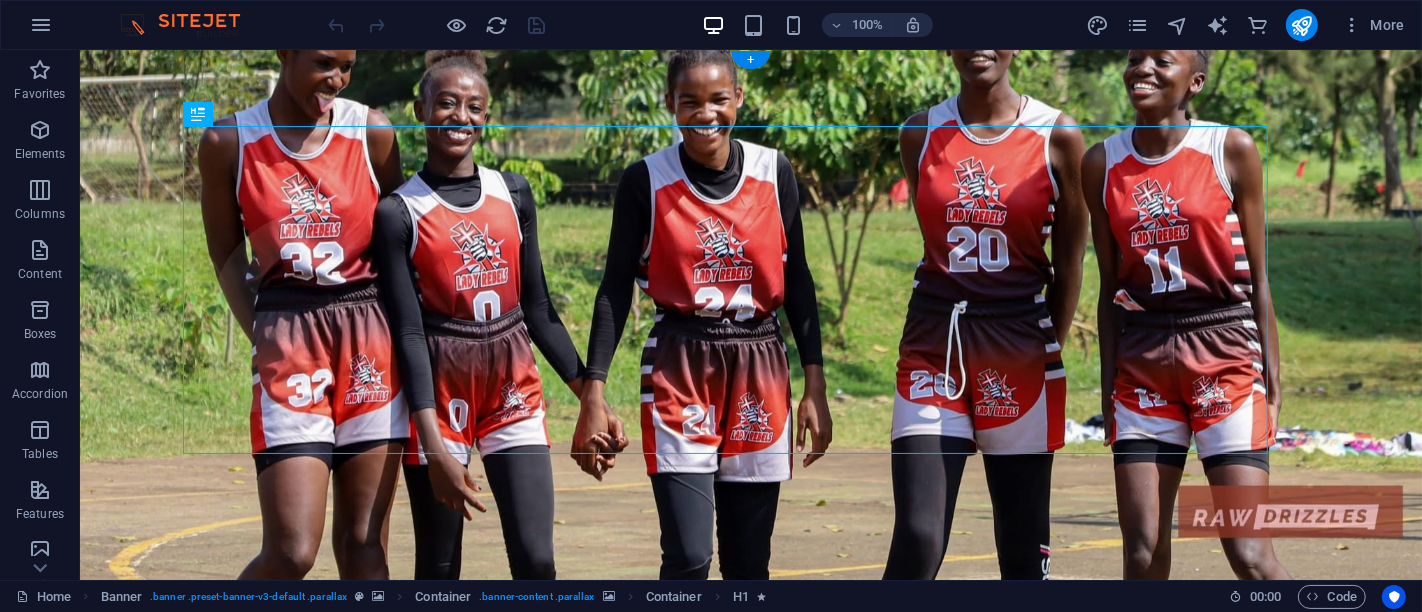 click at bounding box center (750, 905) 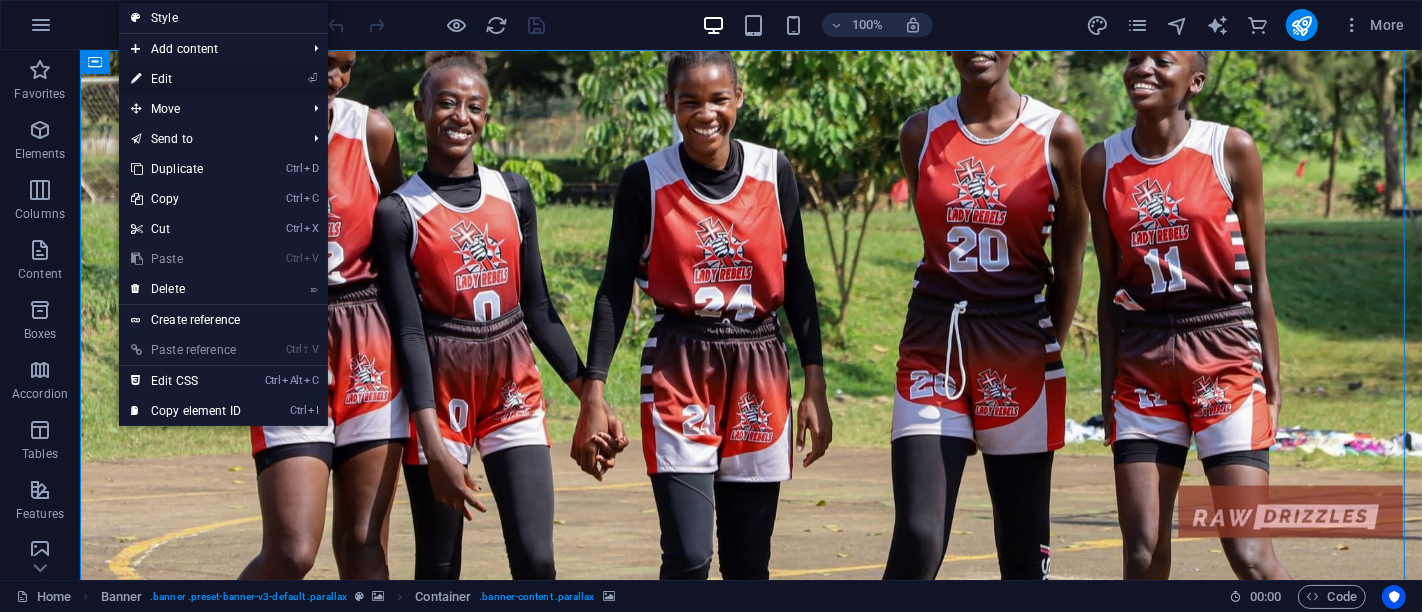 click on "⏎  Edit" at bounding box center [186, 79] 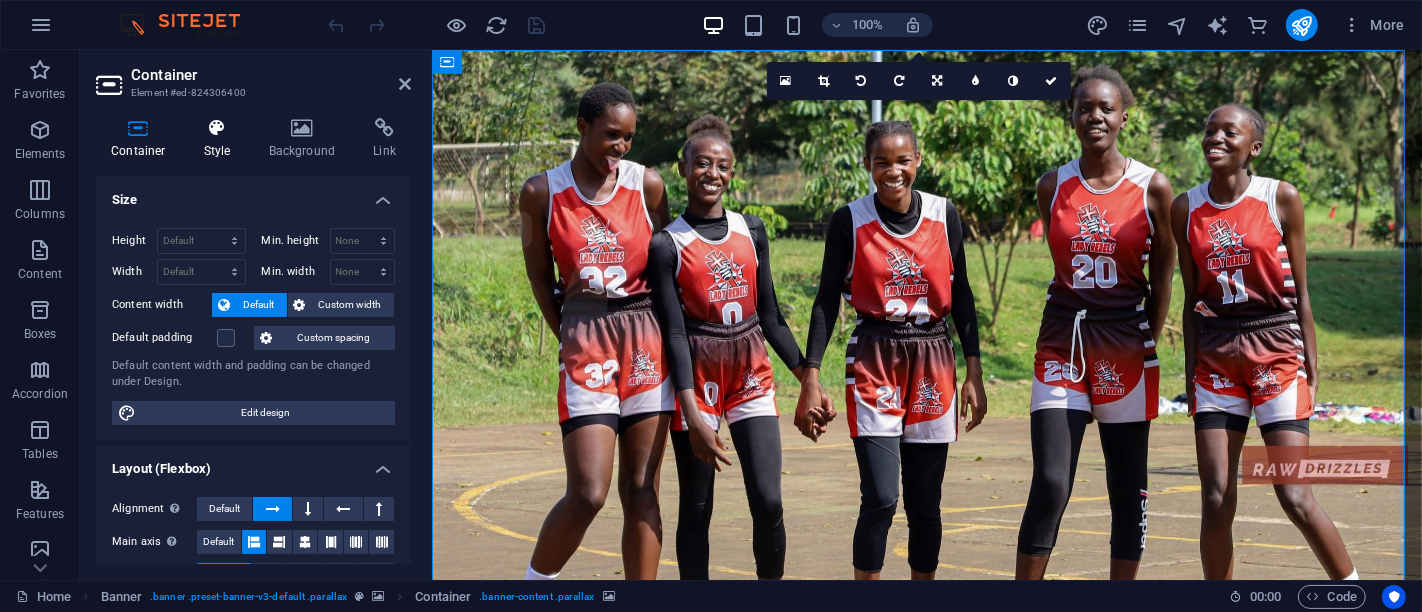 click at bounding box center [217, 128] 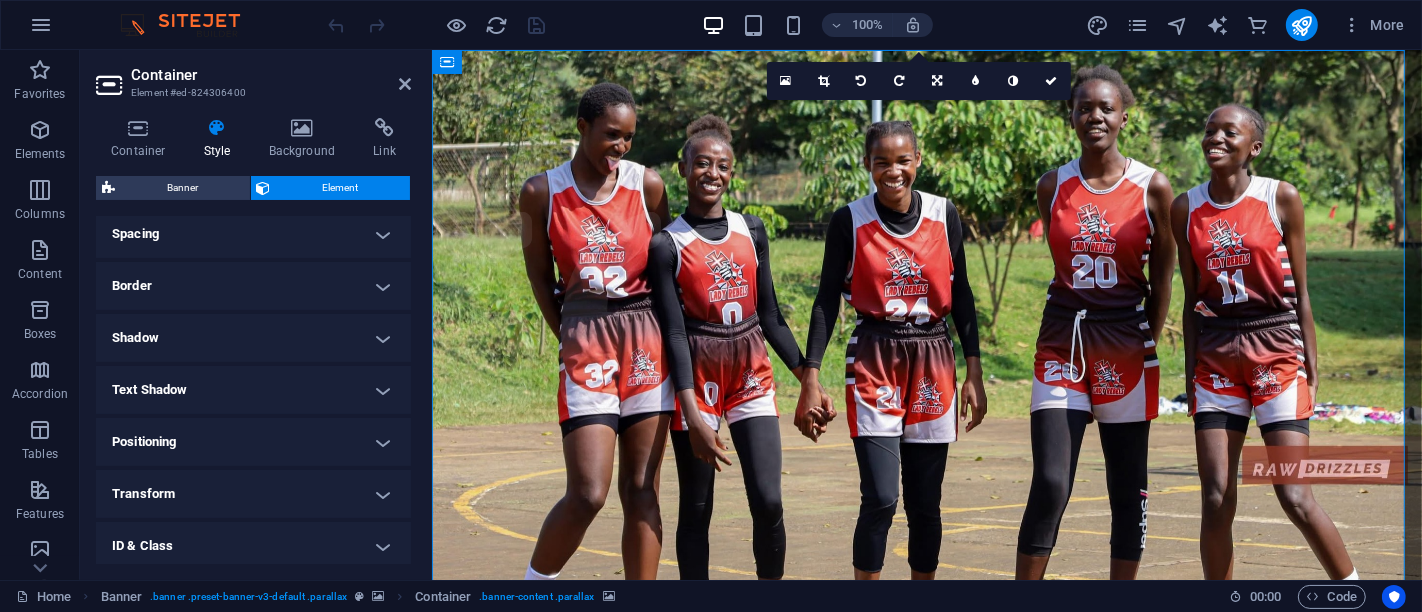 scroll, scrollTop: 444, scrollLeft: 0, axis: vertical 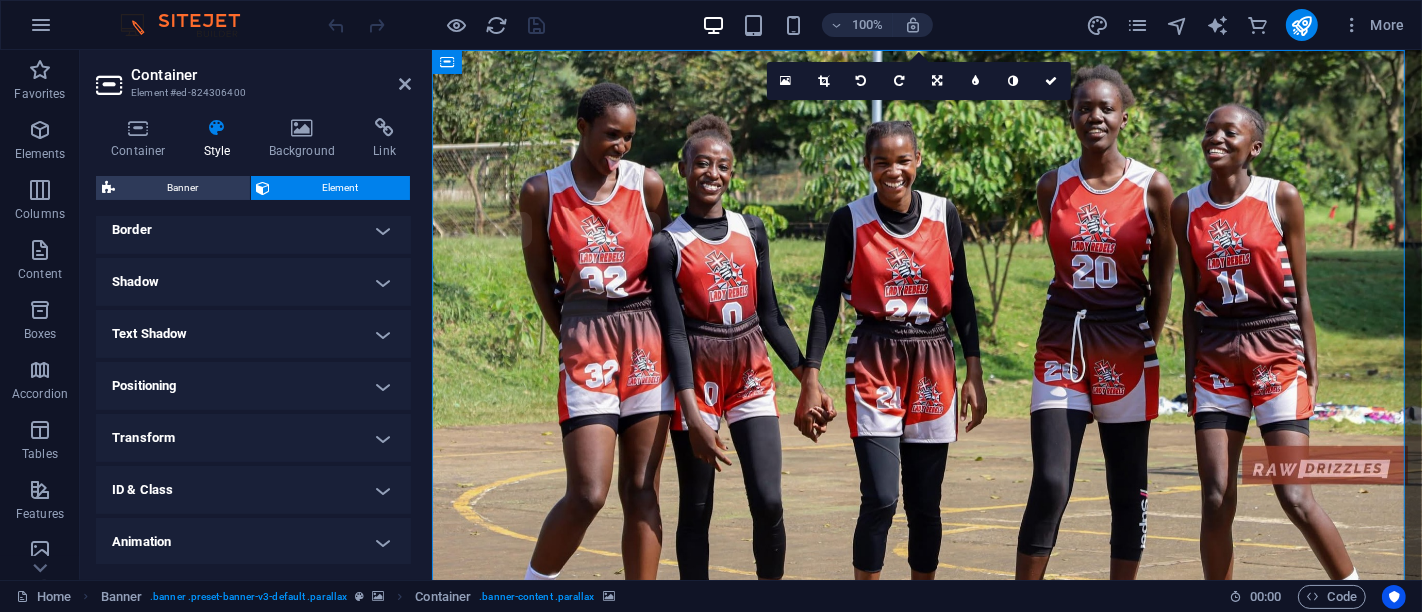 click on "Shadow" at bounding box center (253, 282) 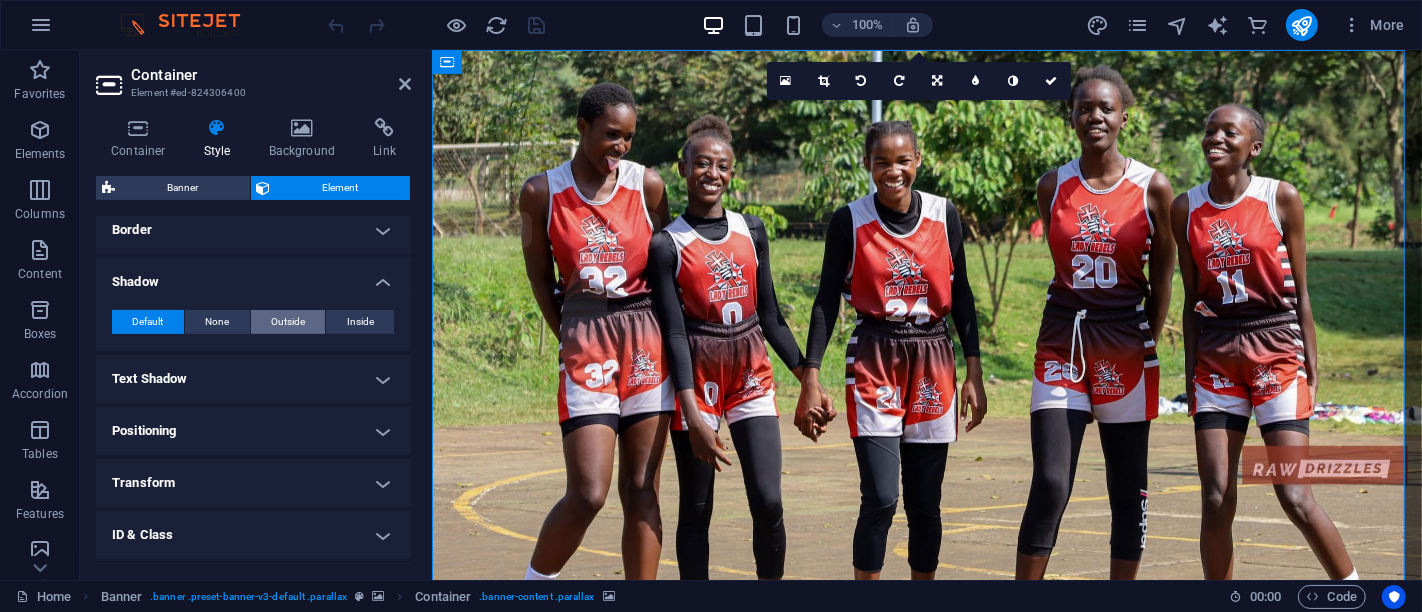 click on "Outside" at bounding box center [288, 322] 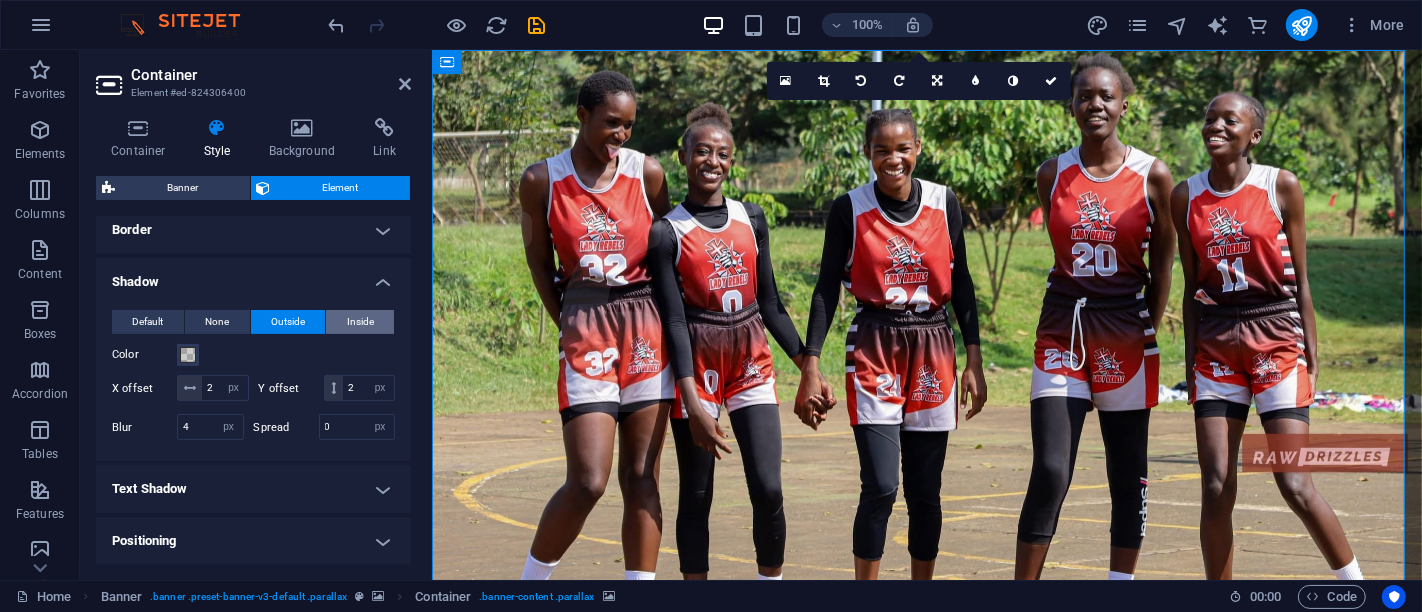 click on "Inside" at bounding box center [360, 322] 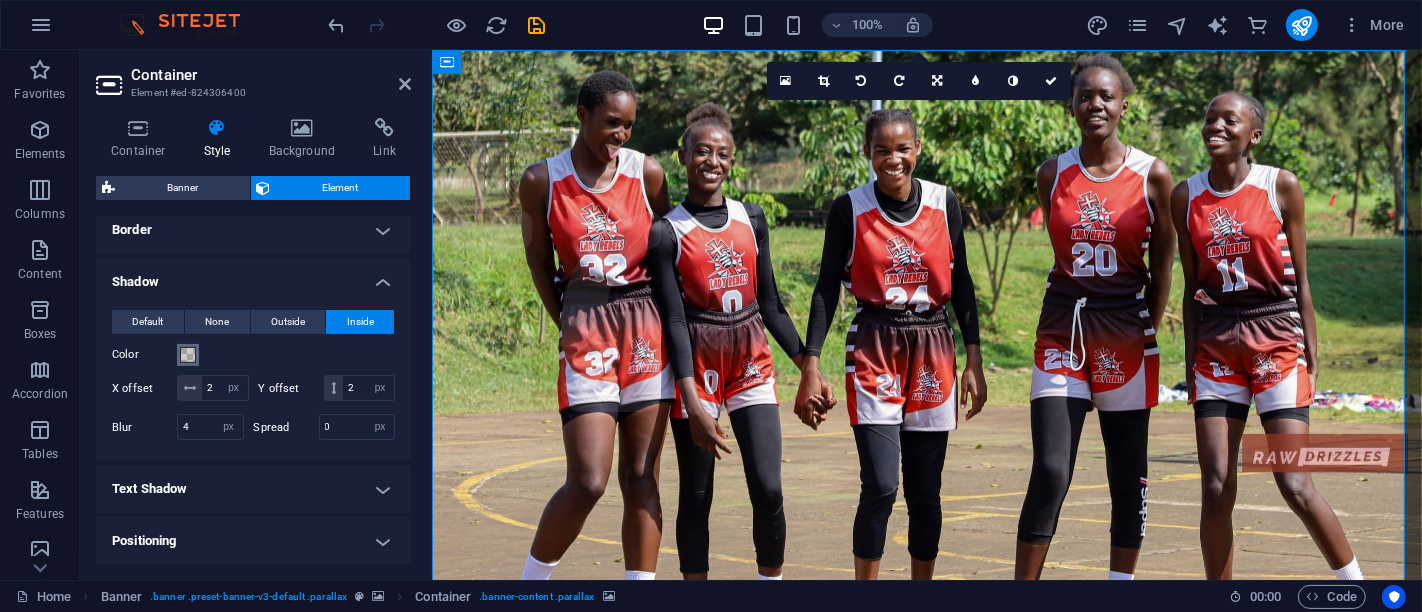 click at bounding box center [188, 355] 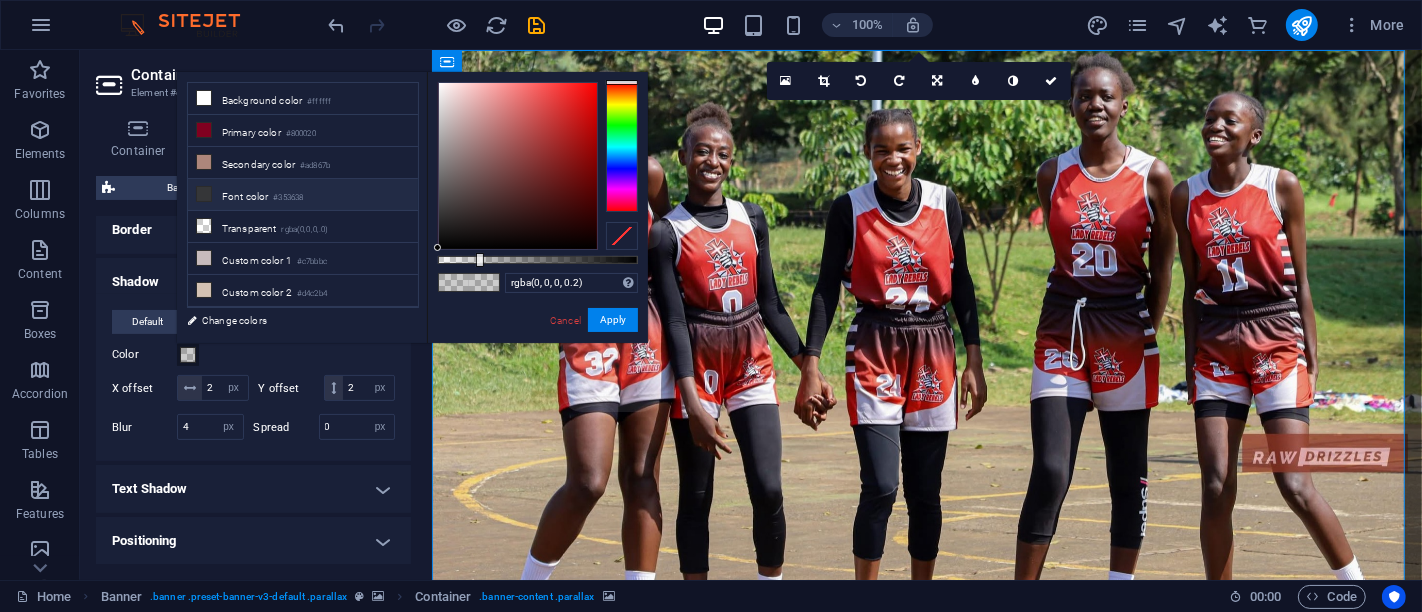 click at bounding box center (204, 194) 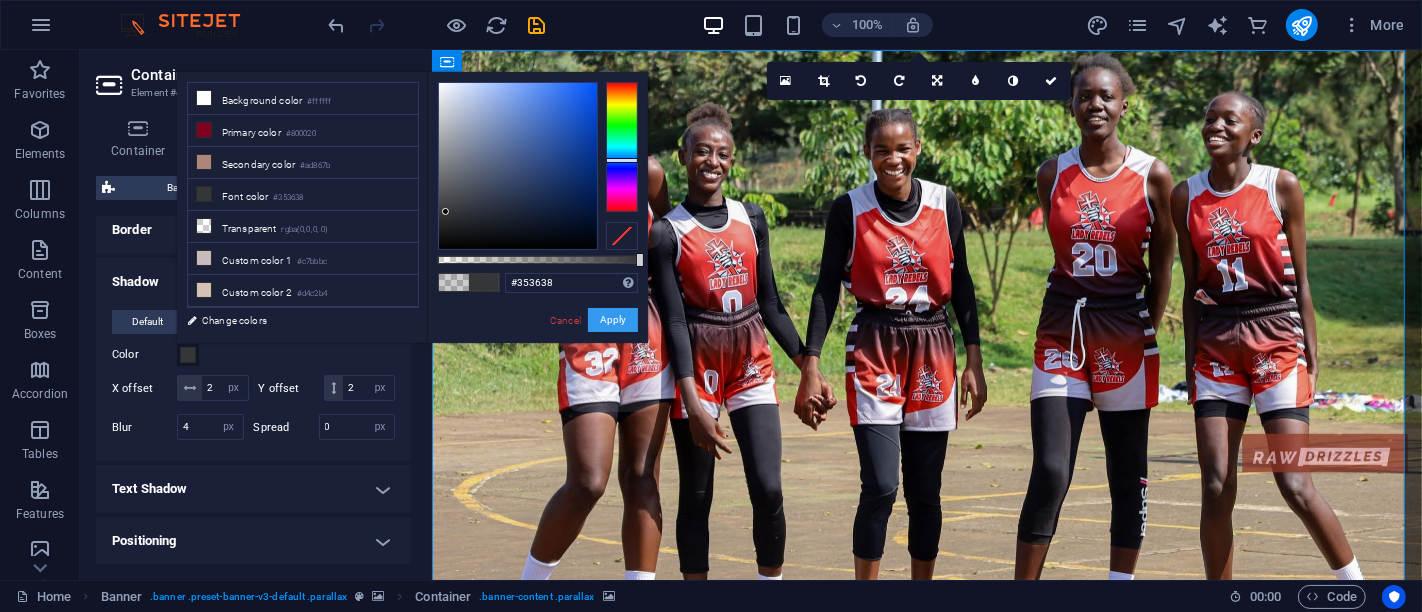 click on "Apply" at bounding box center (613, 320) 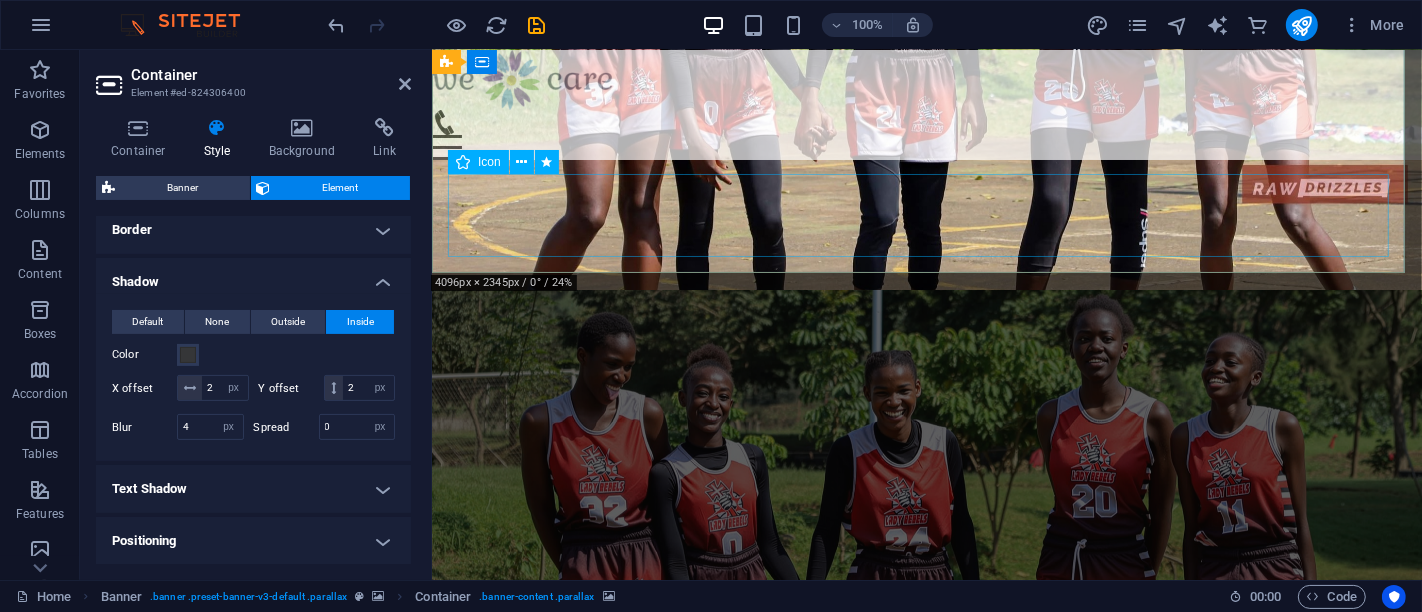 scroll, scrollTop: 333, scrollLeft: 0, axis: vertical 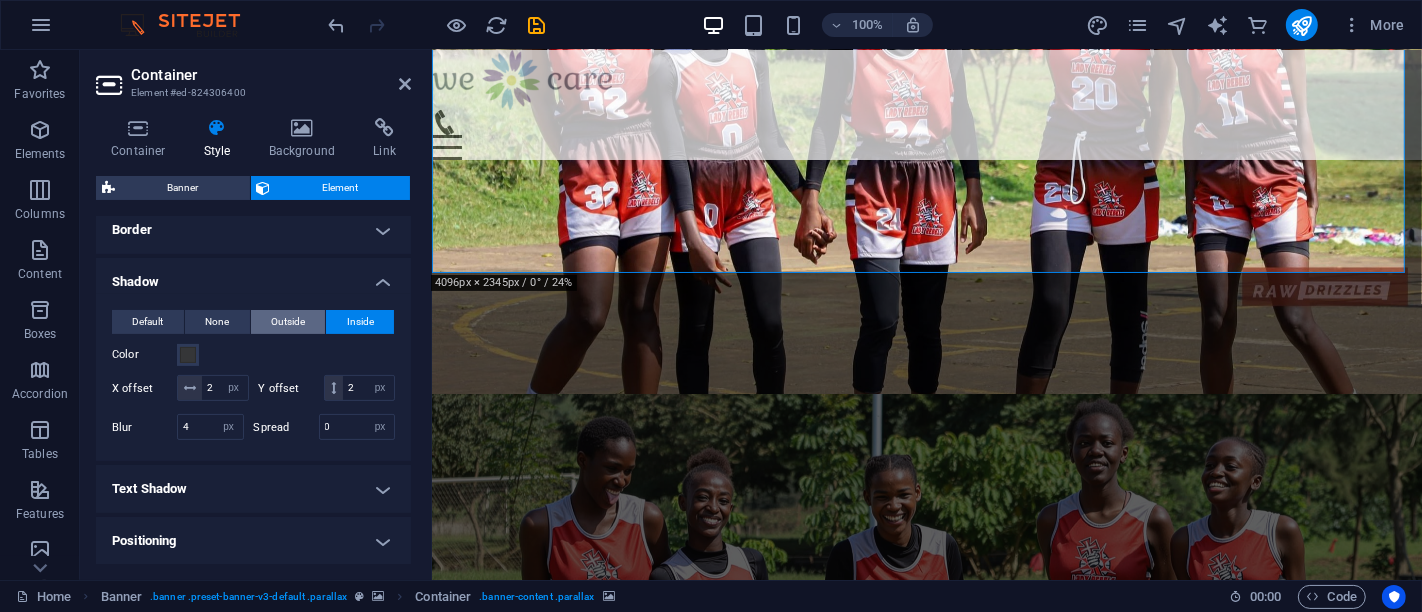 click on "Outside" at bounding box center (288, 322) 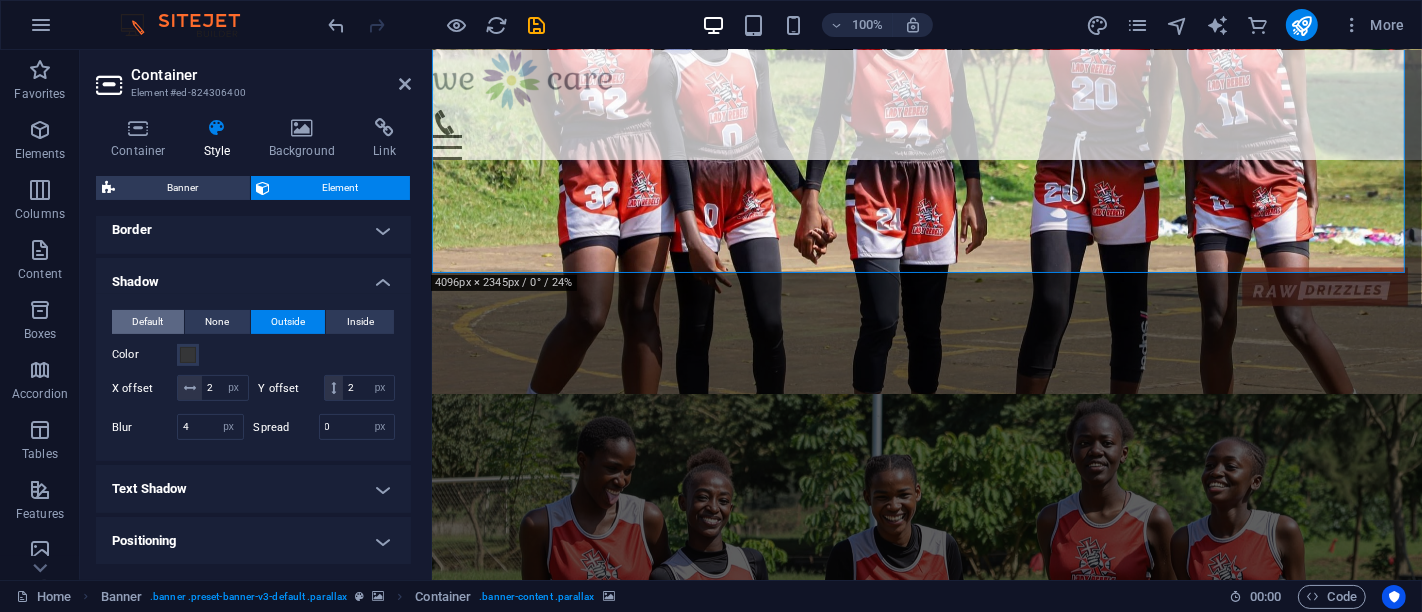 click on "Default" at bounding box center (147, 322) 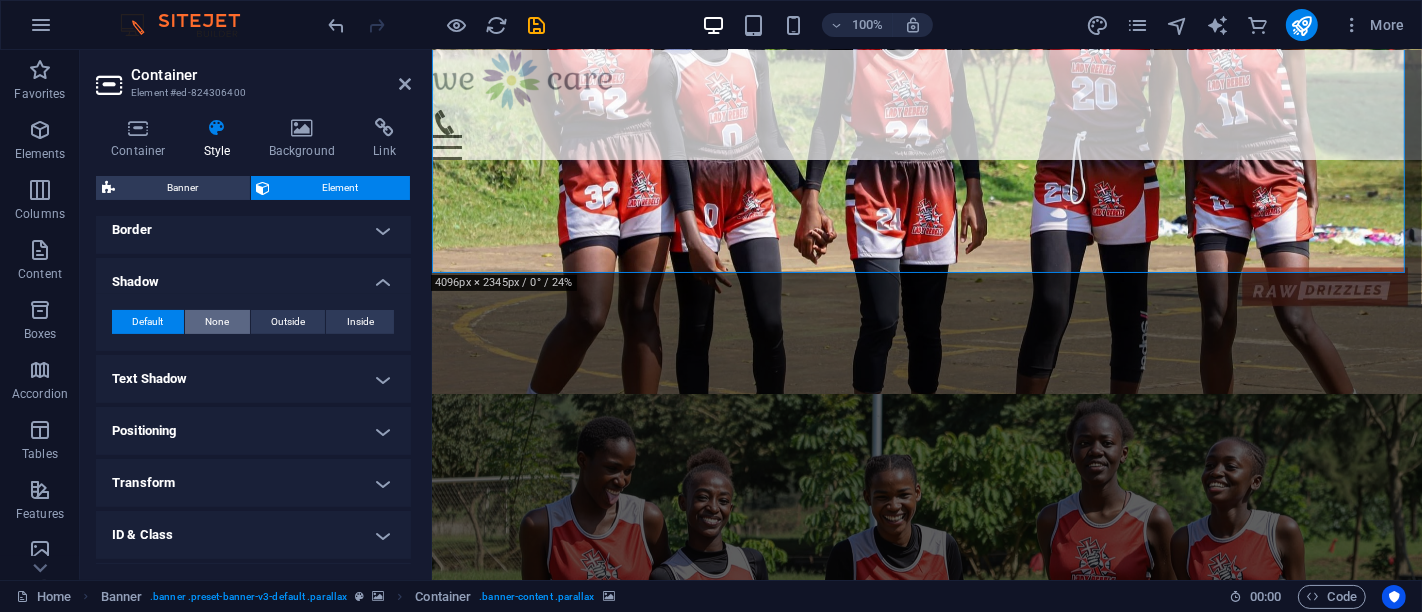 click on "None" at bounding box center (217, 322) 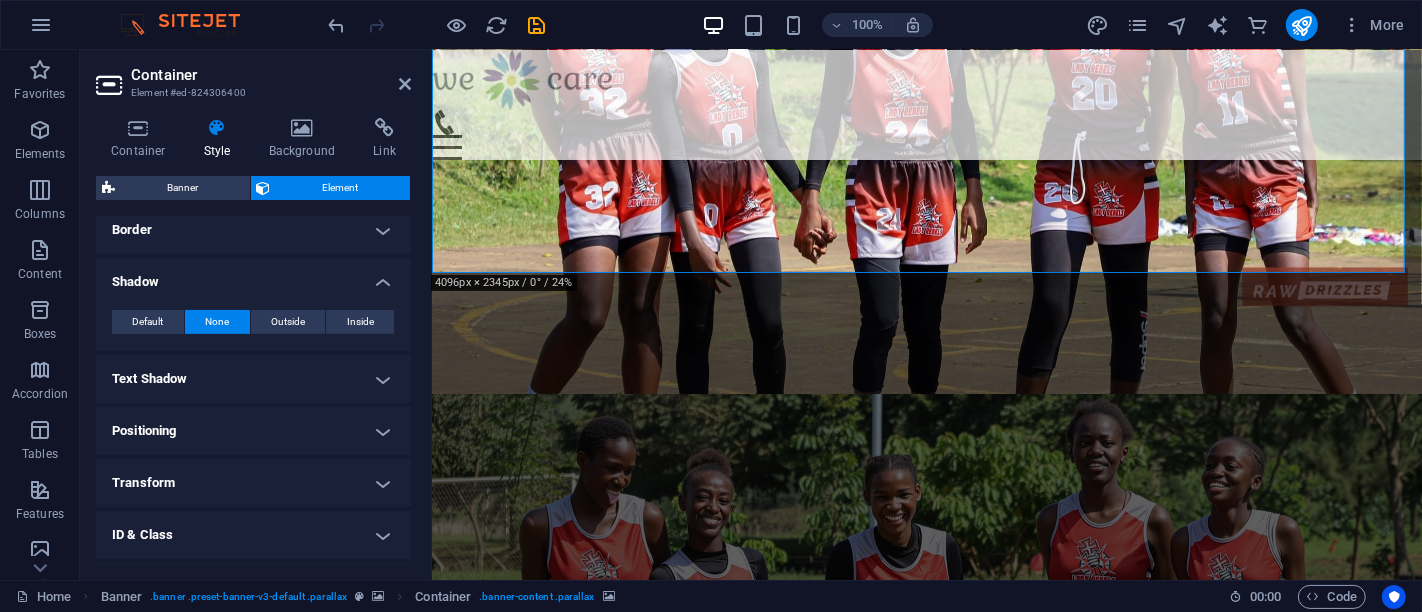 type 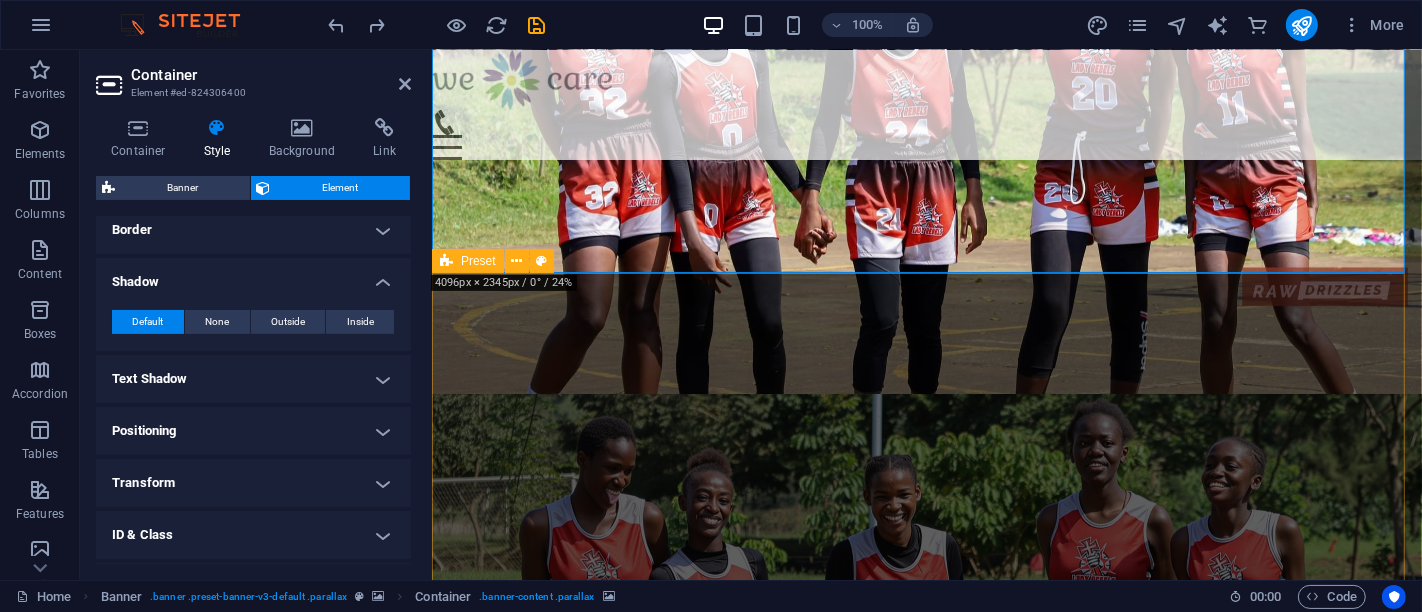 click on "Pastoral training Lorem ipsum dolor sit amet, consectetur adipisicing elit. Veritatis, dolorem!   Go to Page YOUTH DEVELOPMENT INITIATIVE Lorem ipsum dolor sit amet, consectetur adipisicing elit. Veritatis, dolorem!   Go to Page Projects Lorem ipsum dolor sit amet, consectetur adipisicing elit. Veritatis, dolorem!   Go to Page" at bounding box center [926, 2809] 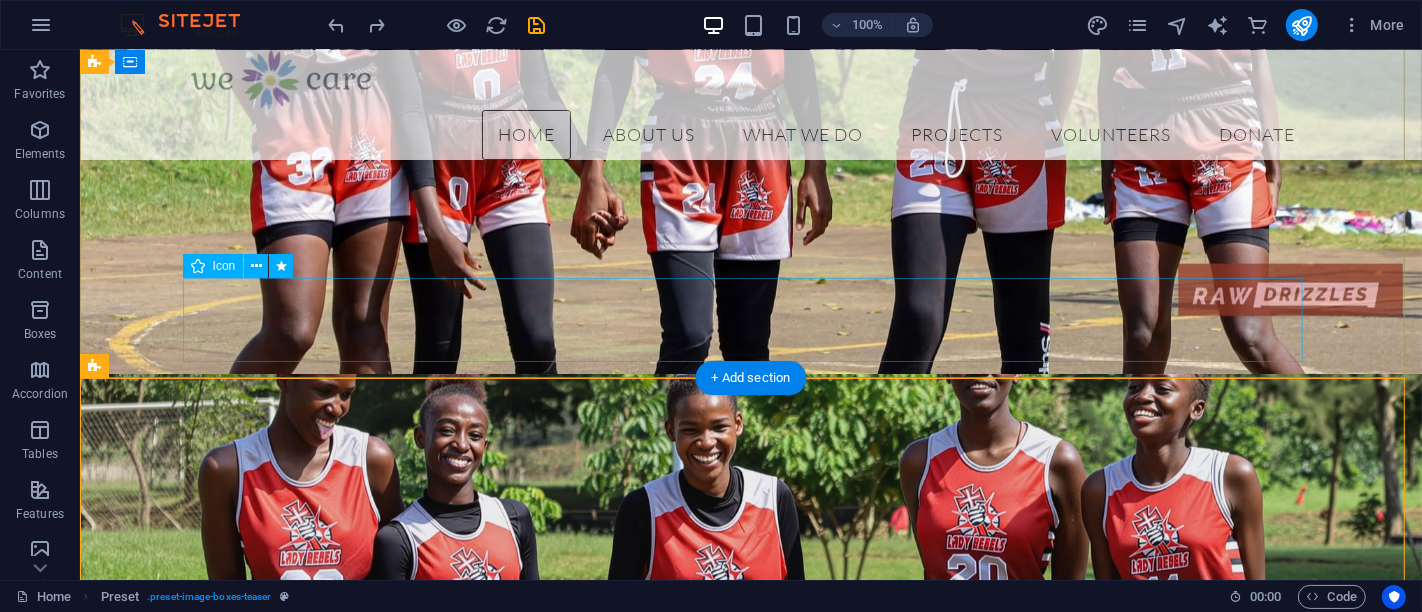 scroll, scrollTop: 222, scrollLeft: 0, axis: vertical 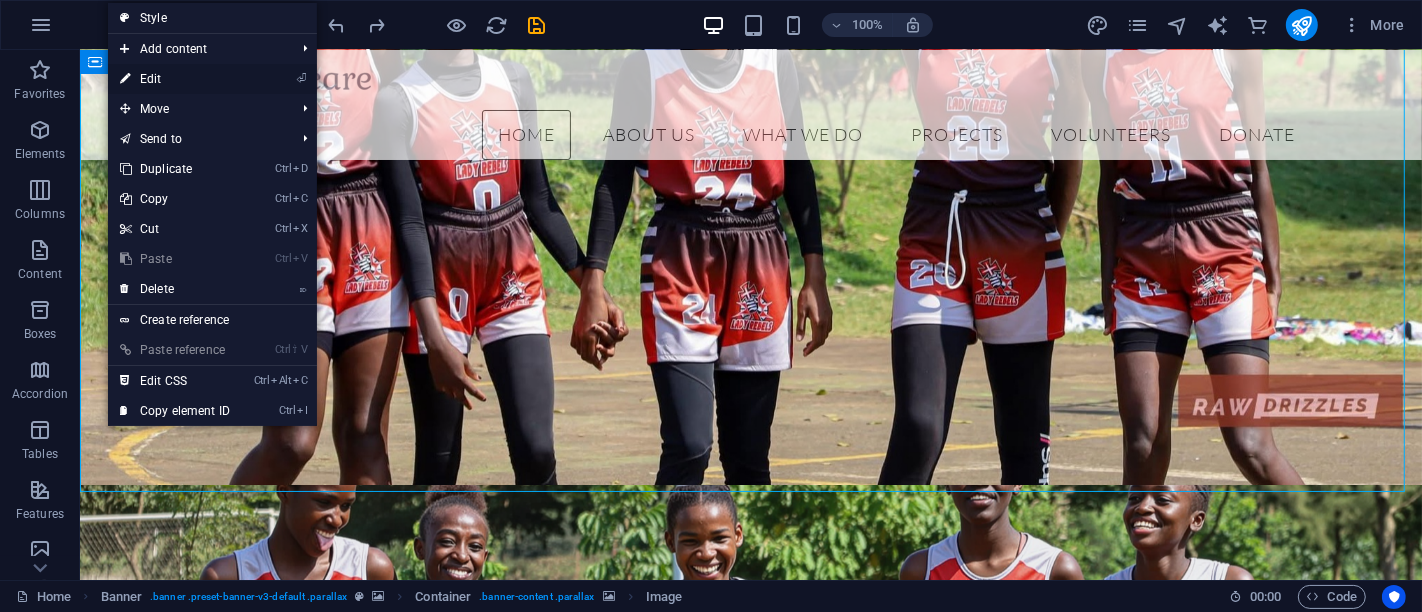 click on "⏎  Edit" at bounding box center (175, 79) 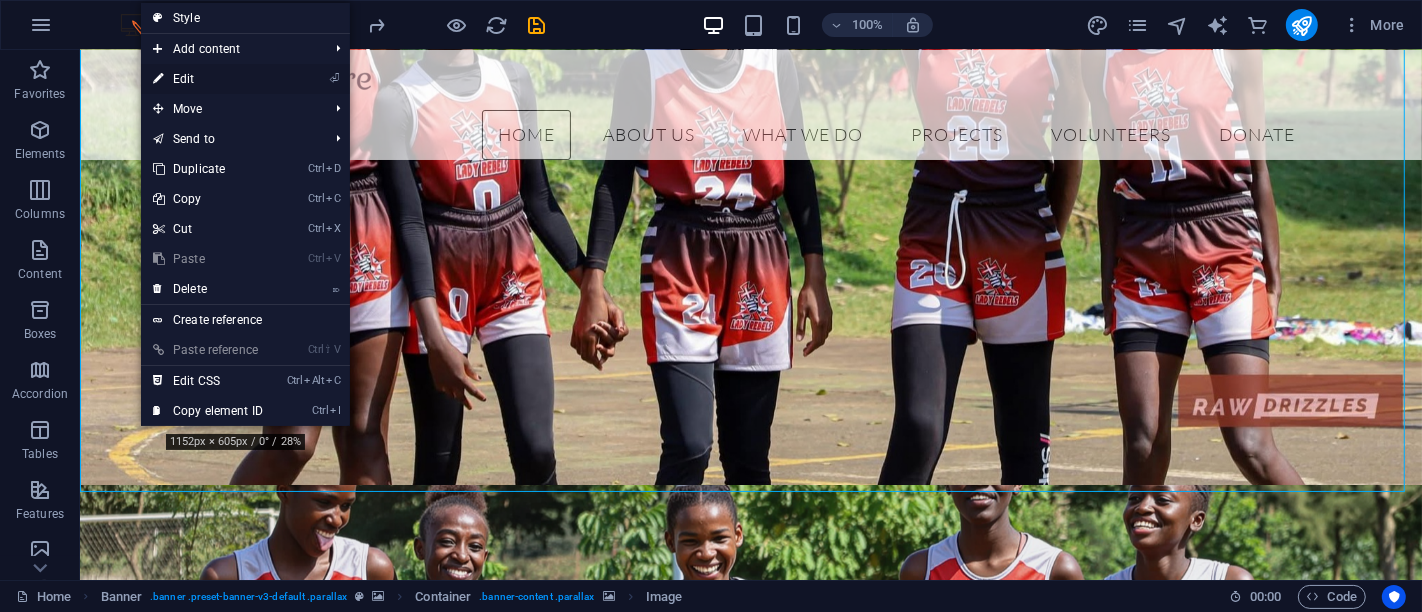 click on "⏎  Edit" at bounding box center [208, 79] 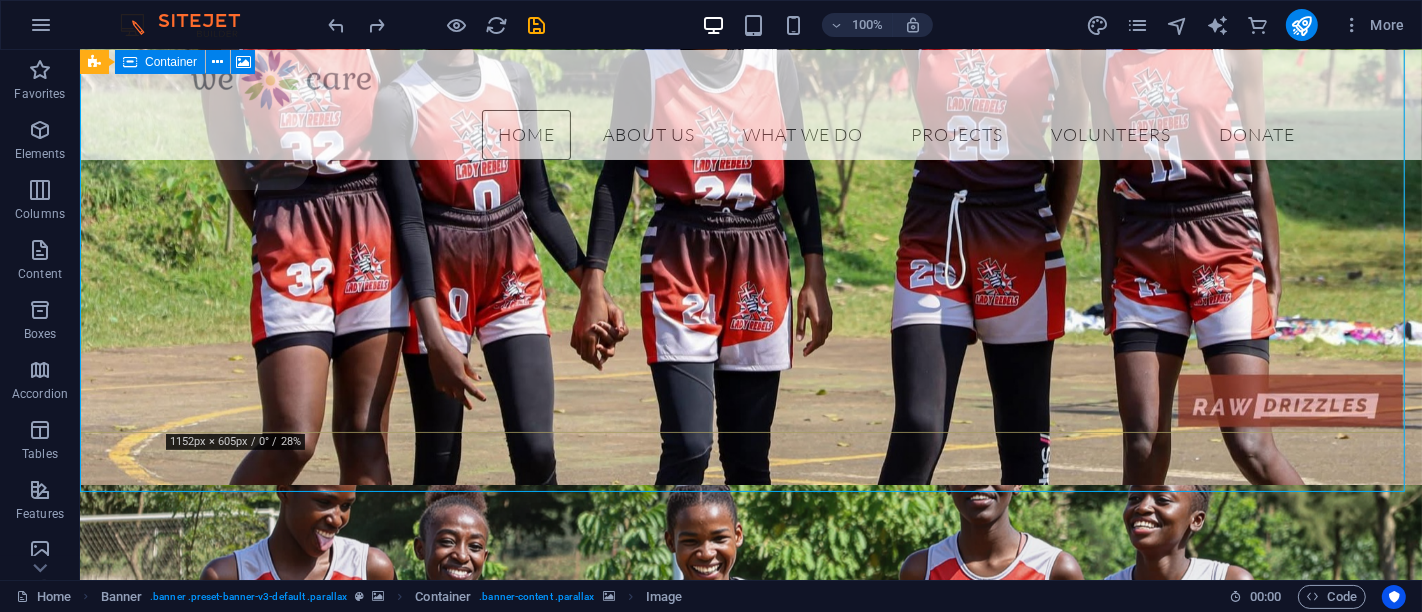click at bounding box center [130, 62] 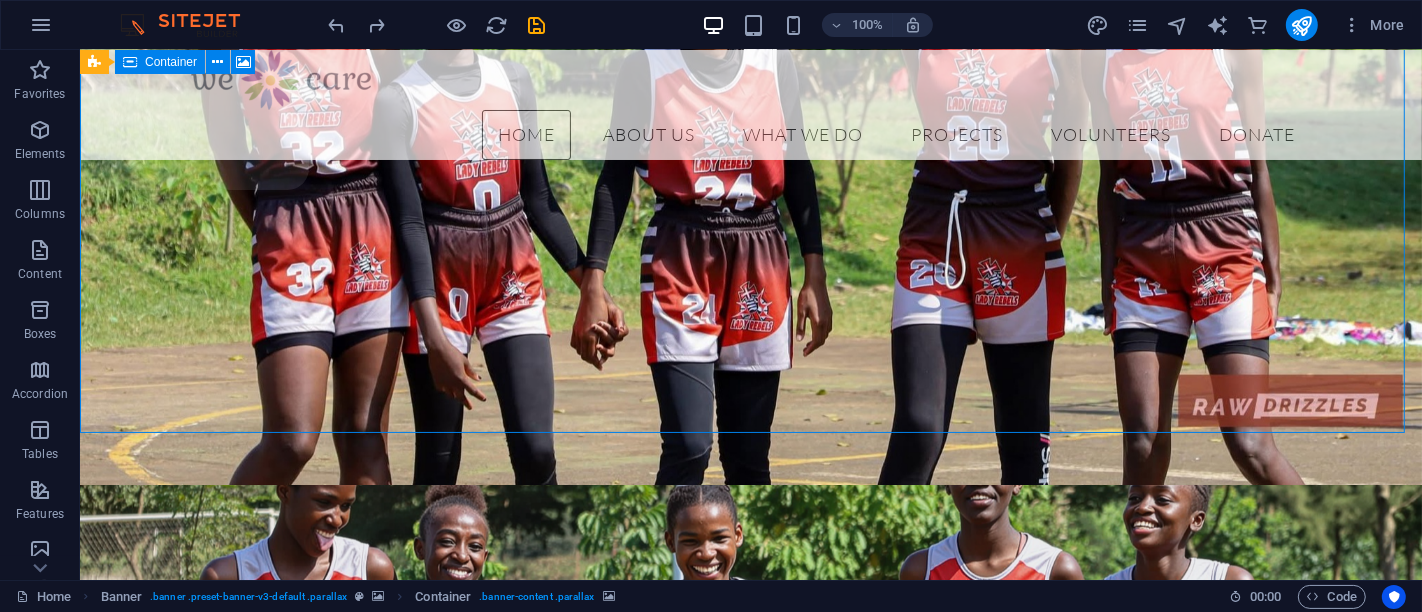 click on "Container" at bounding box center (171, 62) 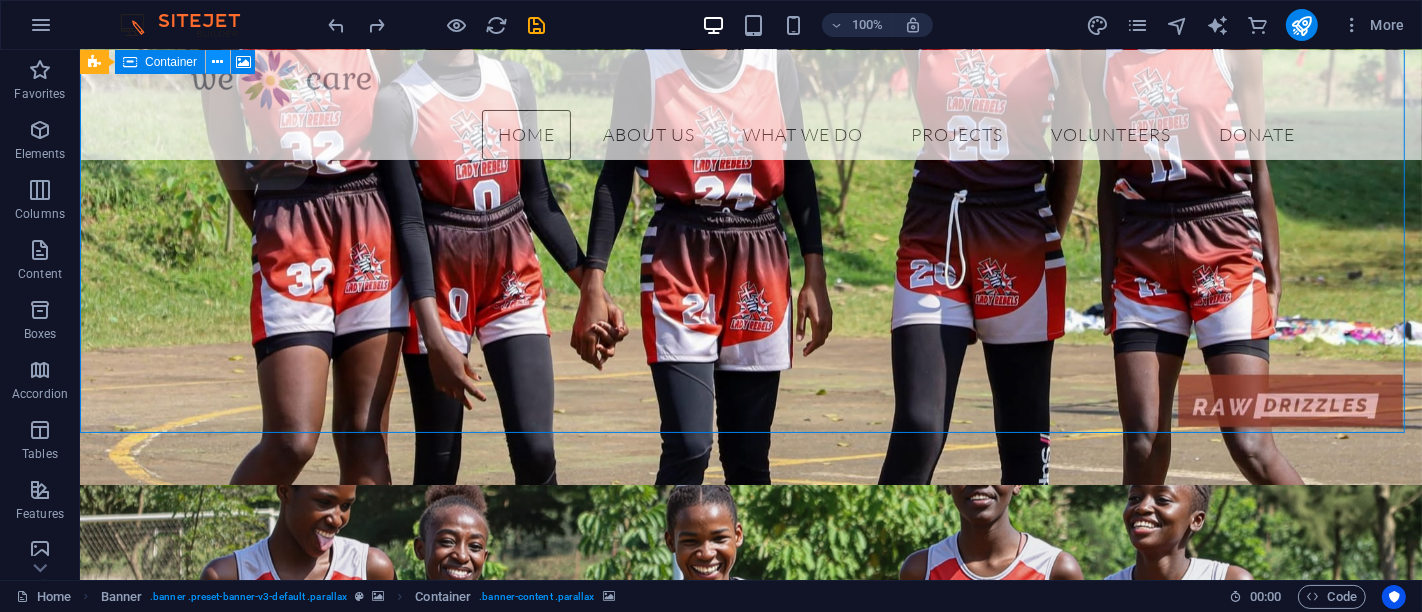 click at bounding box center (218, 62) 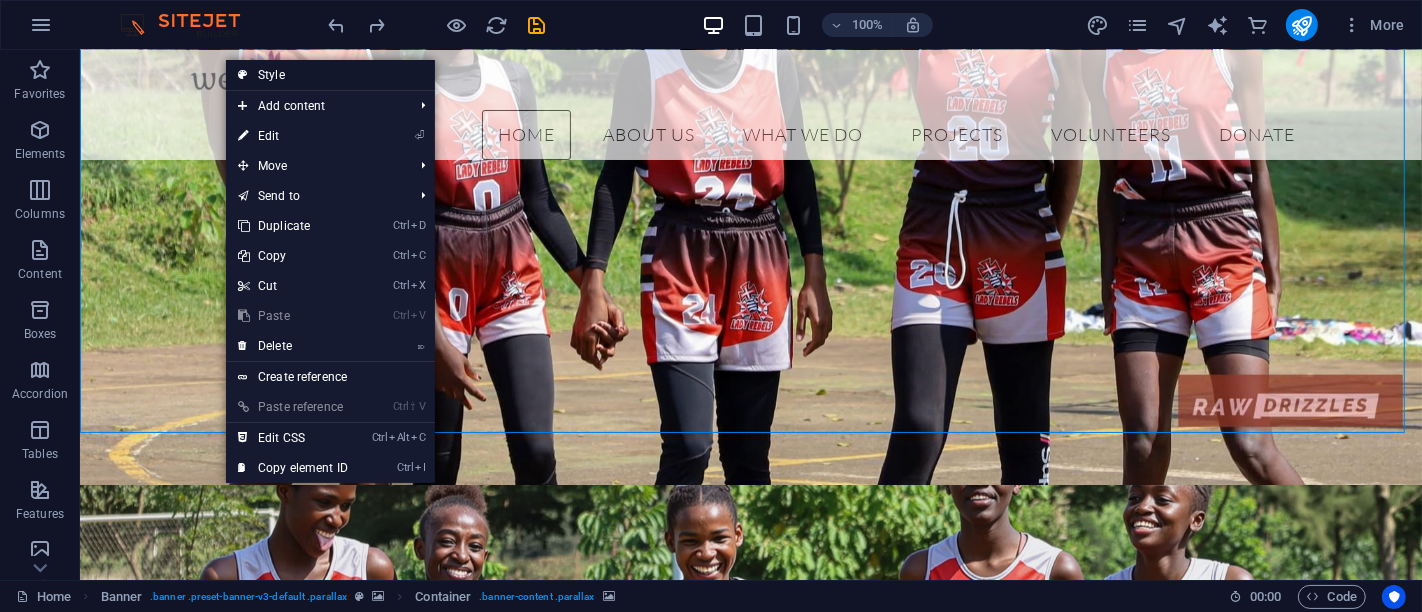 click on "Style" at bounding box center (330, 75) 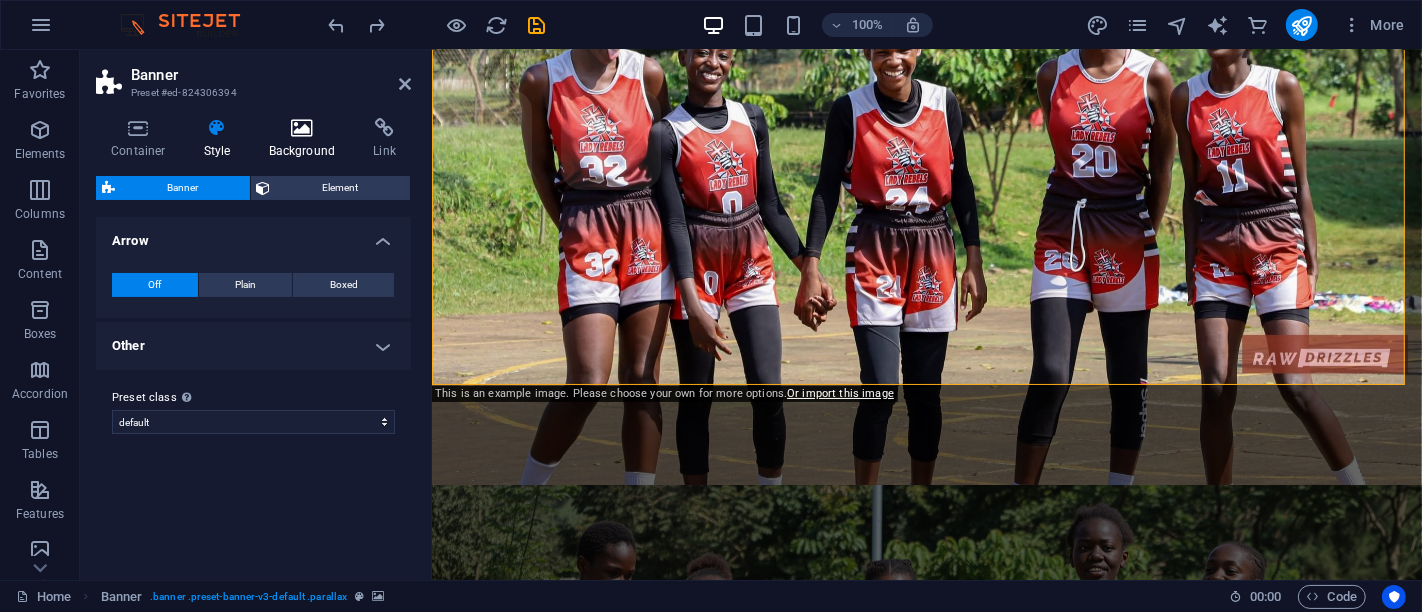 click on "Background" at bounding box center (306, 139) 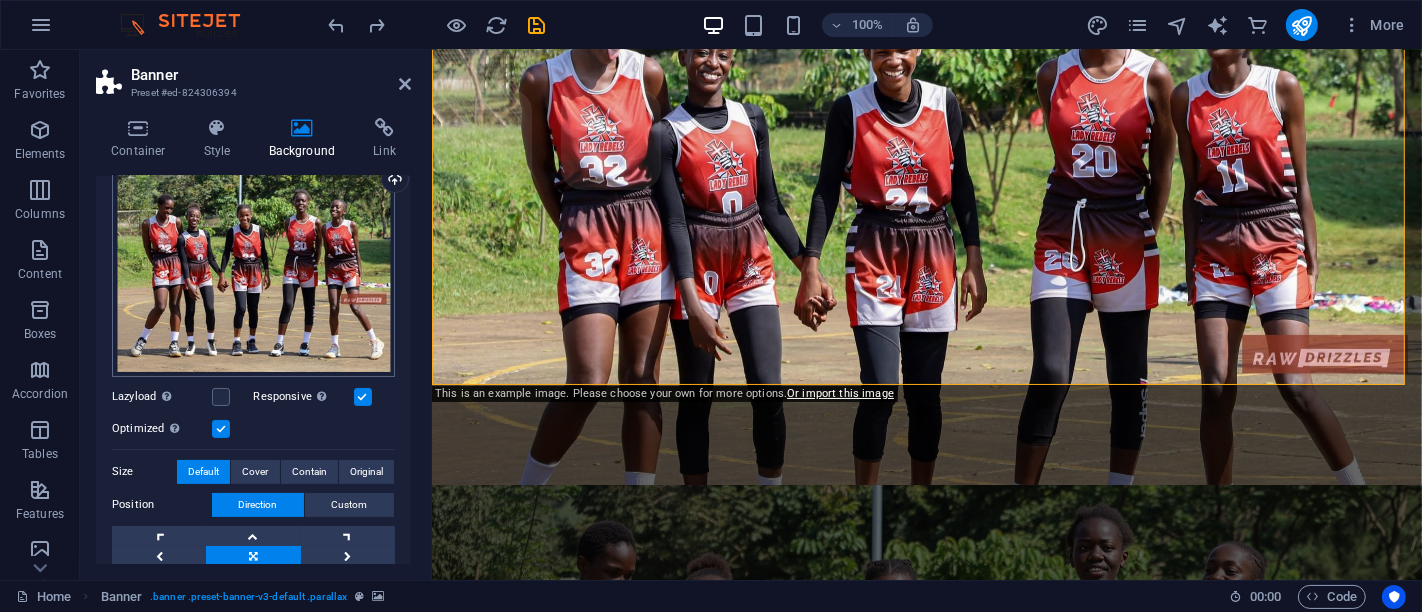 scroll, scrollTop: 191, scrollLeft: 0, axis: vertical 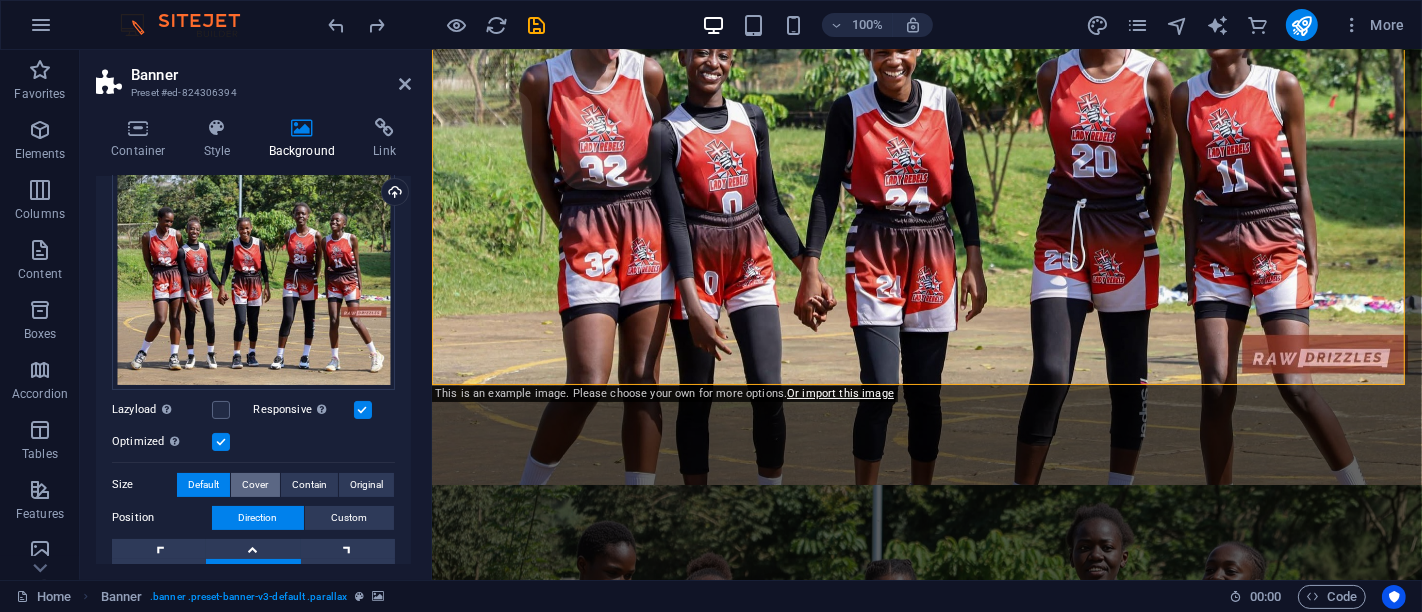 click on "Cover" at bounding box center (255, 485) 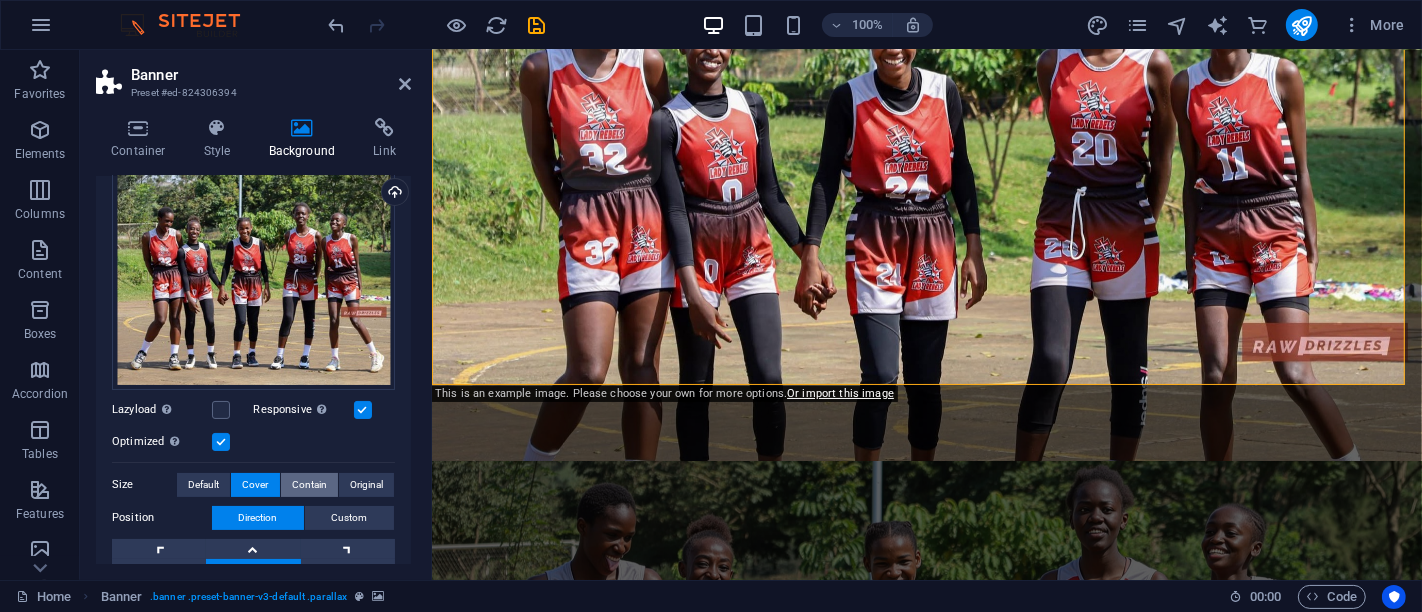 click on "Contain" at bounding box center [309, 485] 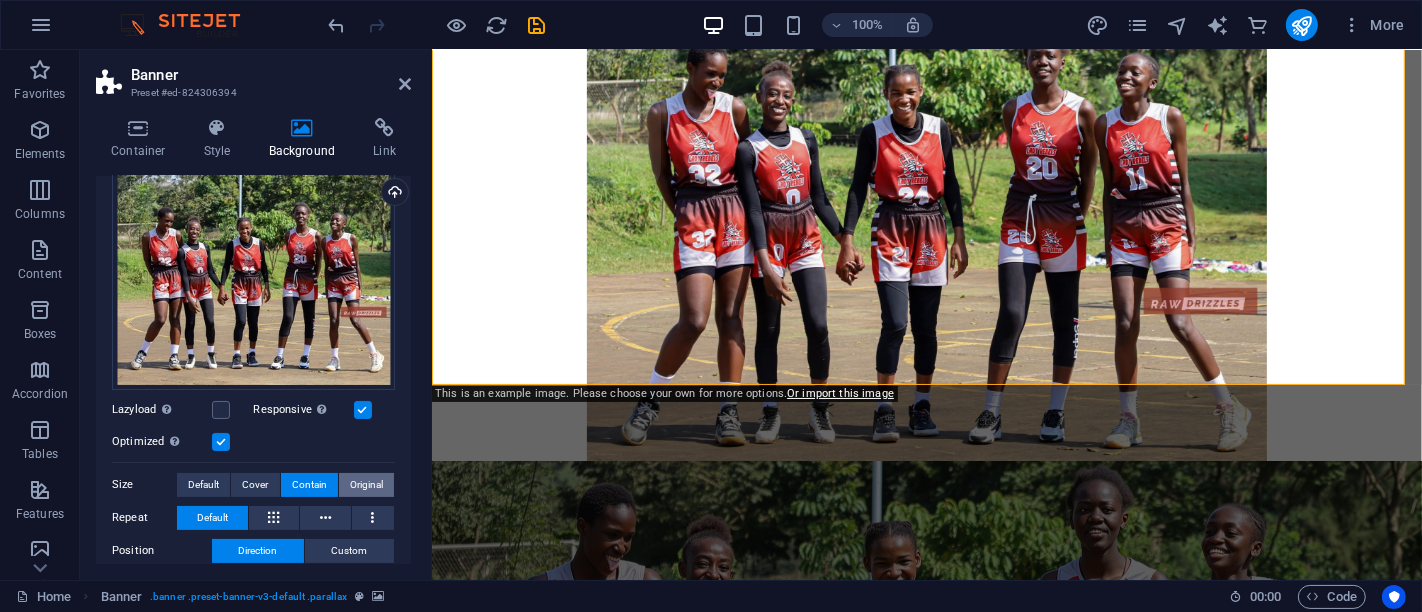click on "Original" at bounding box center [366, 485] 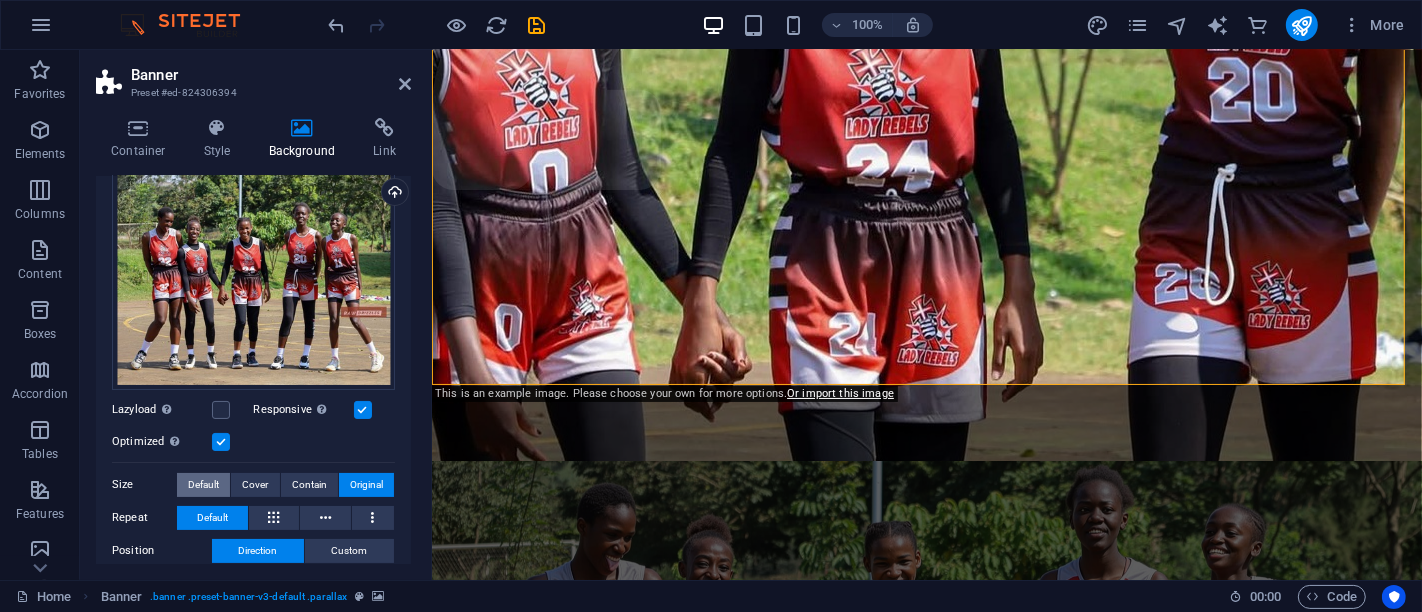 click on "Default" at bounding box center [203, 485] 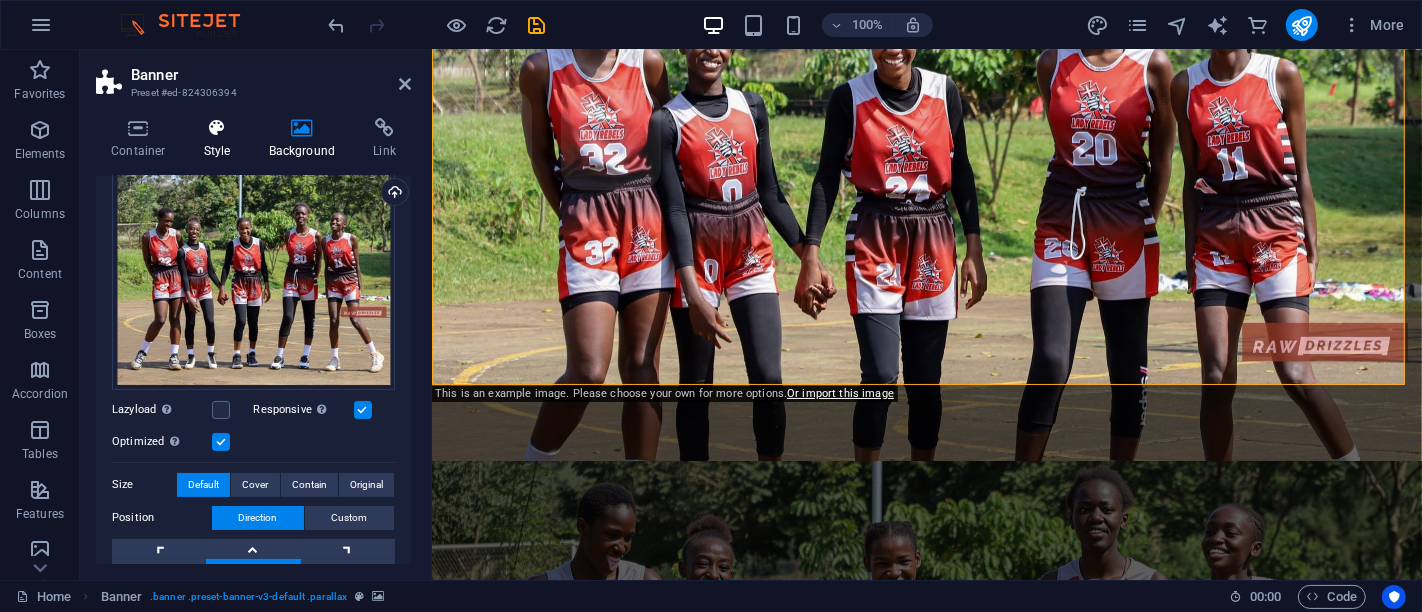 click on "Style" at bounding box center (221, 139) 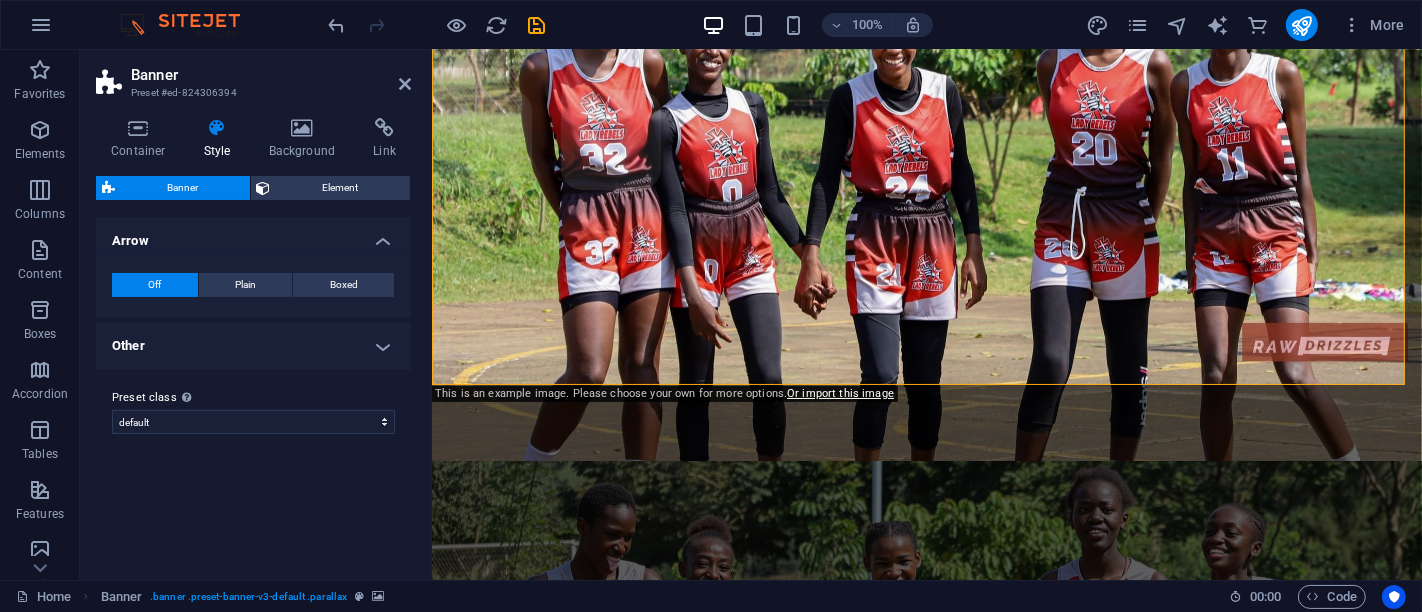 click on "Other" at bounding box center (253, 346) 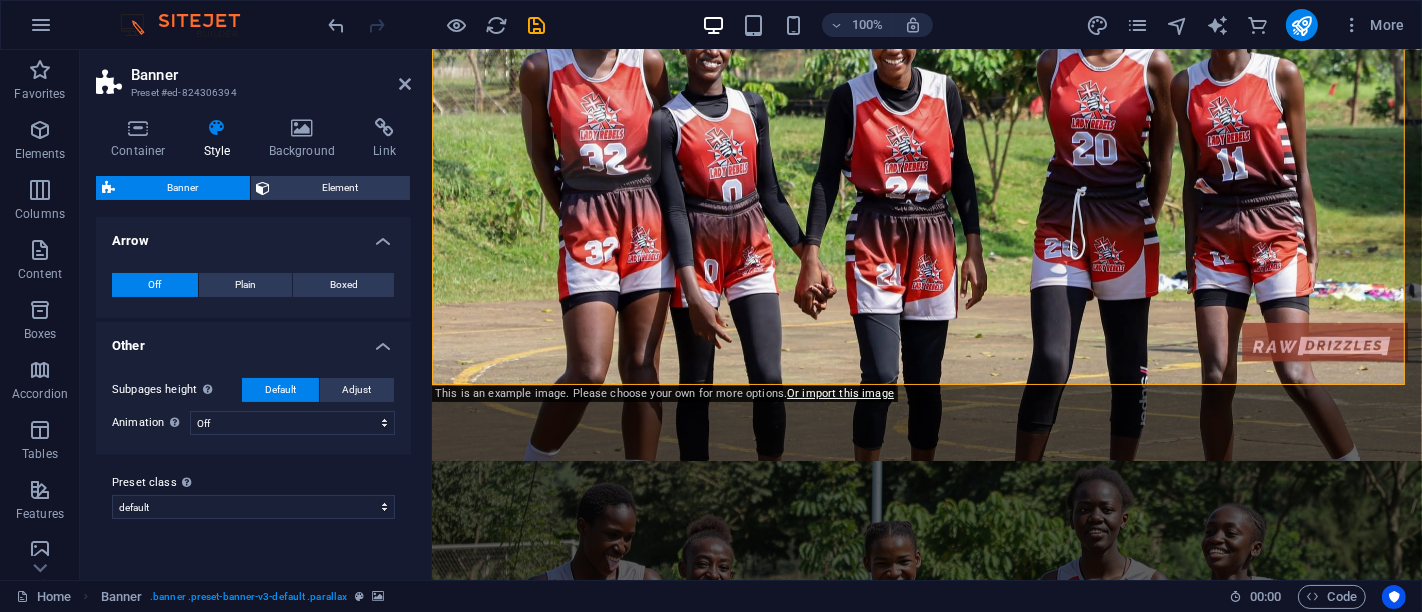 click on "Other" at bounding box center [253, 340] 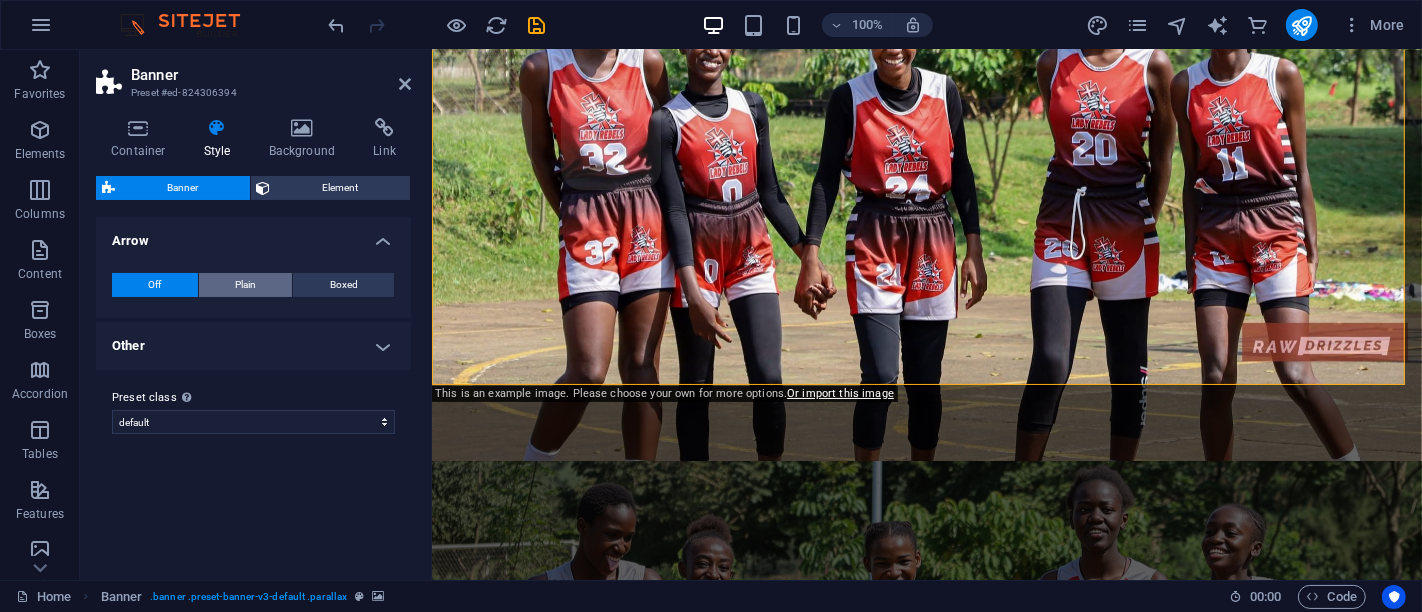 click on "Plain" at bounding box center (245, 285) 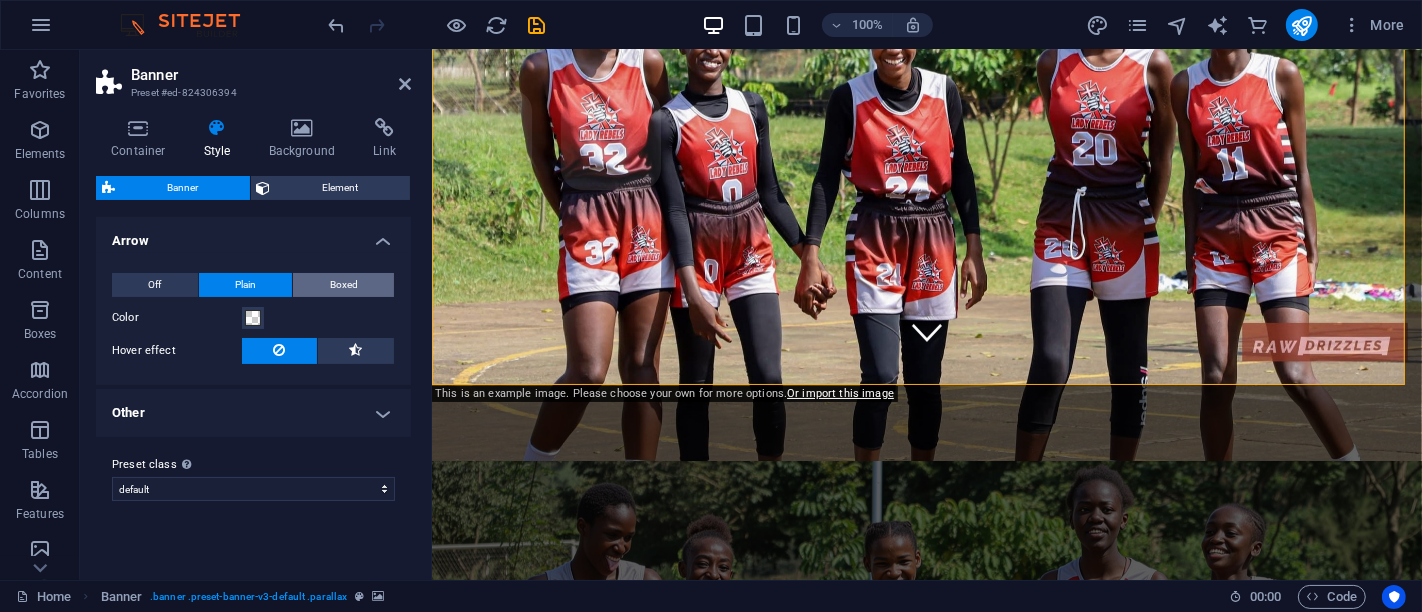 click on "Boxed" at bounding box center (343, 285) 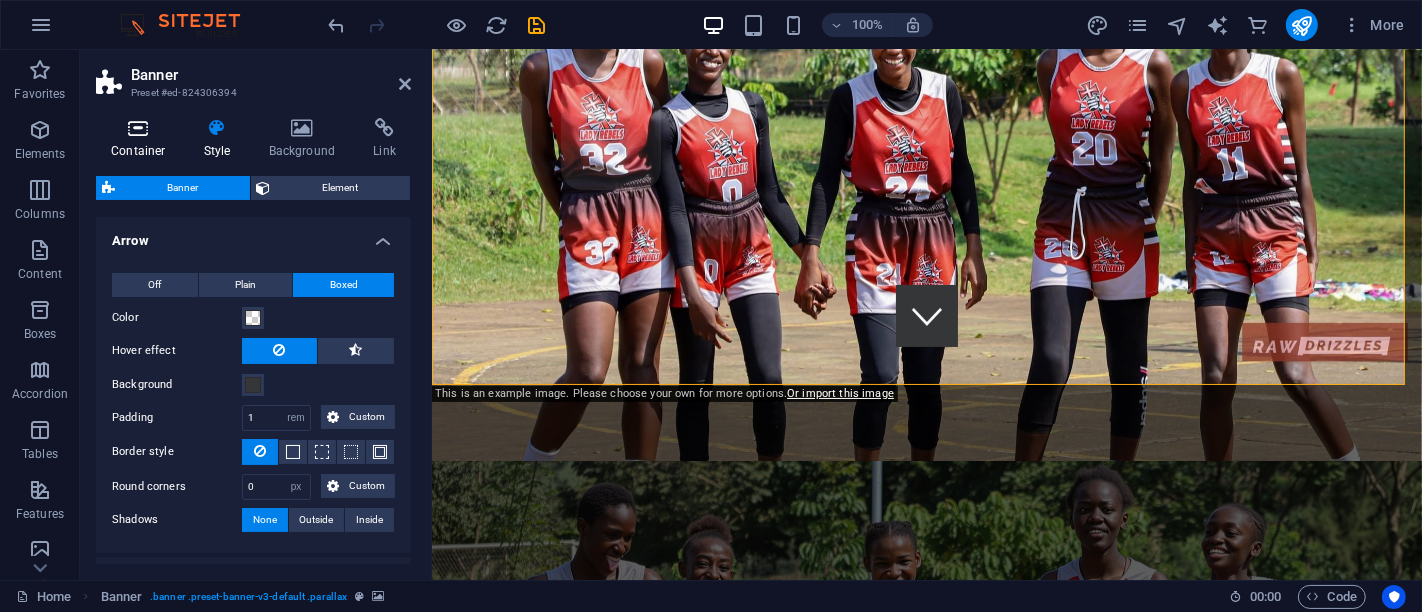 click on "Container" at bounding box center [142, 139] 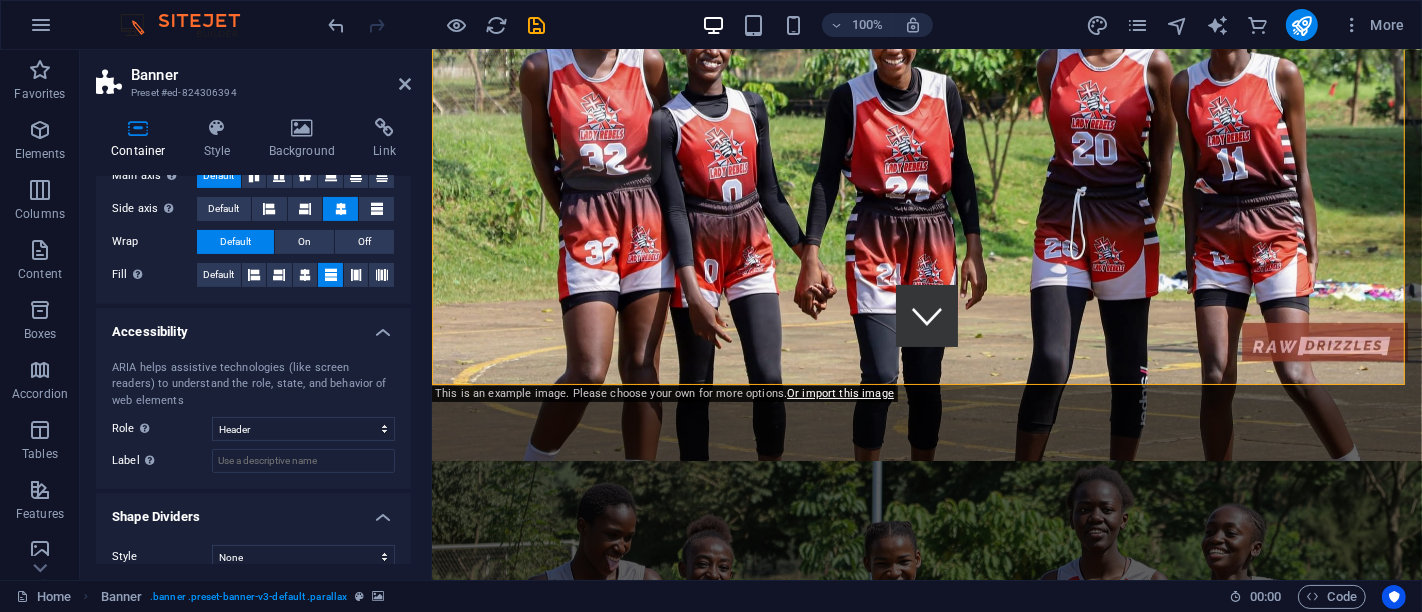 scroll, scrollTop: 419, scrollLeft: 0, axis: vertical 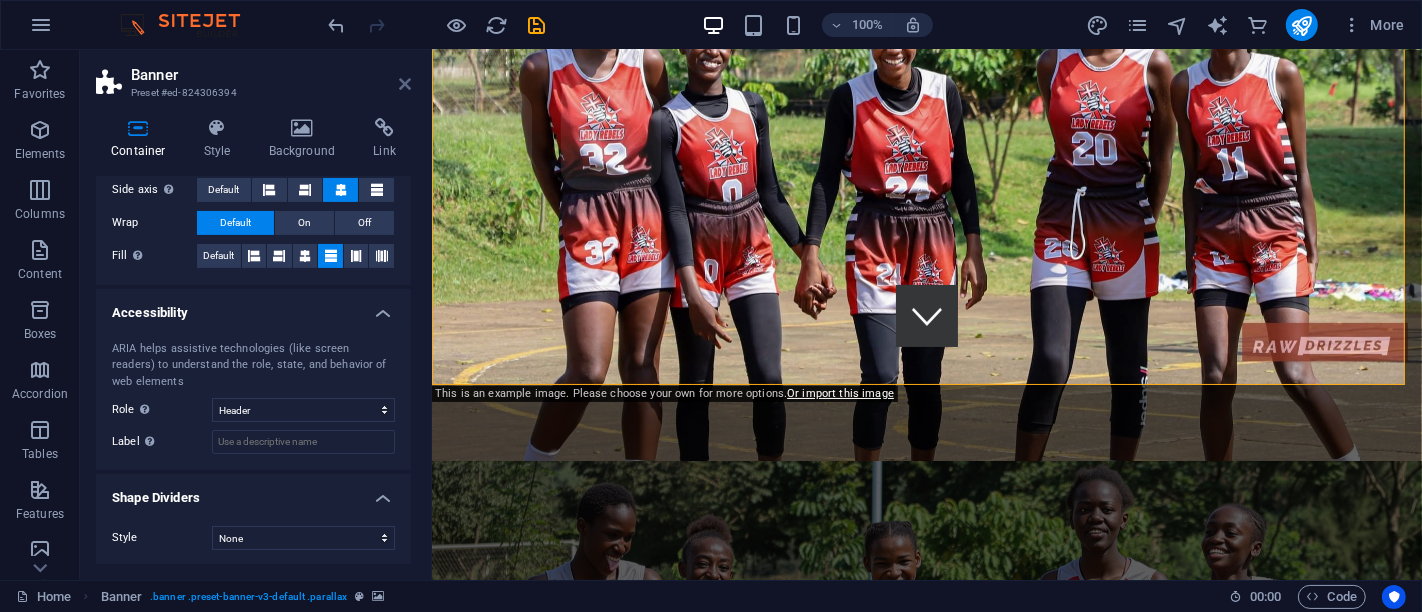 drag, startPoint x: 331, startPoint y: 54, endPoint x: 407, endPoint y: 75, distance: 78.84795 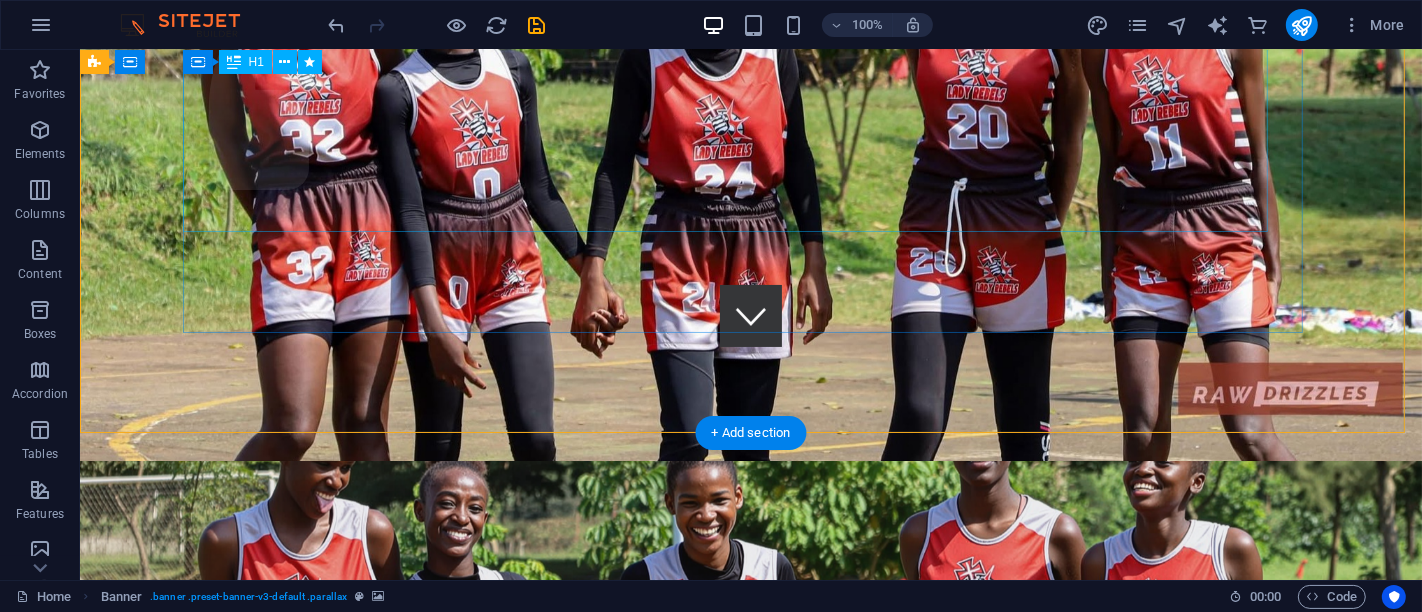 click on "CHANGING GEOGRAPHY INTO  COMMUNITY BY DEVELOPING AND  EQUIPPING TRANSFORMATIONAL  LEADERS. ." at bounding box center [750, 1205] 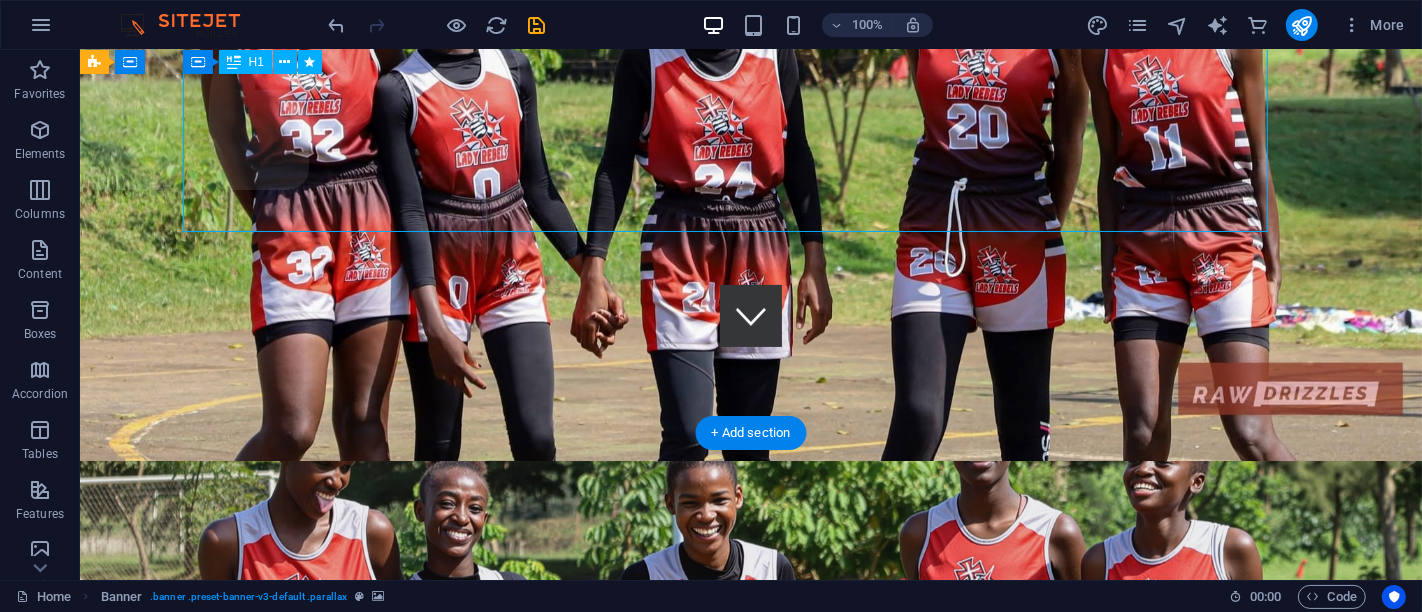 click on "CHANGING GEOGRAPHY INTO  COMMUNITY BY DEVELOPING AND  EQUIPPING TRANSFORMATIONAL  LEADERS. ." at bounding box center (750, 1205) 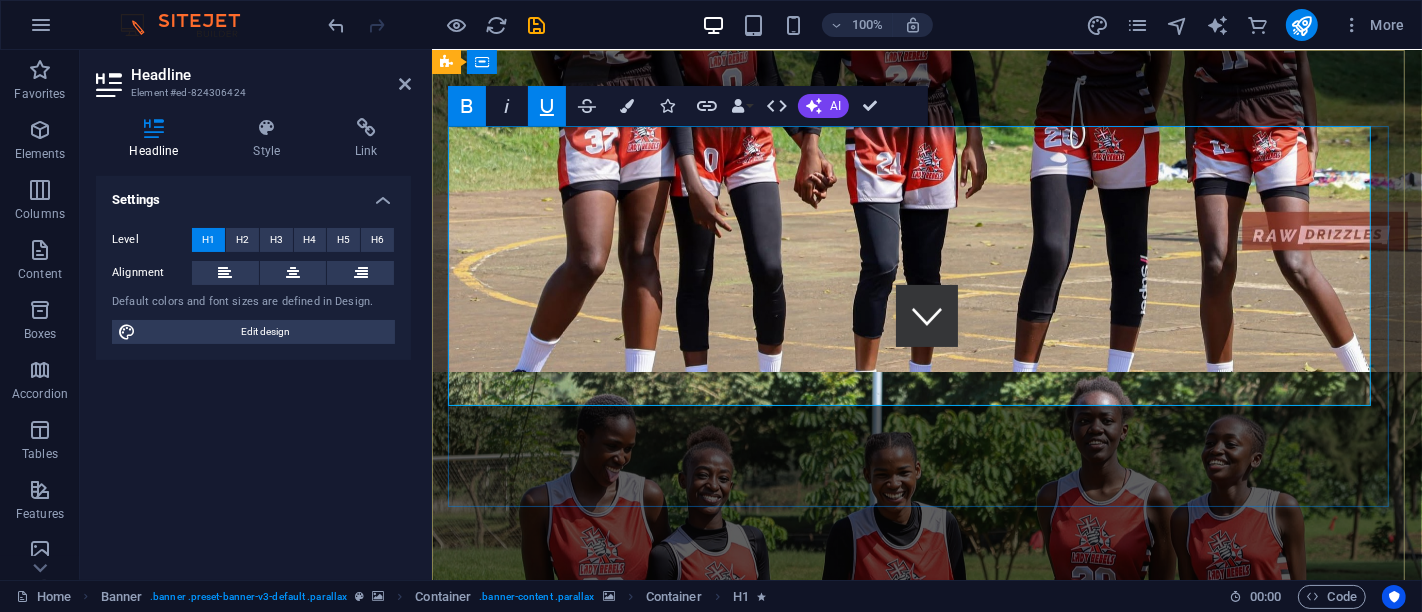 scroll, scrollTop: 0, scrollLeft: 0, axis: both 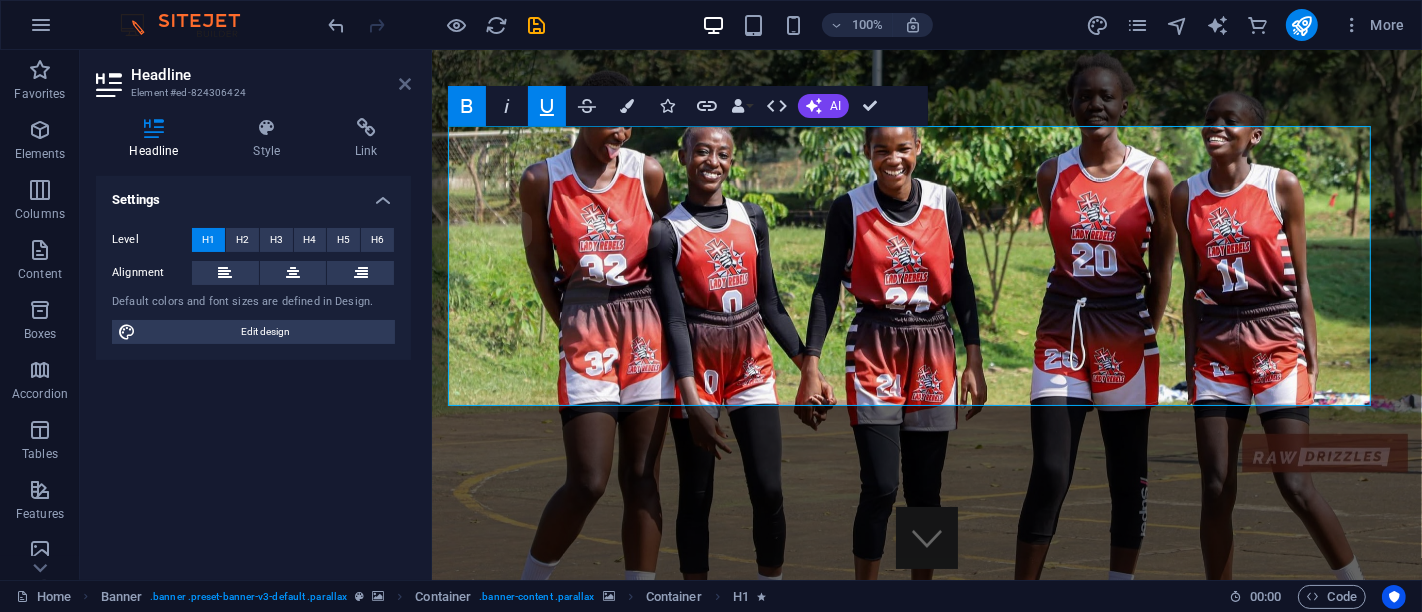 drag, startPoint x: 404, startPoint y: 87, endPoint x: 324, endPoint y: 40, distance: 92.7847 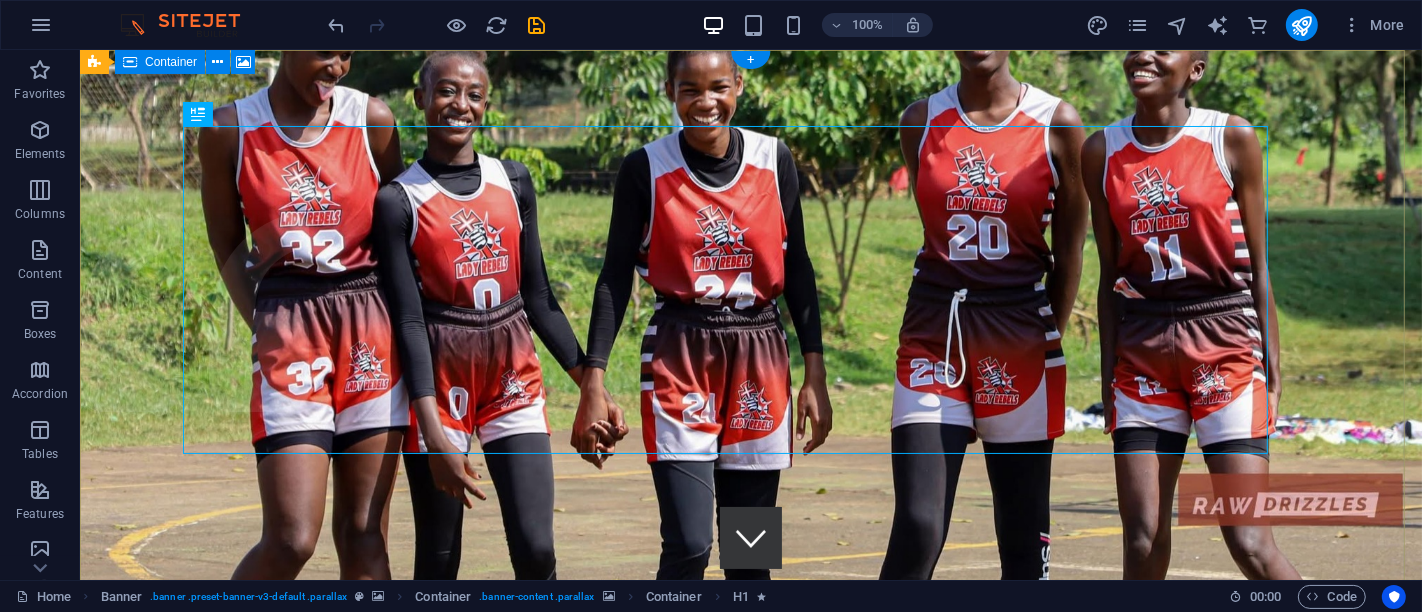 click at bounding box center (750, 867) 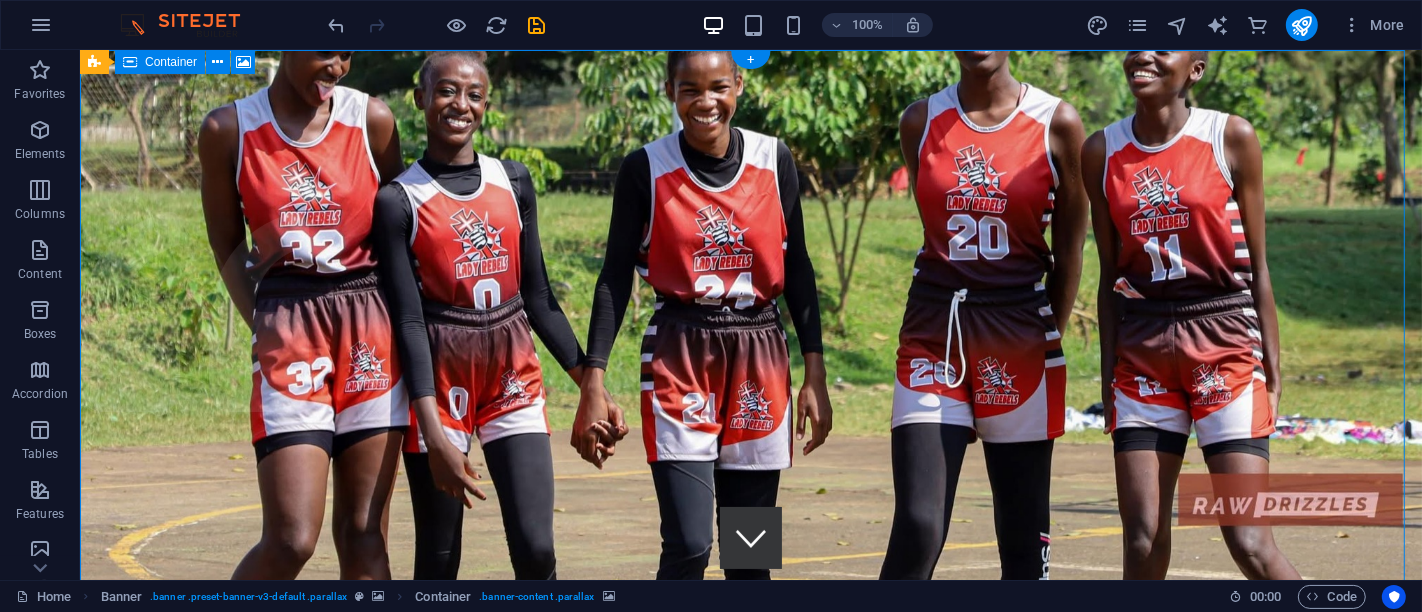 click at bounding box center [750, 867] 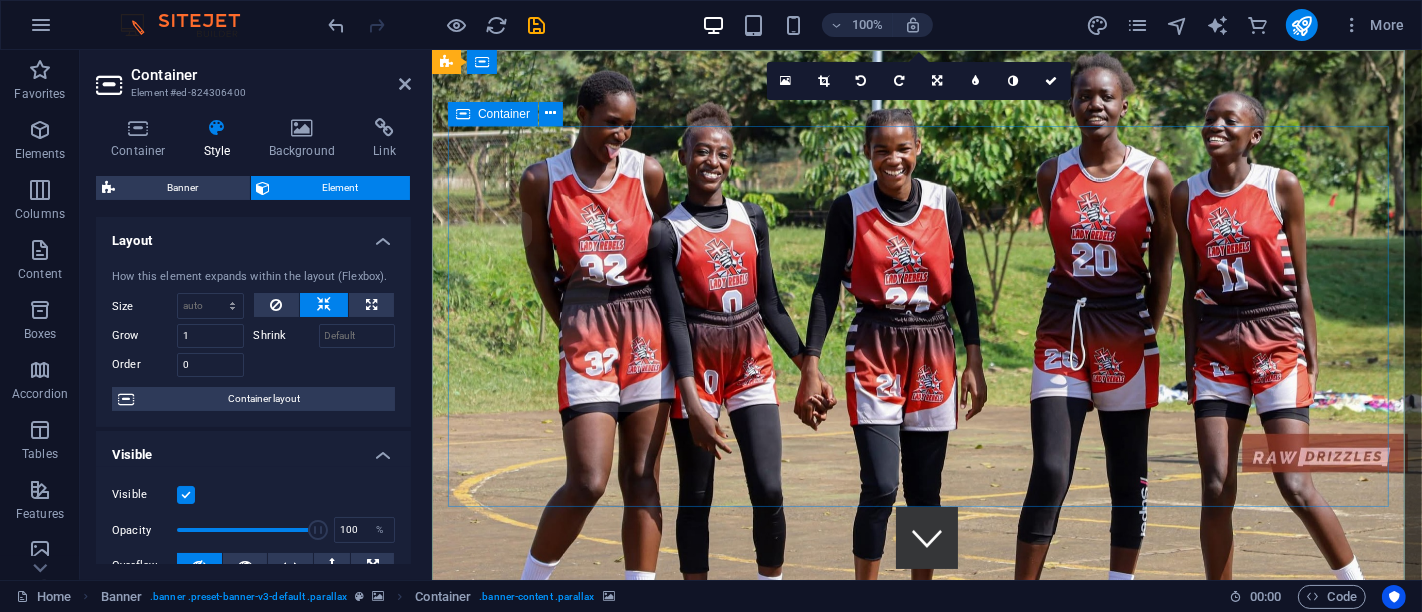 click on "CHANGING GEOGRAPHY INTO  COMMUNITY BY DEVELOPING AND  EQUIPPING TRANSFORMATIONAL  LEADERS. . Let's build a better world together! Learn more" at bounding box center (926, 1458) 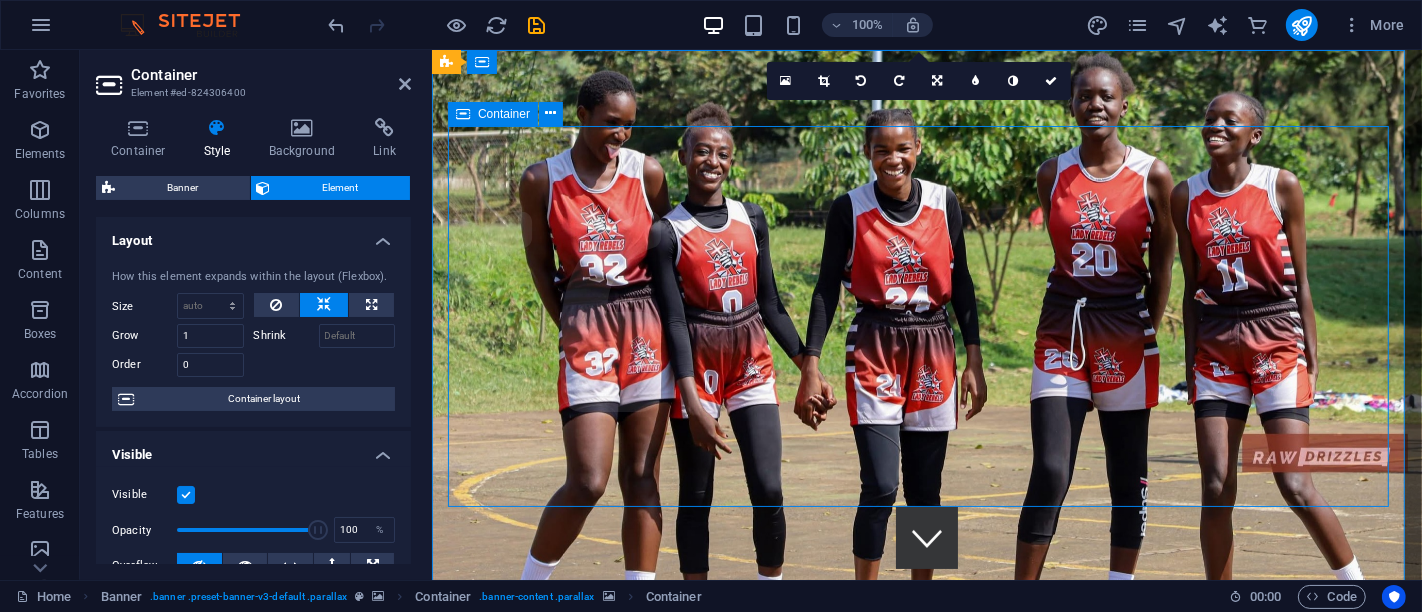 click on "CHANGING GEOGRAPHY INTO  COMMUNITY BY DEVELOPING AND  EQUIPPING TRANSFORMATIONAL  LEADERS. . Let's build a better world together! Learn more" at bounding box center [926, 1458] 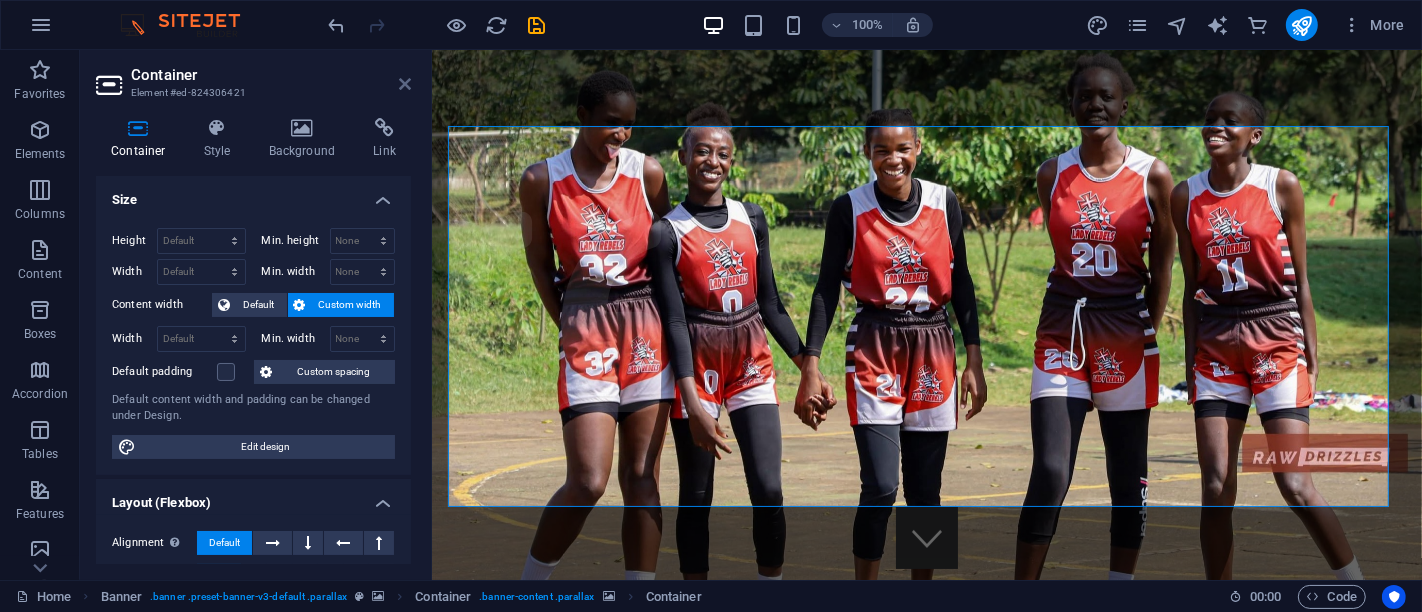 click at bounding box center (405, 84) 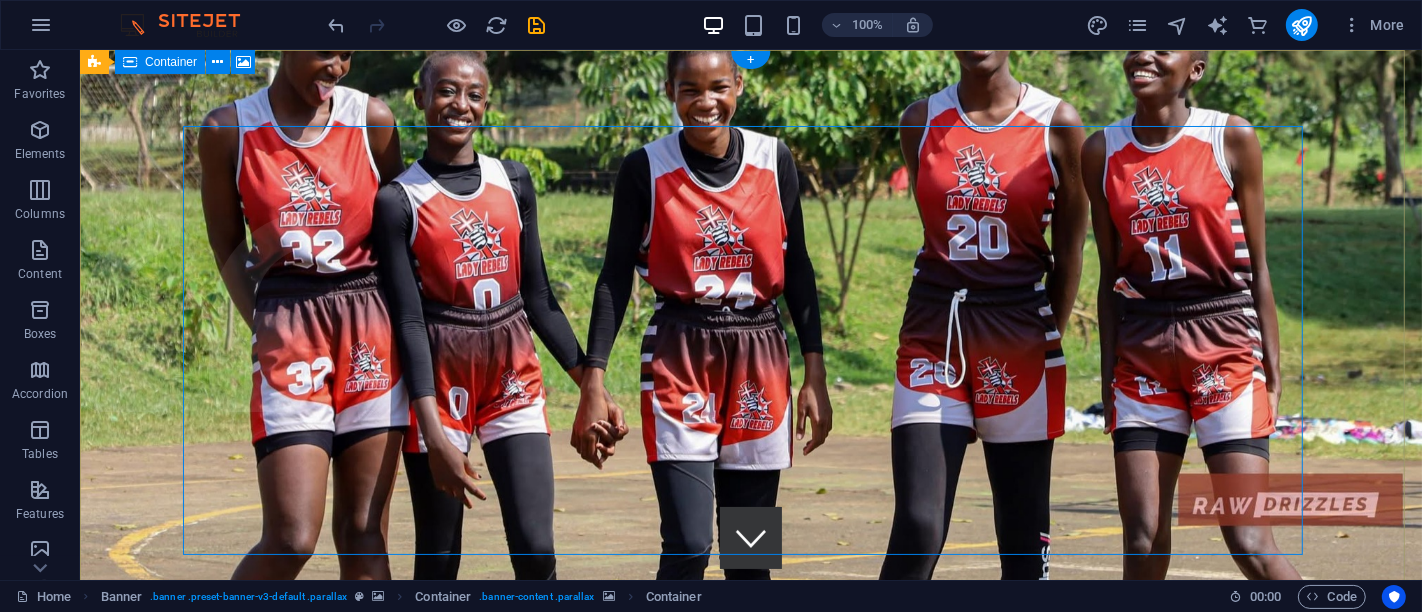 click at bounding box center [750, 867] 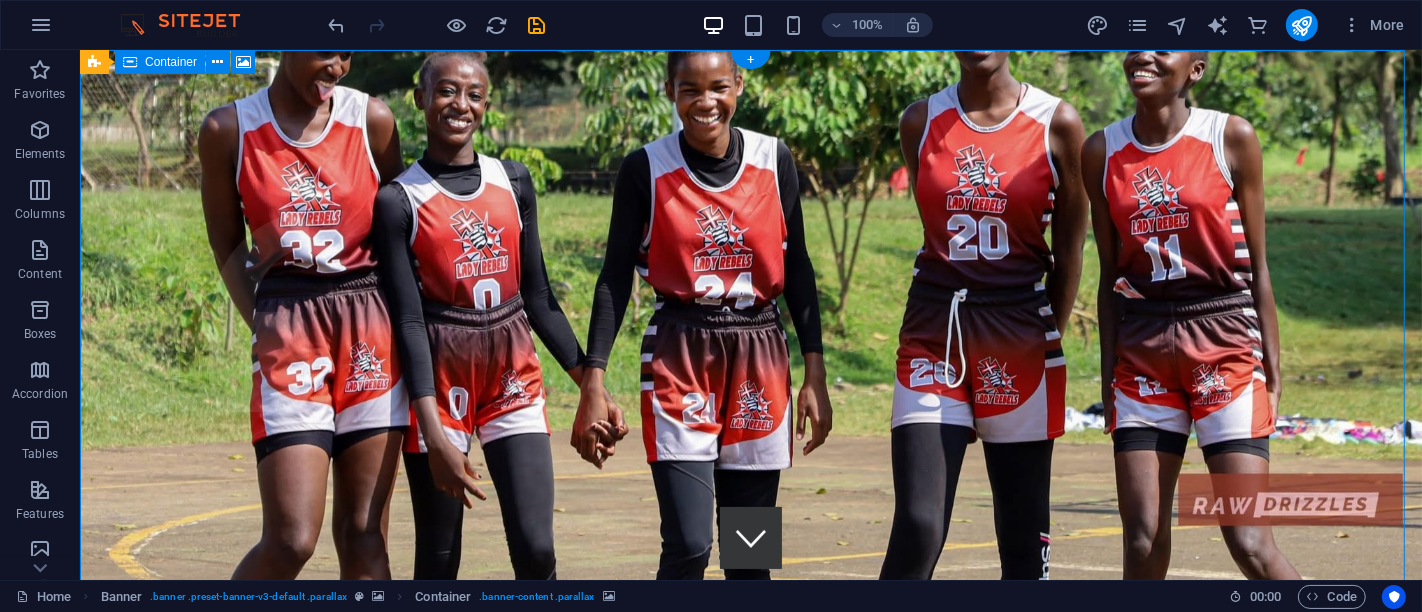 click at bounding box center (750, 867) 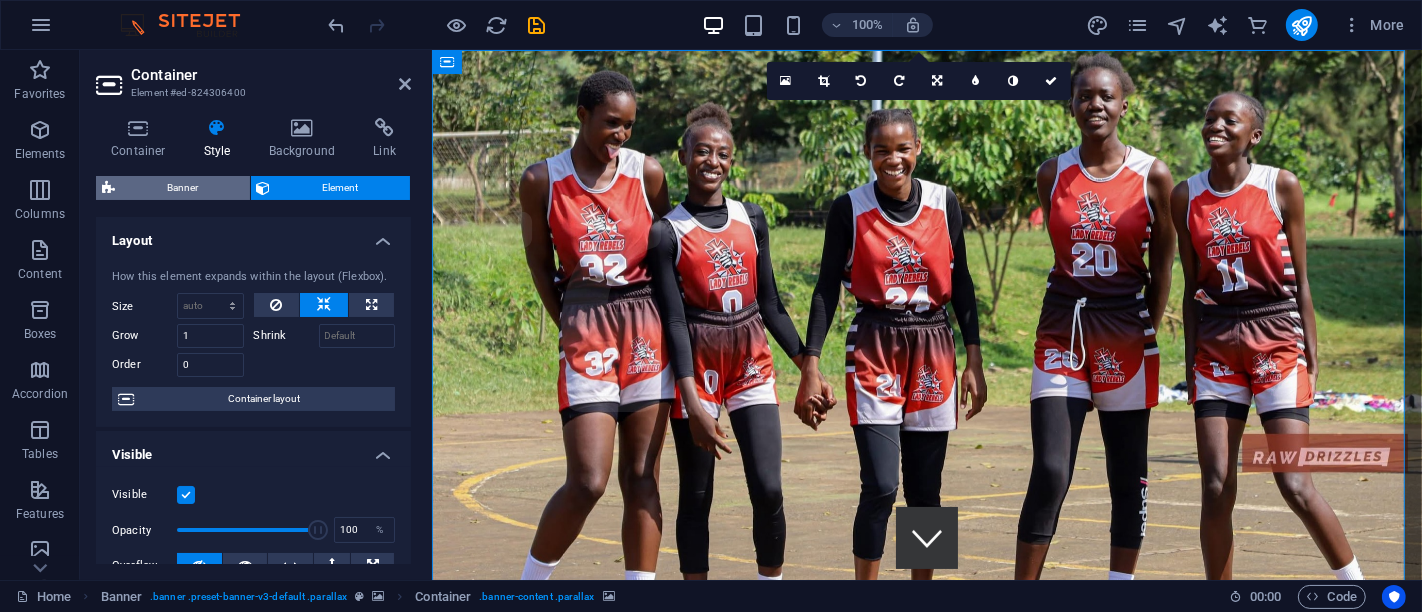 click on "Banner" at bounding box center (182, 188) 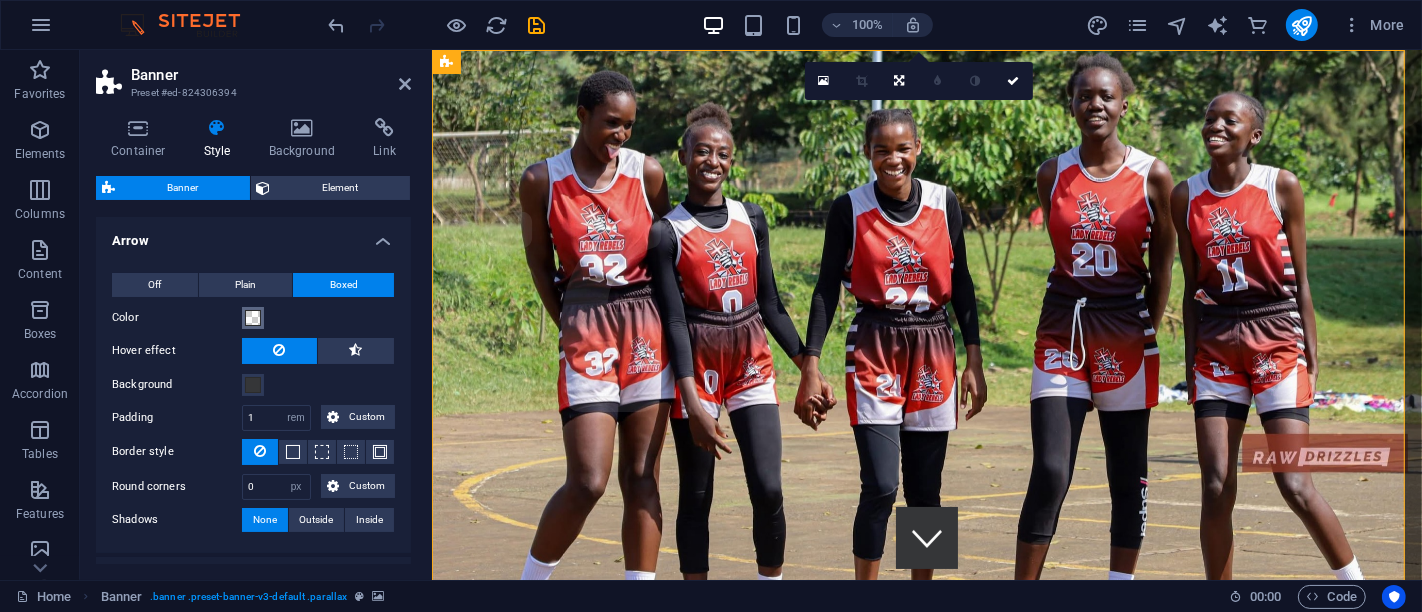click at bounding box center [253, 318] 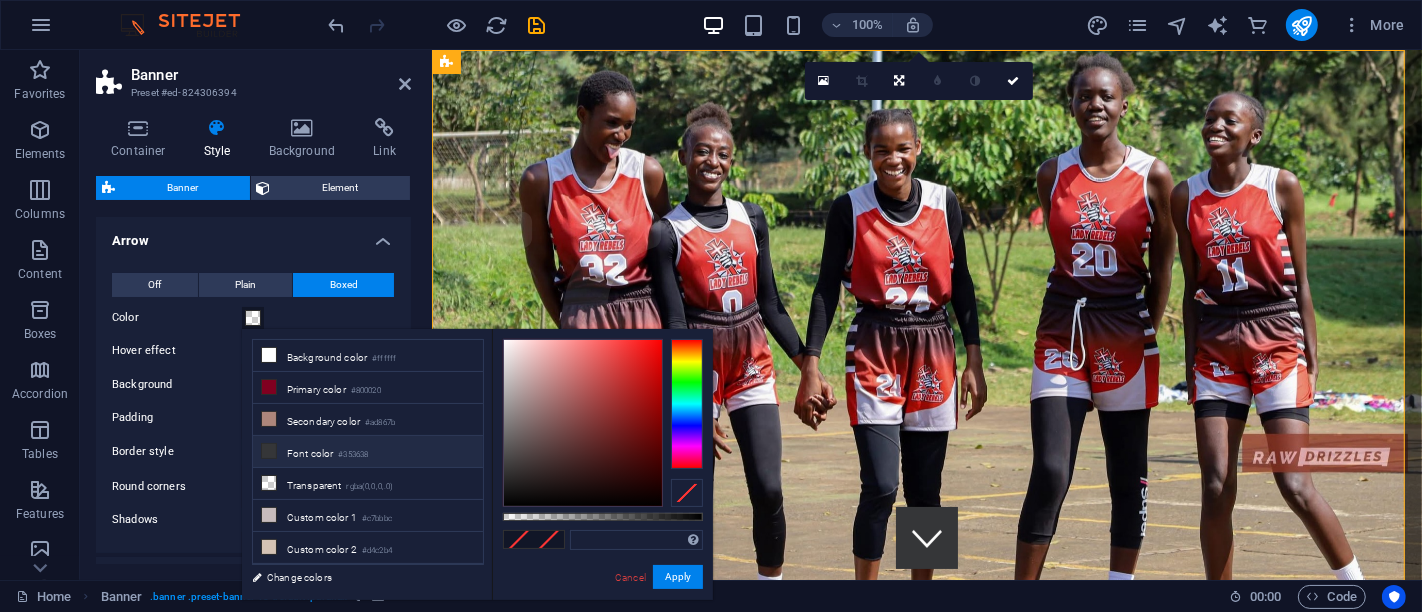 click at bounding box center (269, 451) 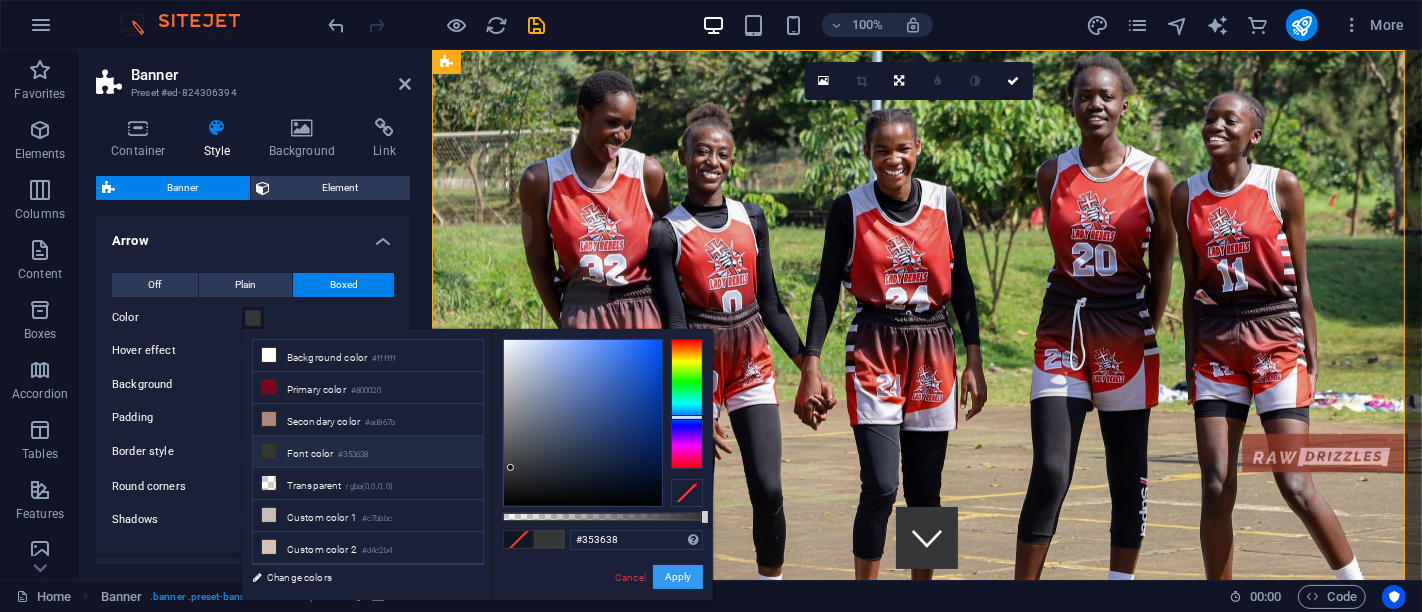 click on "Apply" at bounding box center [678, 577] 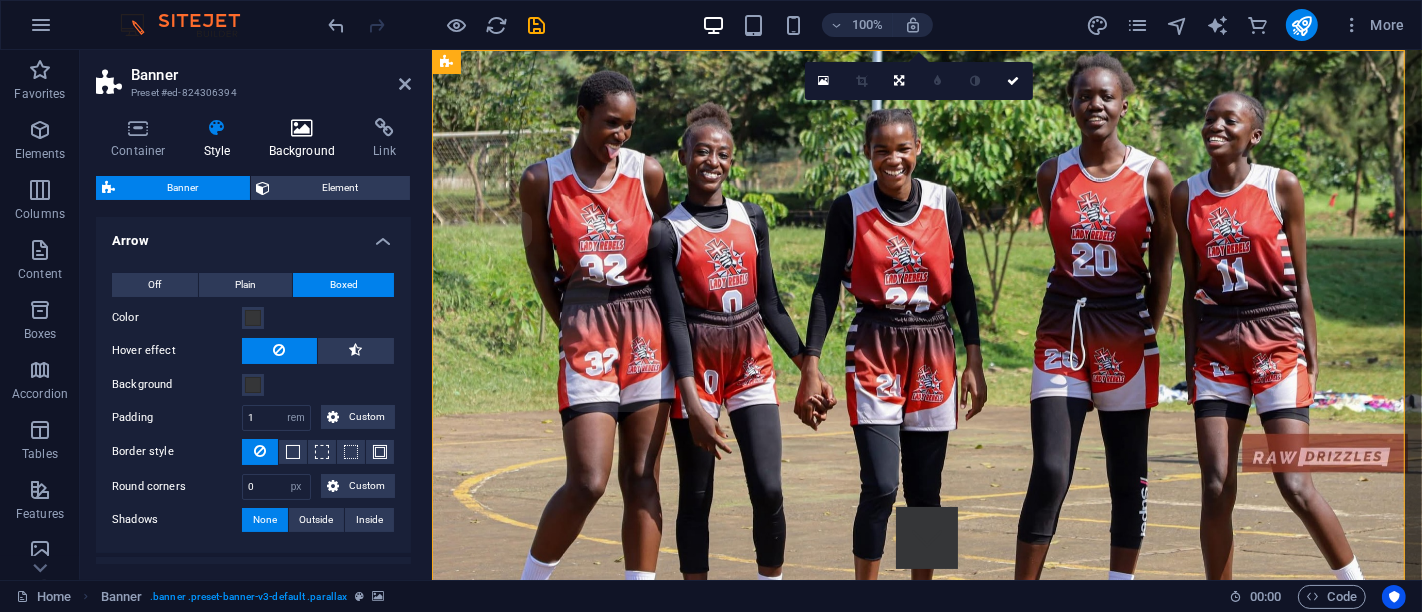 click at bounding box center (302, 128) 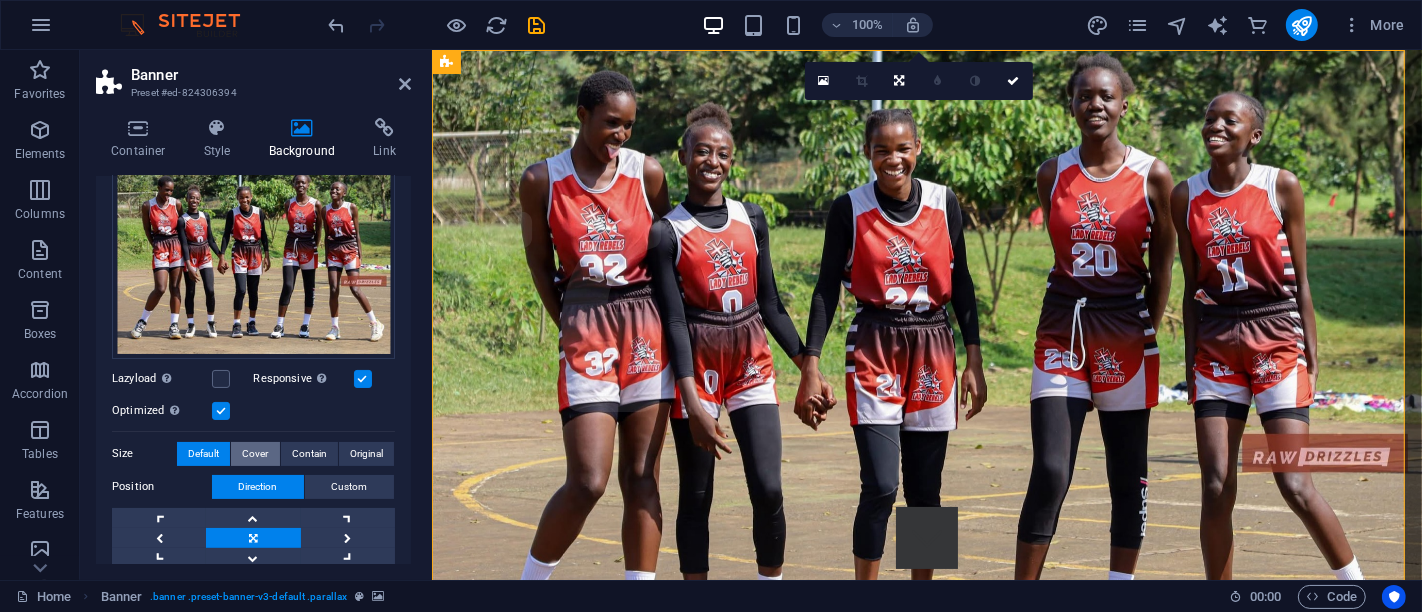 scroll, scrollTop: 333, scrollLeft: 0, axis: vertical 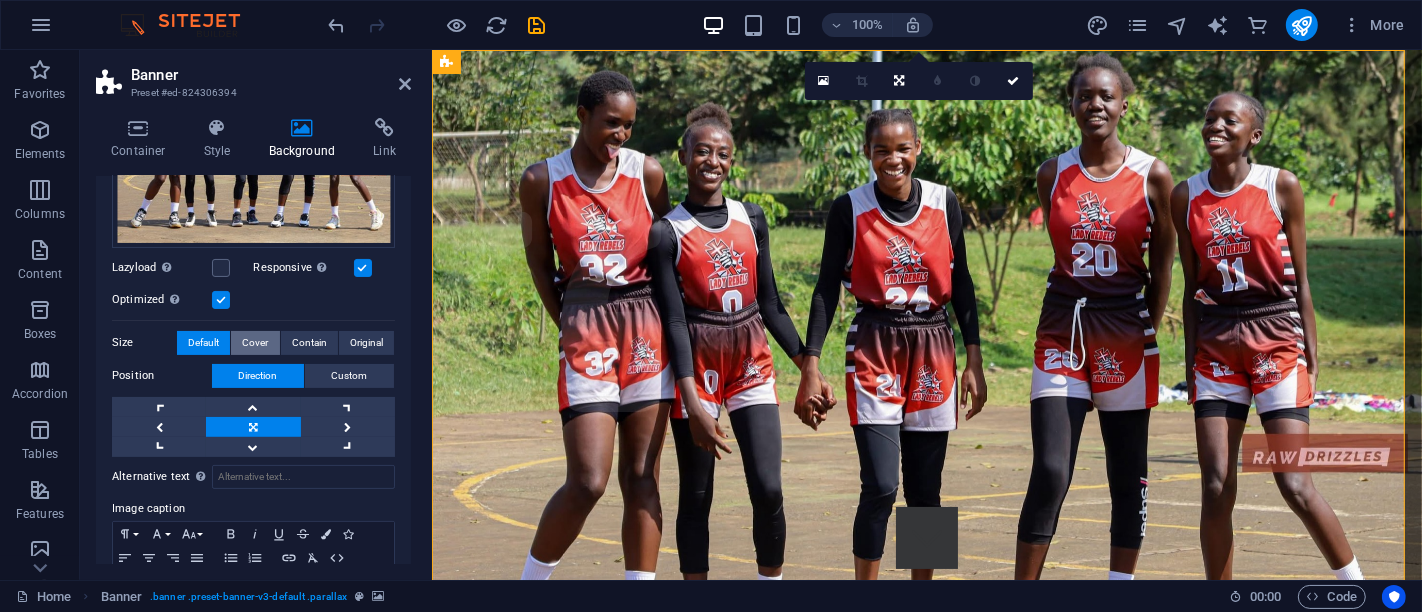 click on "Cover" at bounding box center [255, 343] 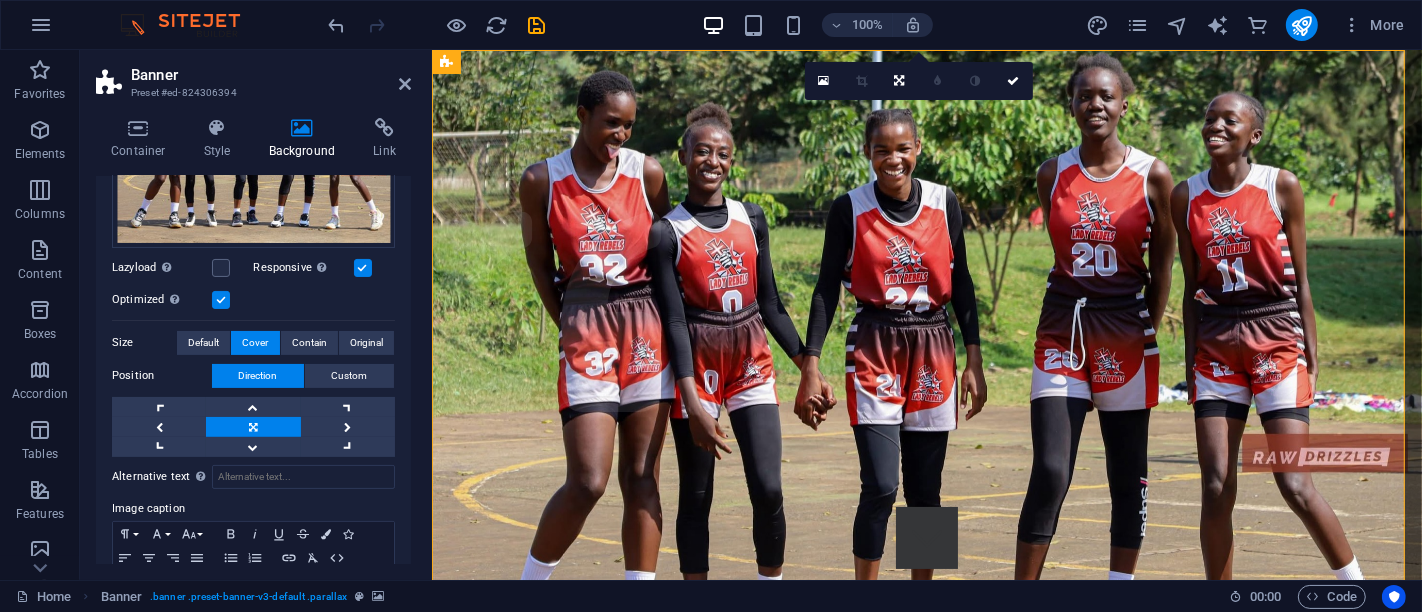 scroll, scrollTop: 111, scrollLeft: 0, axis: vertical 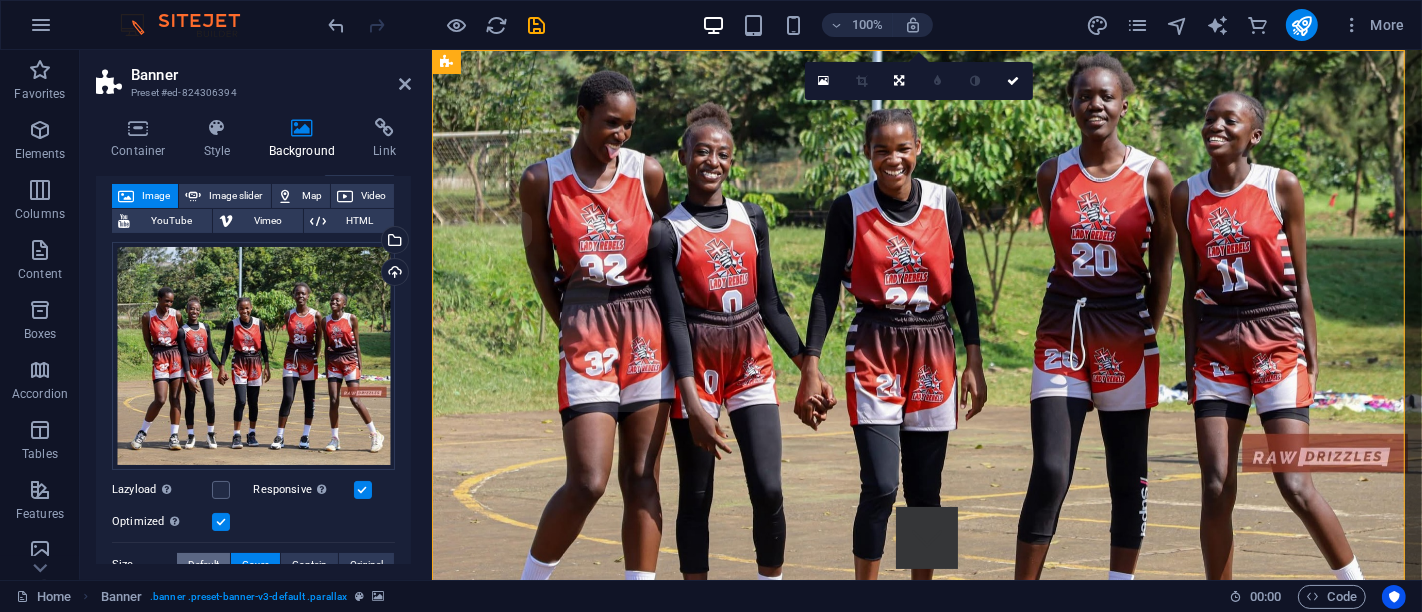 click on "Default" at bounding box center (203, 565) 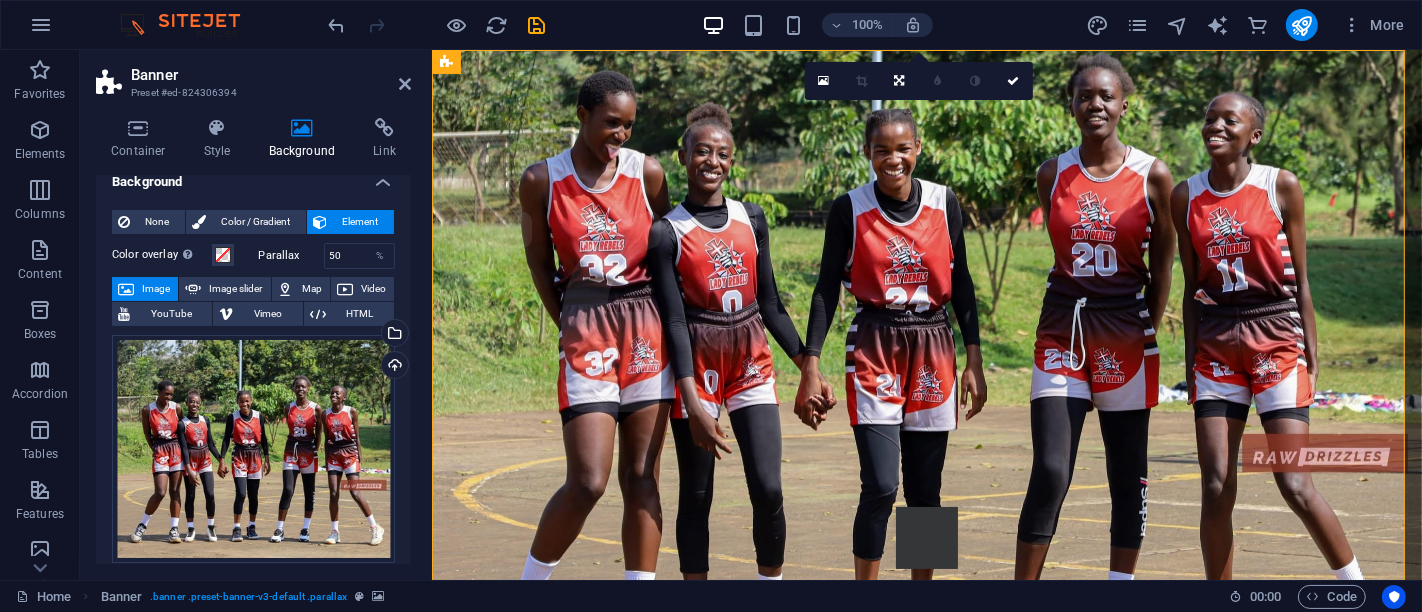 scroll, scrollTop: 0, scrollLeft: 0, axis: both 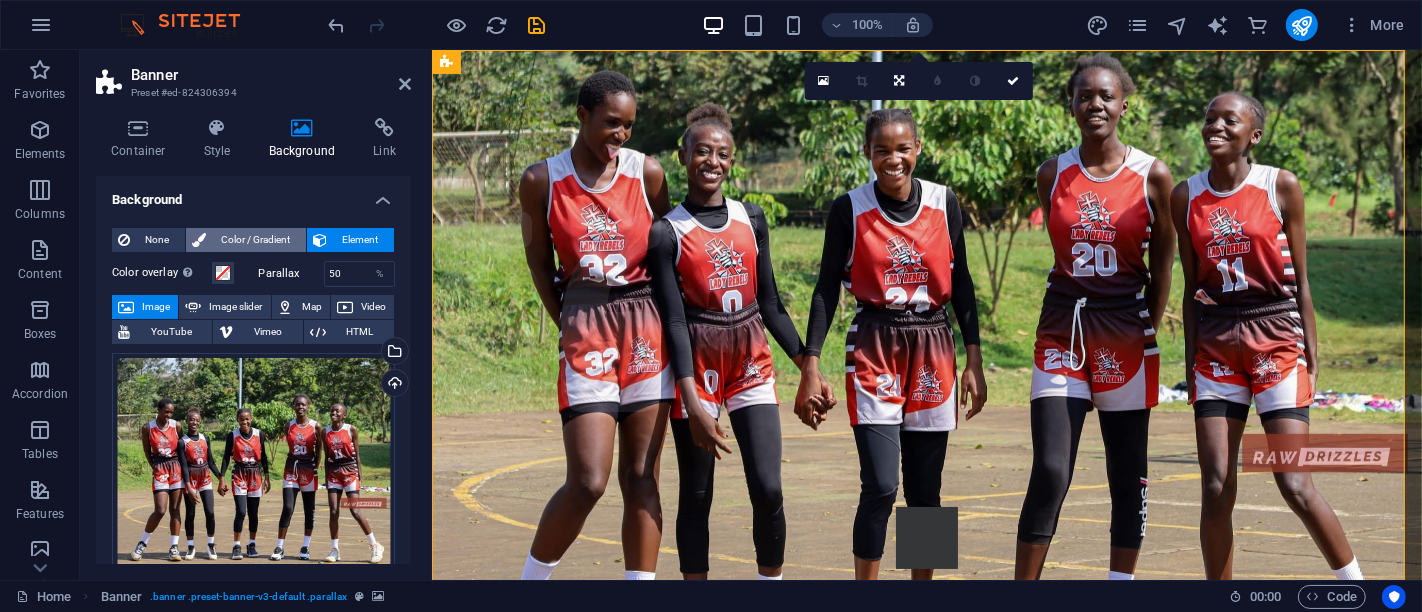 click on "Color / Gradient" at bounding box center [256, 240] 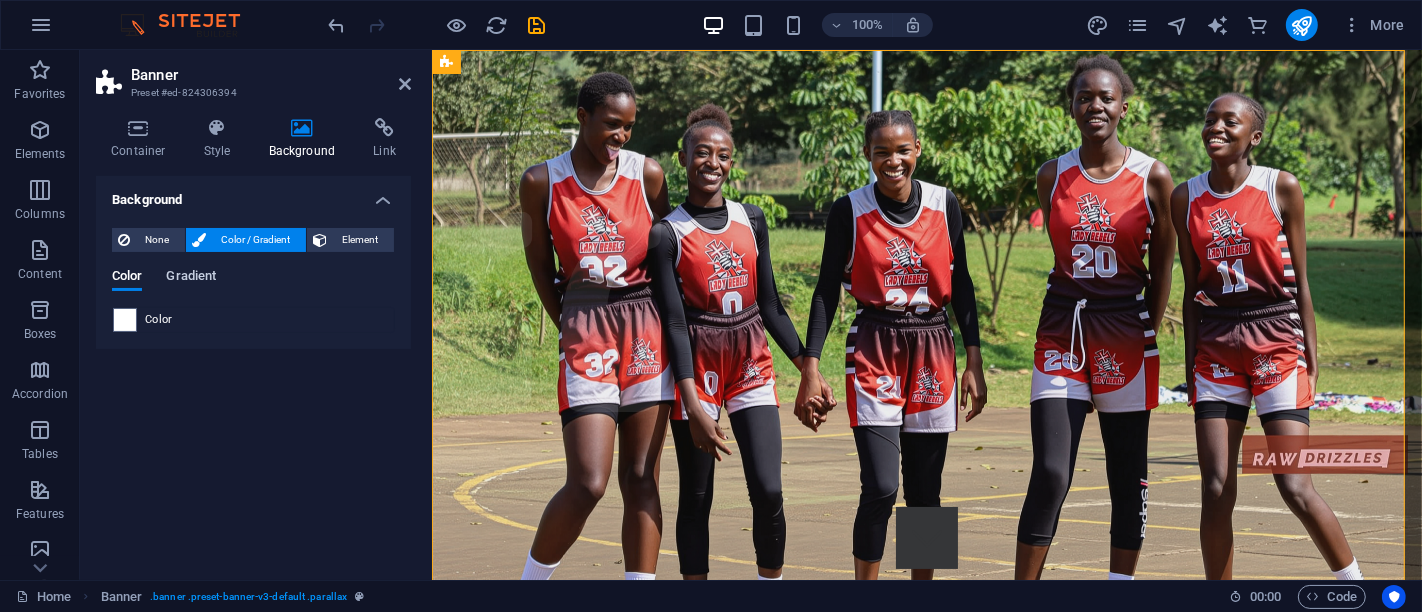 click on "Gradient" at bounding box center [191, 278] 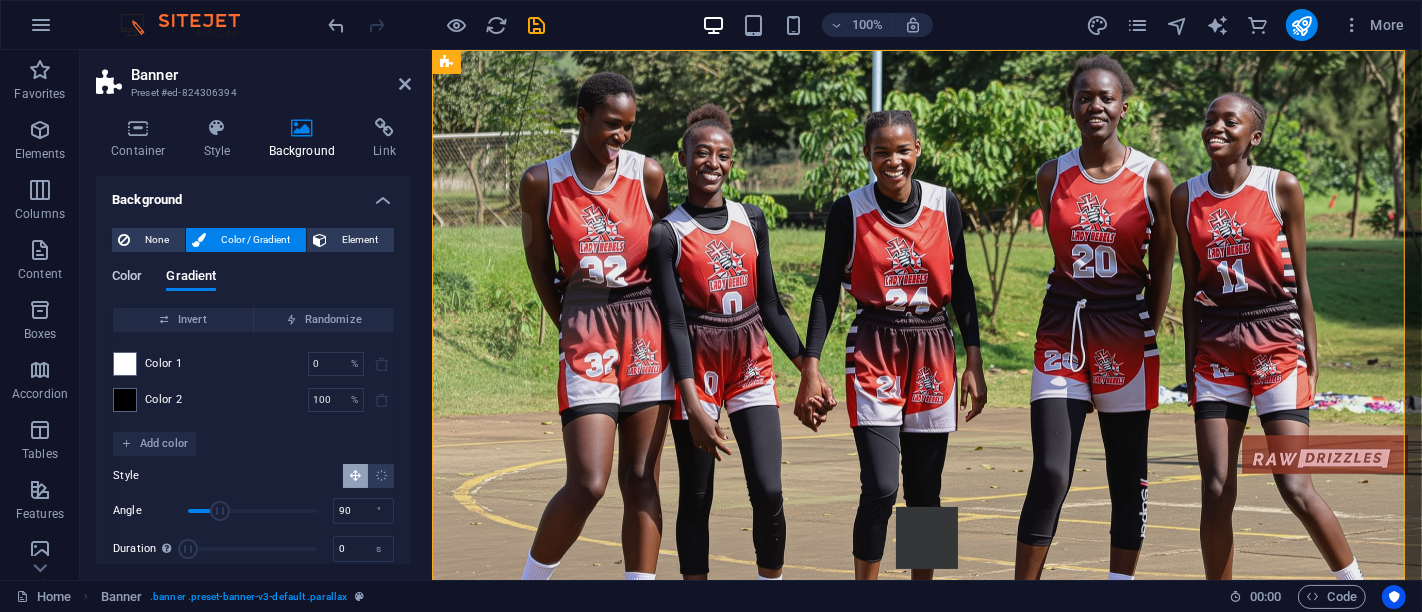 click on "Color" at bounding box center [127, 278] 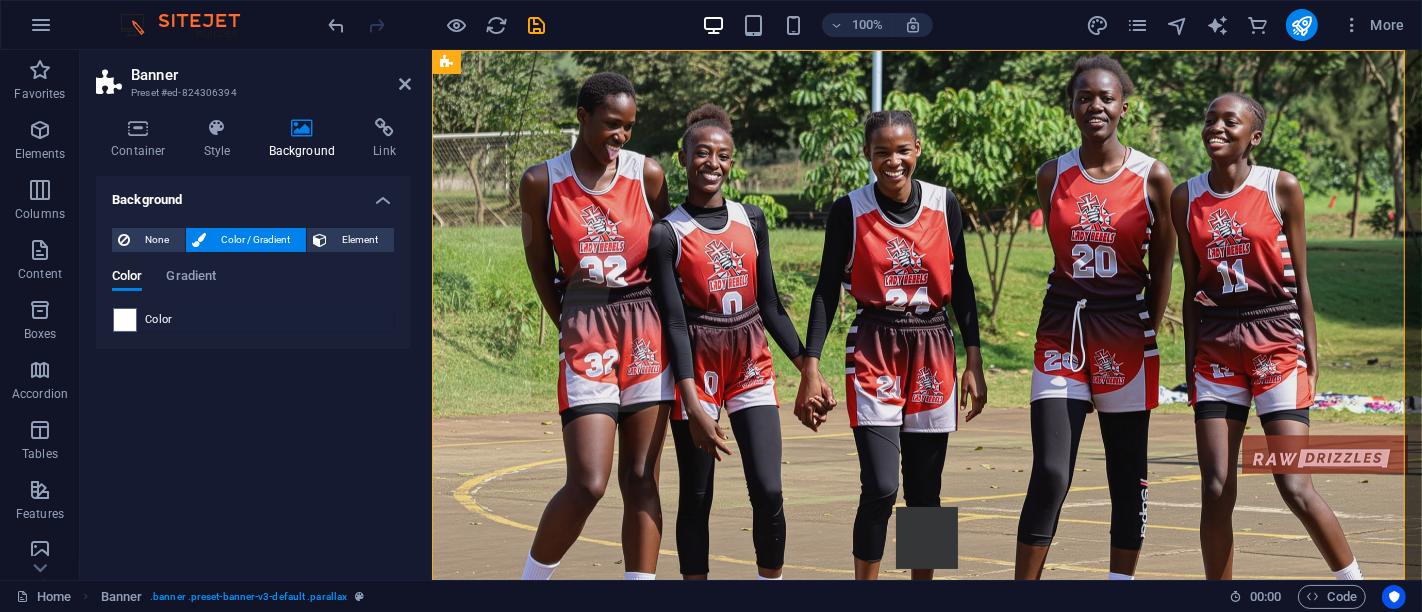 click at bounding box center (125, 320) 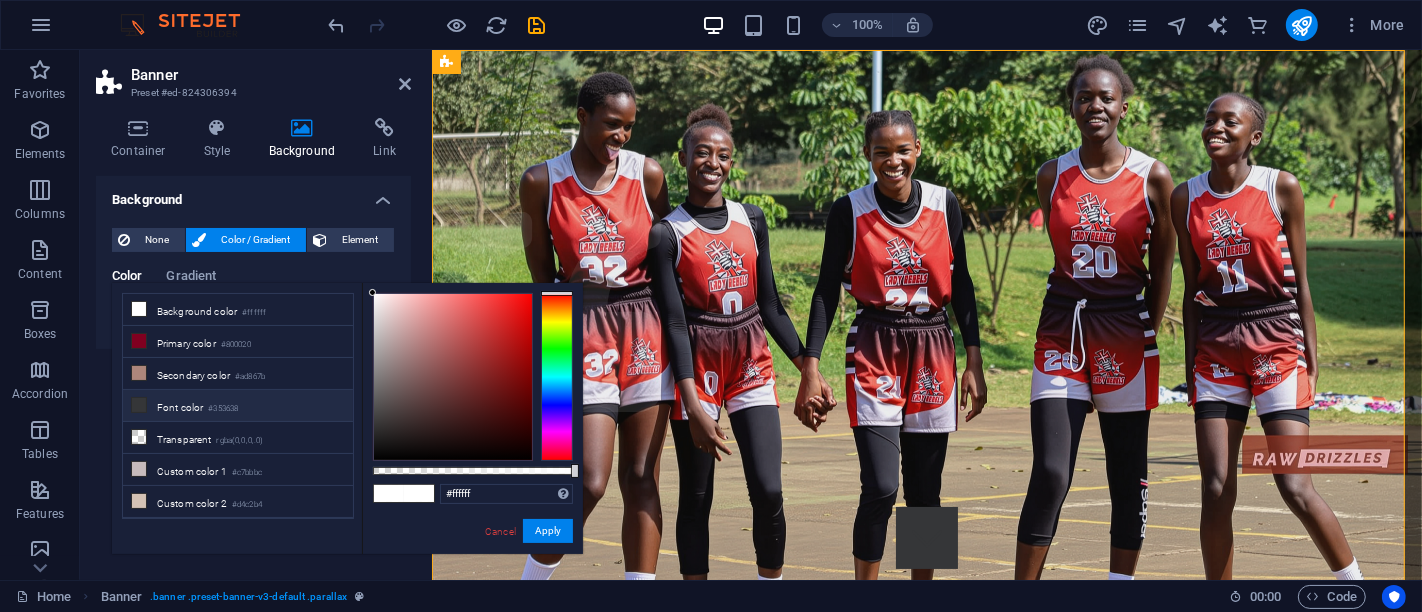 click on "Font color
#353638" at bounding box center [238, 406] 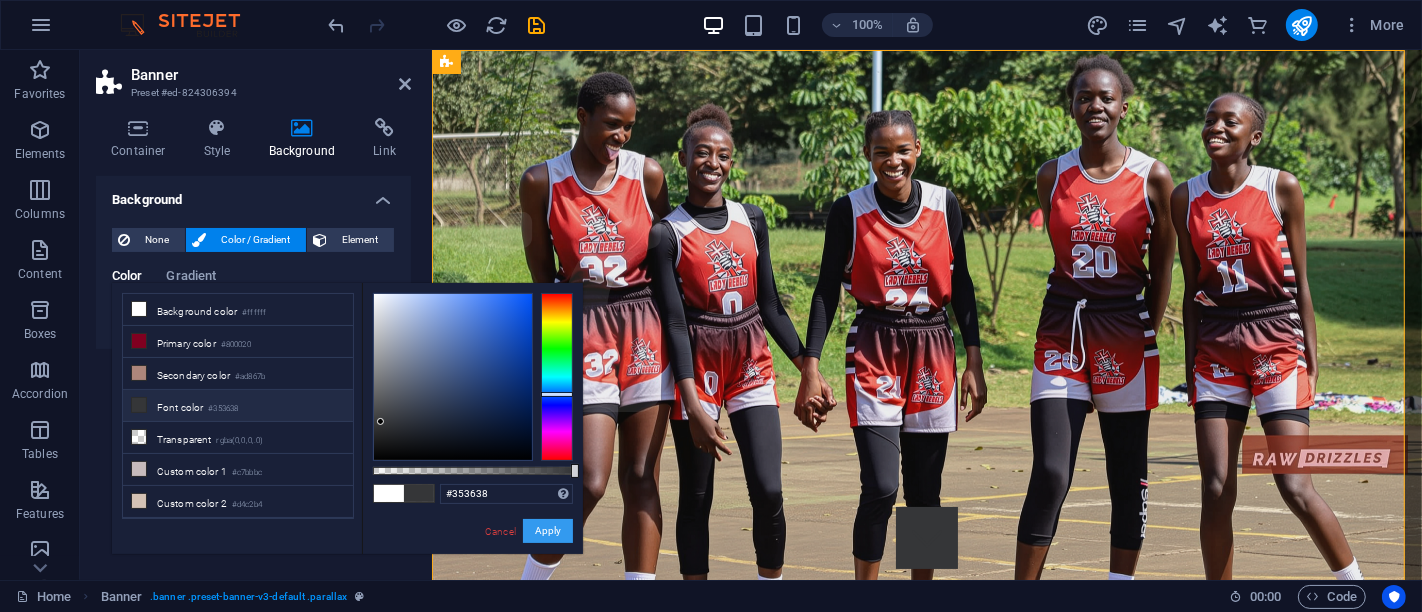 click on "Apply" at bounding box center [548, 531] 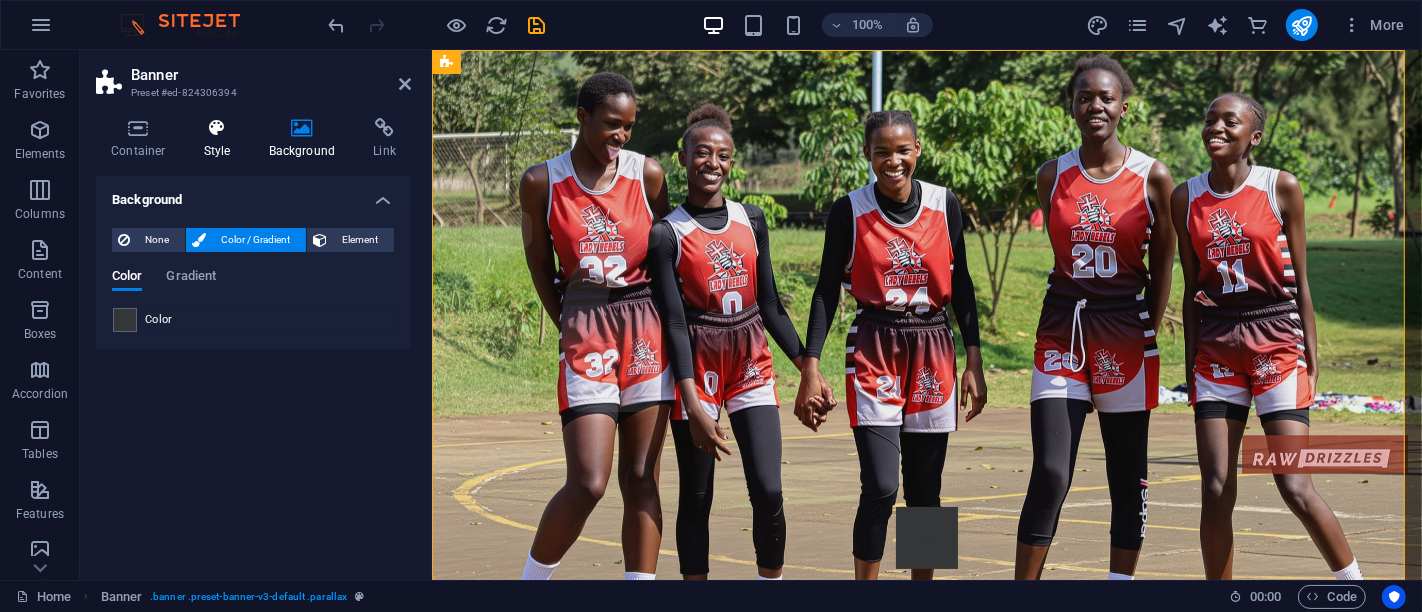 click at bounding box center (217, 128) 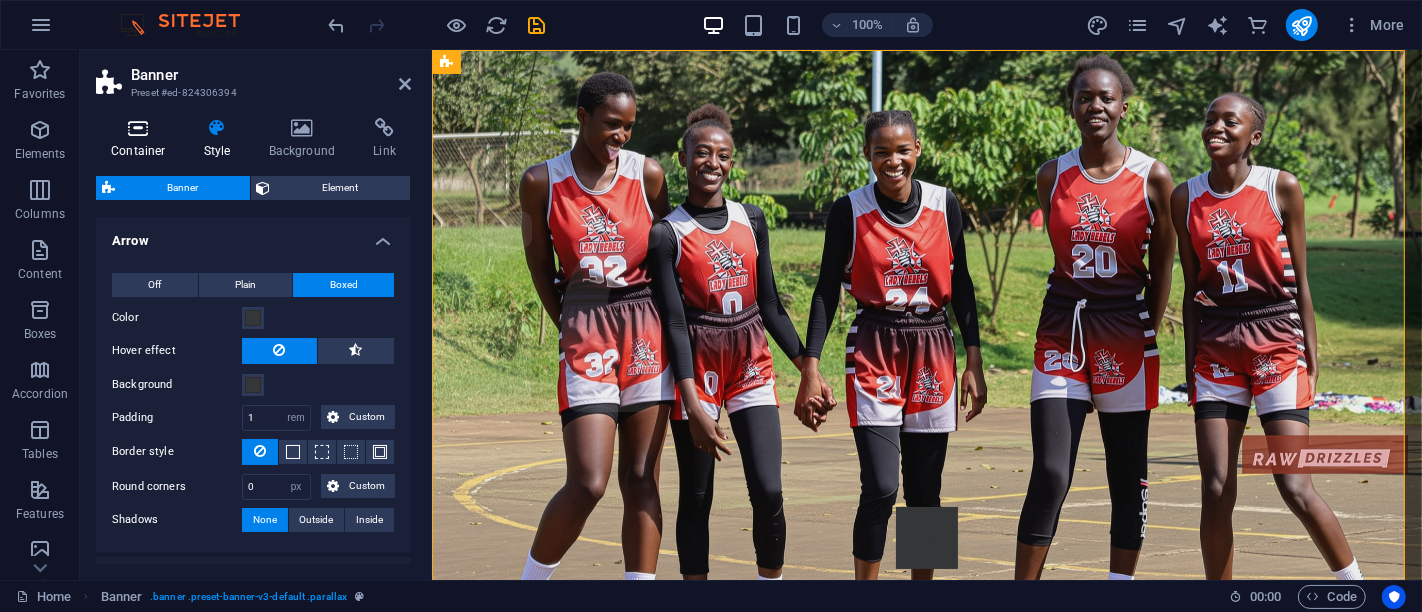 click at bounding box center (138, 128) 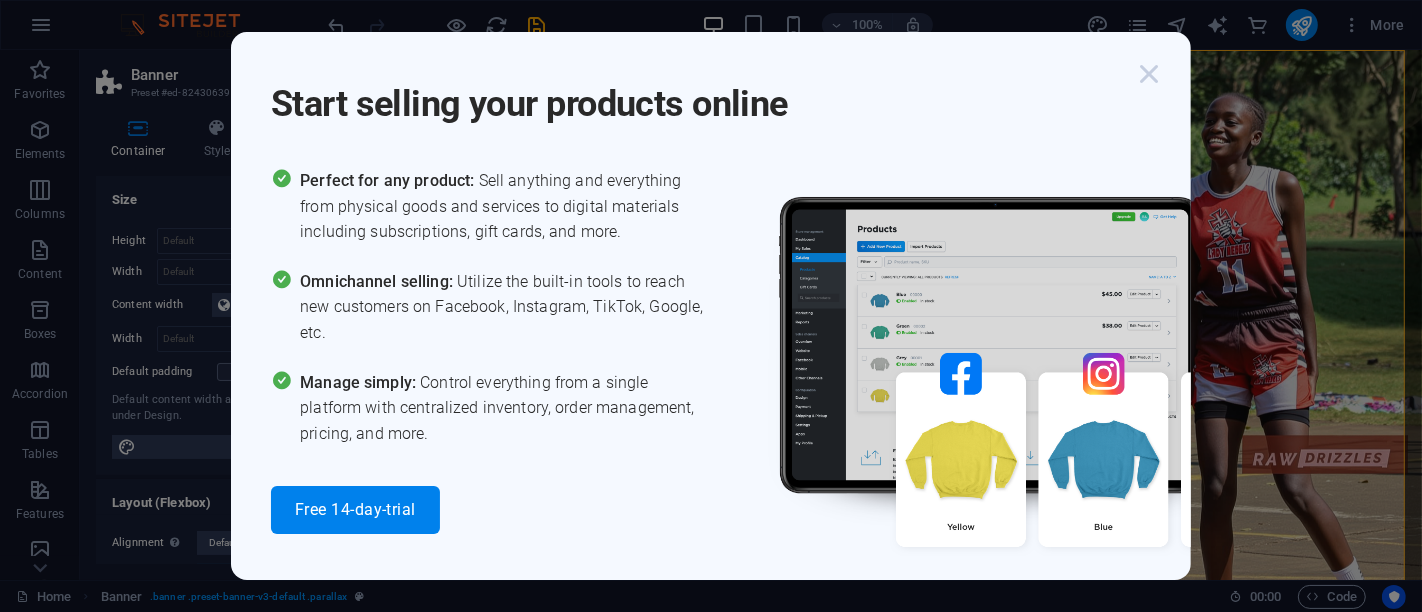 click at bounding box center (1149, 74) 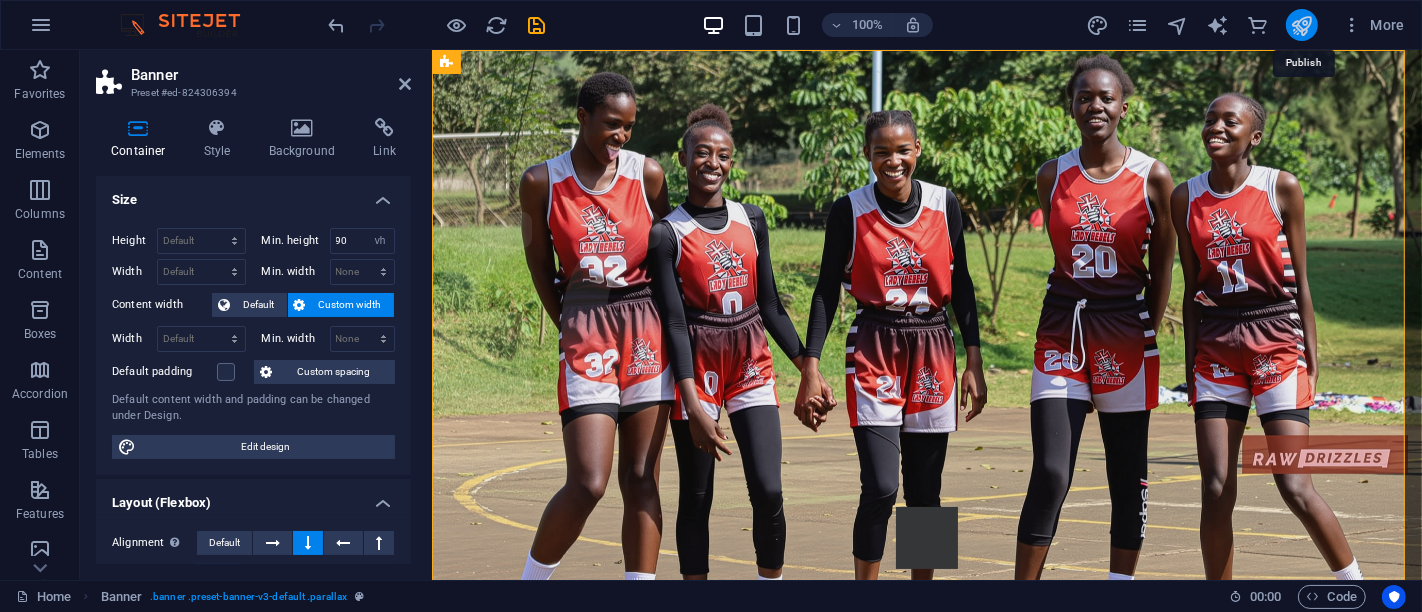 click at bounding box center [1301, 25] 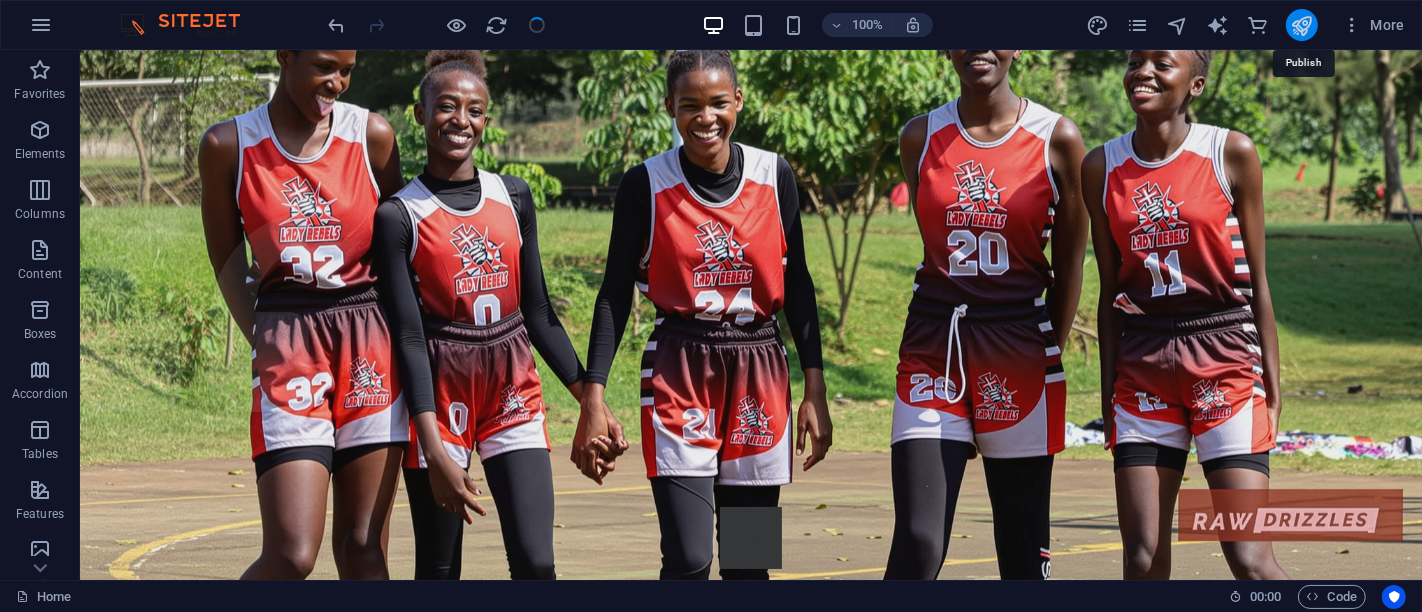 click at bounding box center (1301, 25) 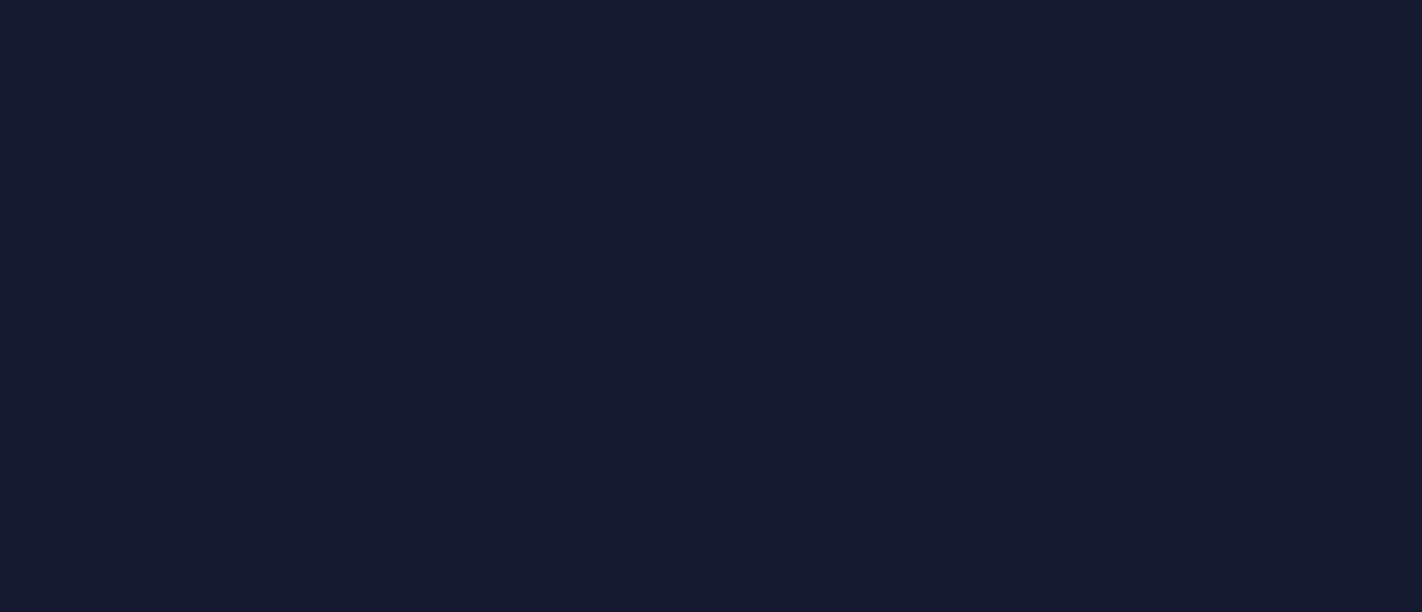 scroll, scrollTop: 0, scrollLeft: 0, axis: both 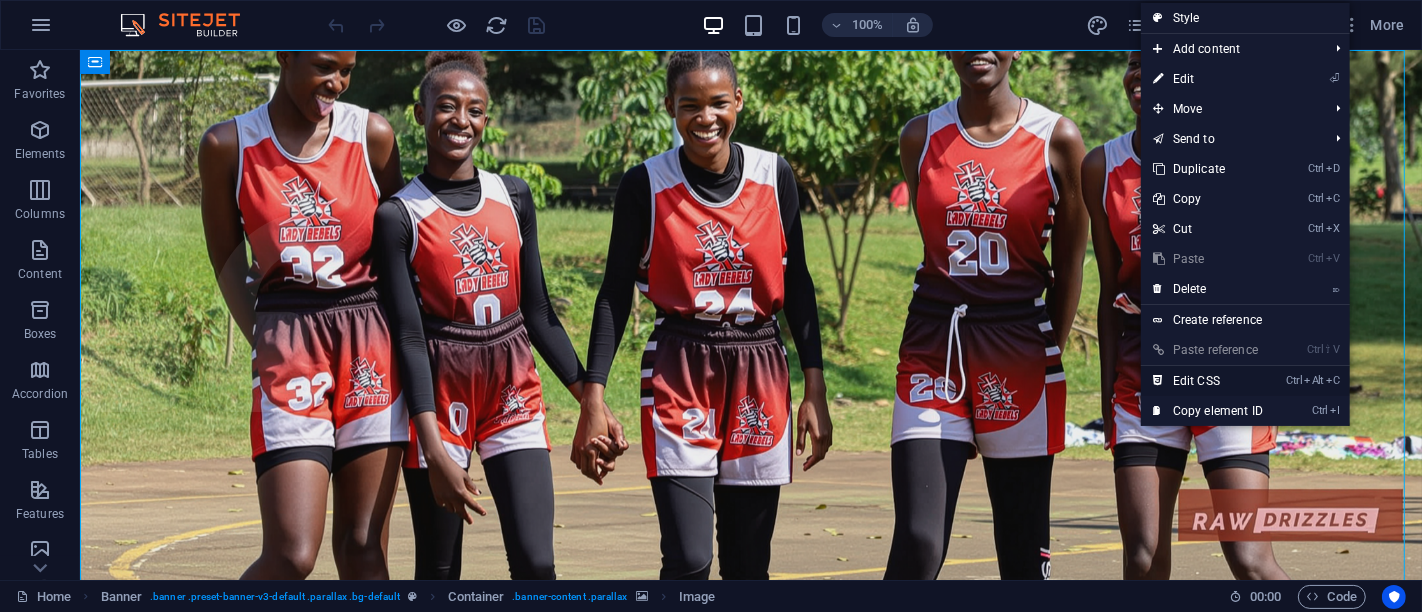 click on "Ctrl Alt C  Edit CSS" at bounding box center (1208, 381) 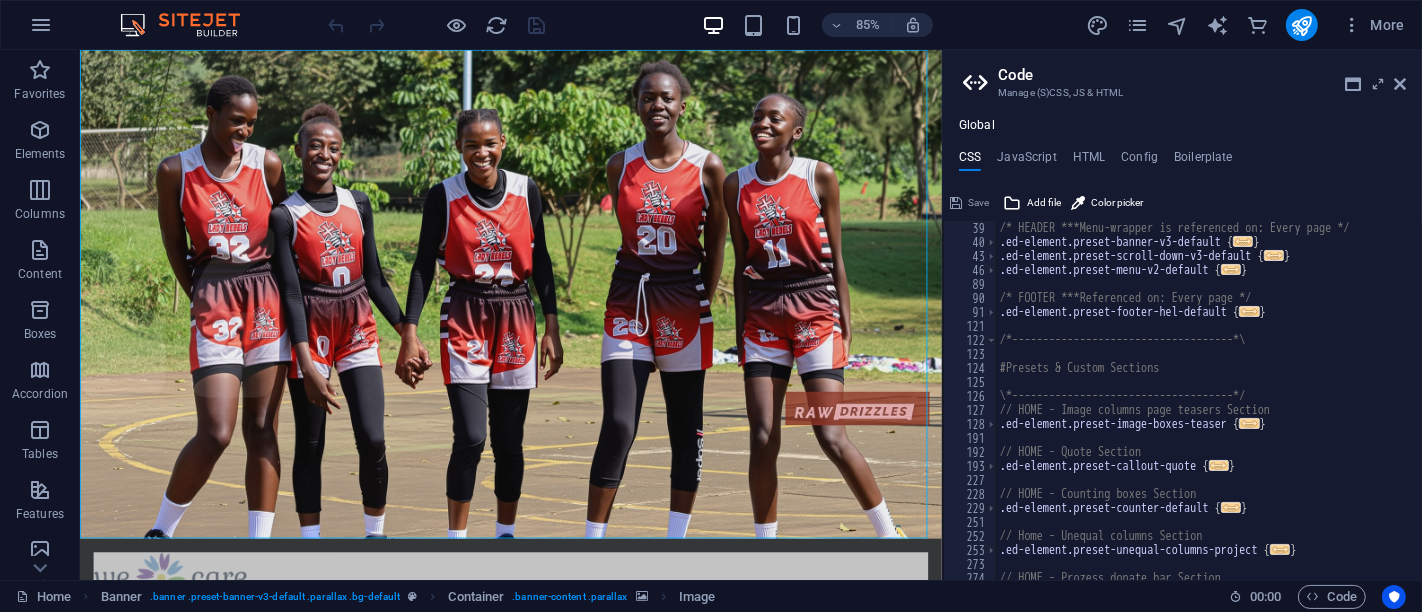 scroll, scrollTop: 665, scrollLeft: 0, axis: vertical 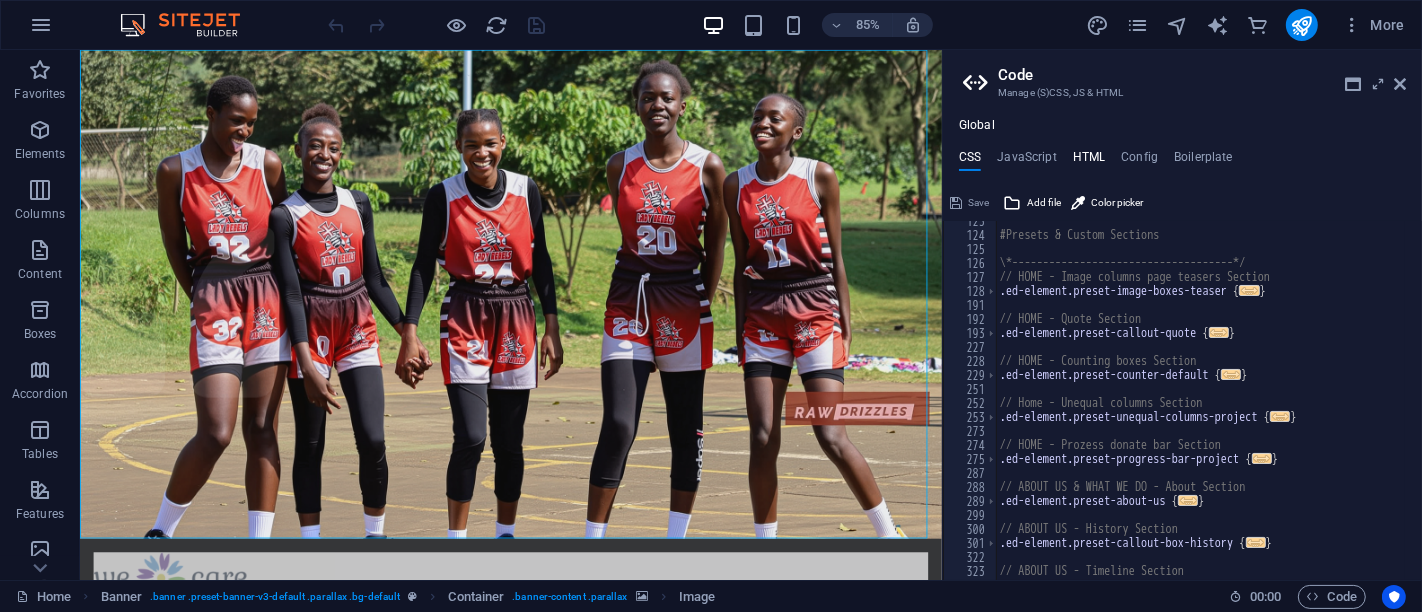click on "HTML" at bounding box center (1089, 161) 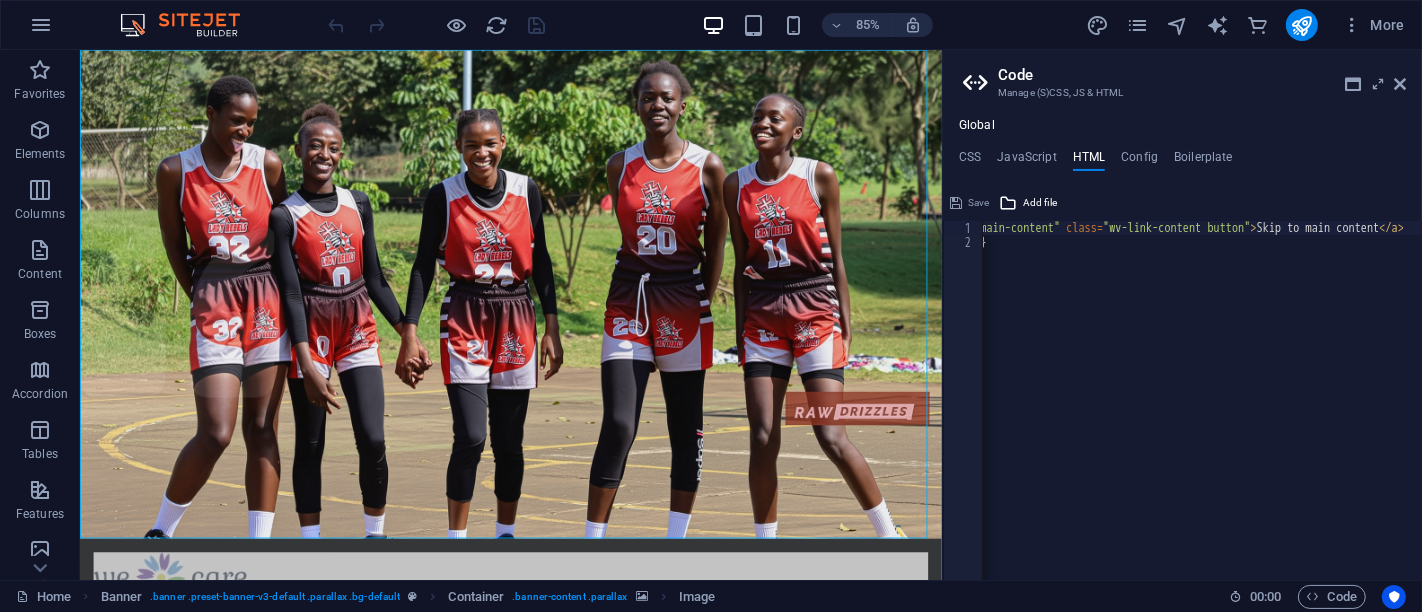 scroll, scrollTop: 0, scrollLeft: 0, axis: both 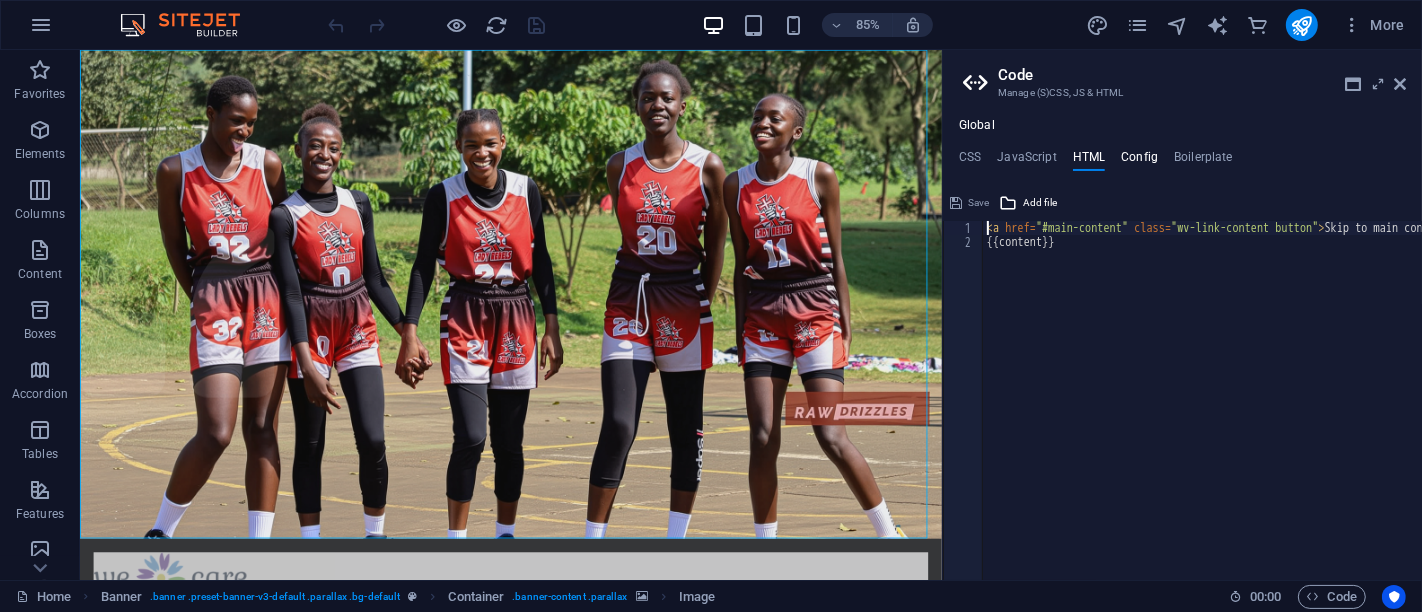 click on "Config" at bounding box center (1139, 161) 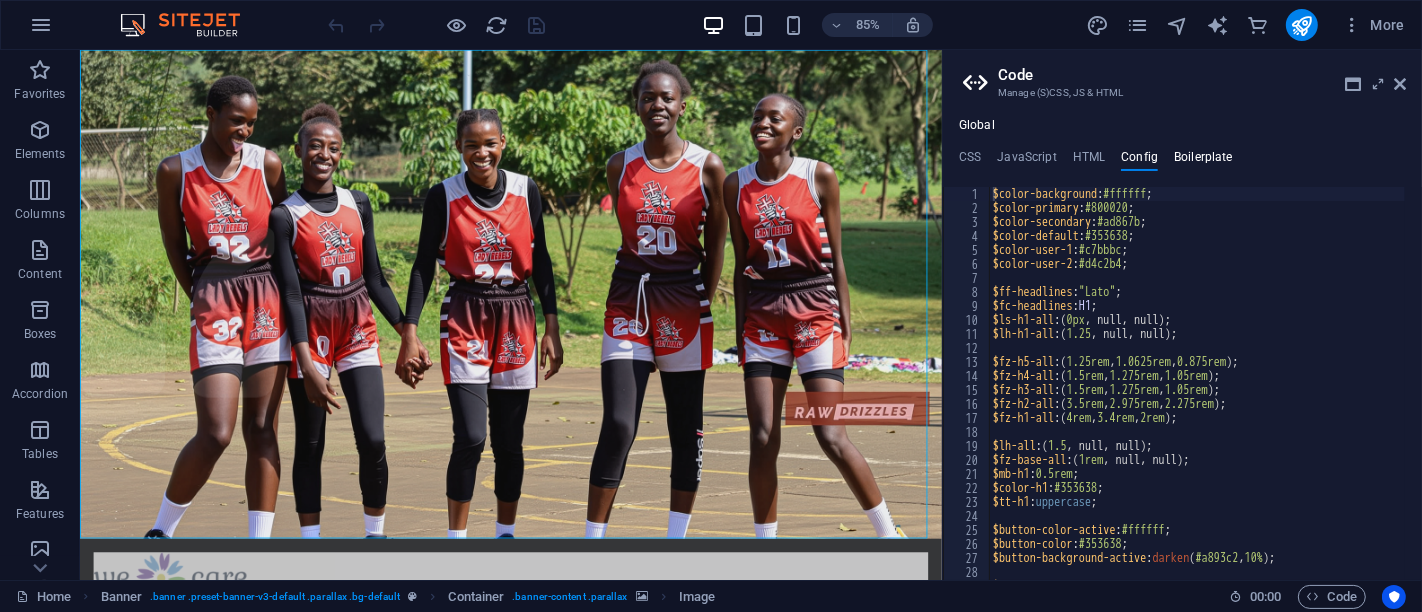 click on "Boilerplate" at bounding box center [1203, 161] 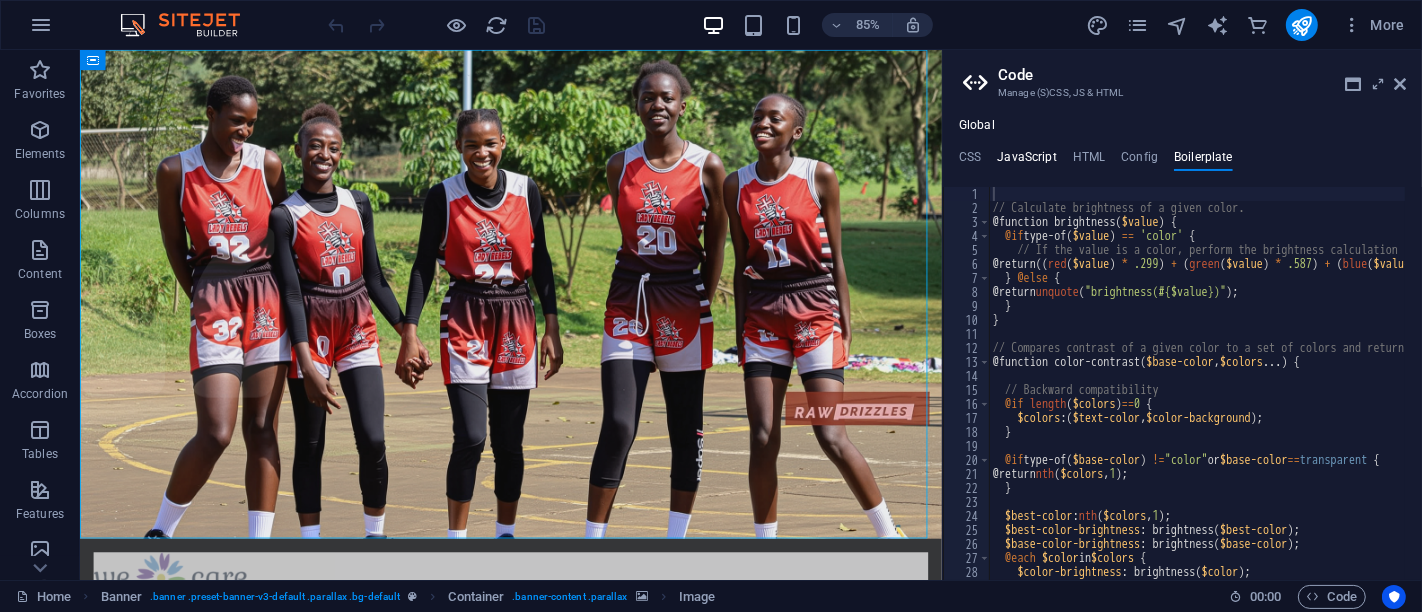 click on "JavaScript" at bounding box center [1026, 161] 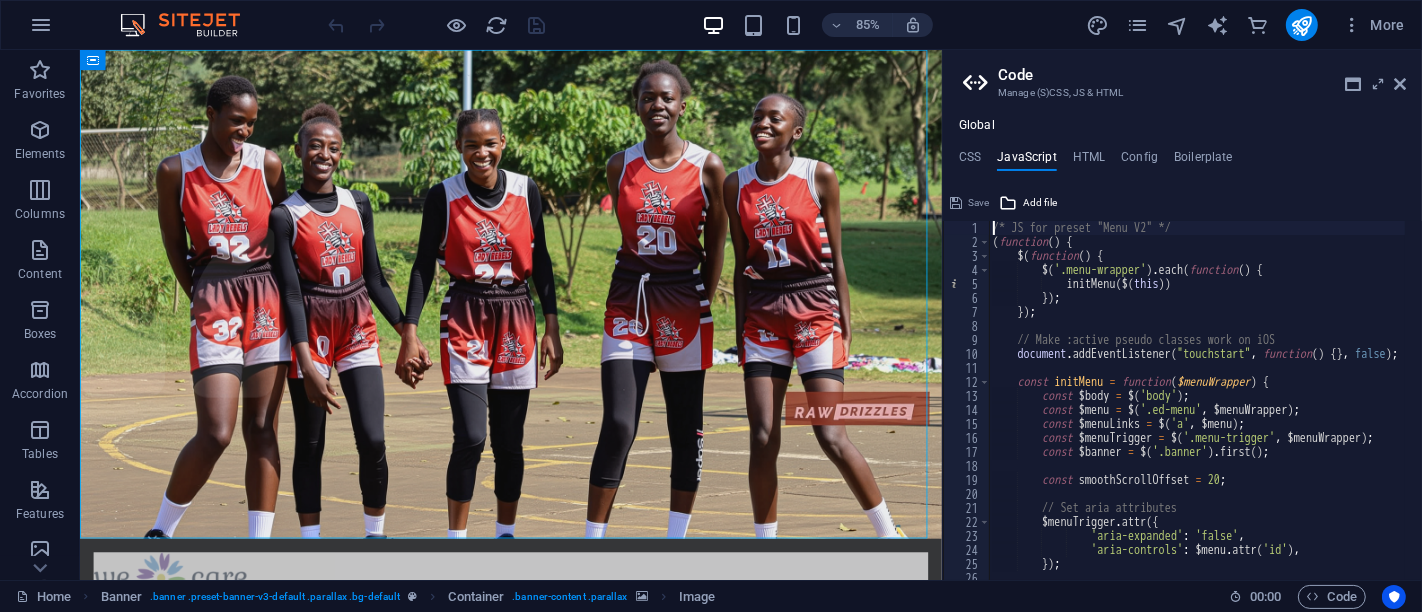 scroll, scrollTop: 133, scrollLeft: 0, axis: vertical 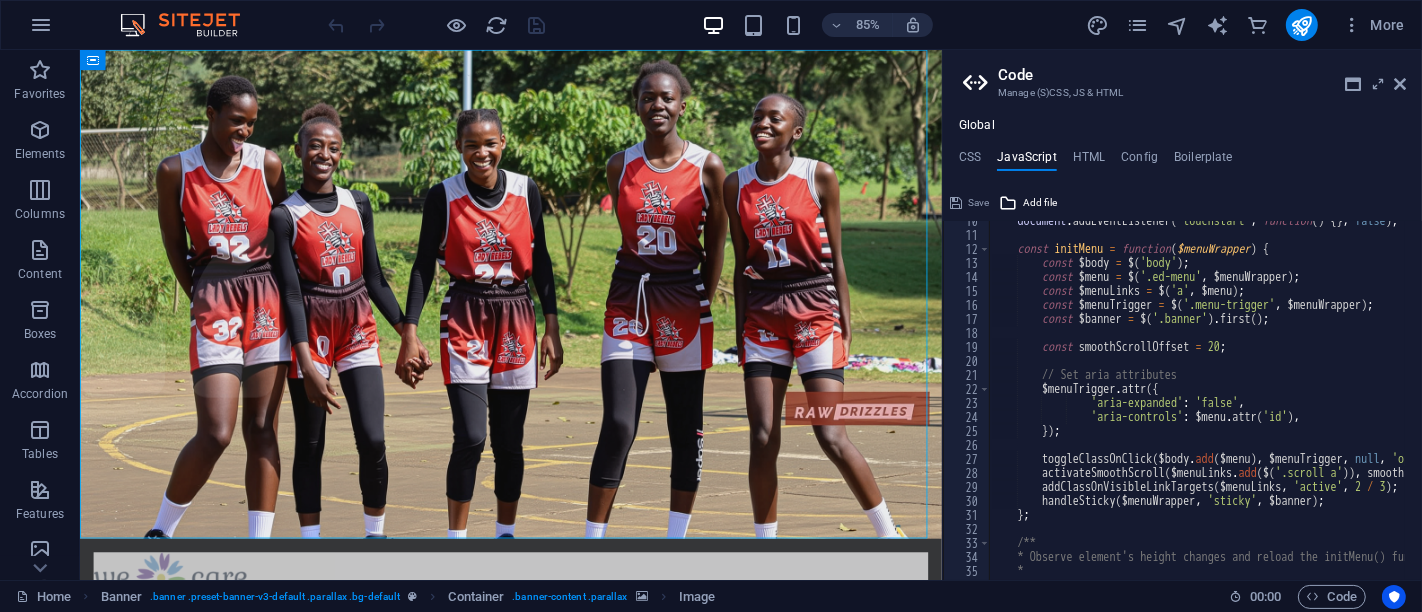 click on "Code Manage (S)CSS, JS & HTML Global CSS JavaScript HTML Config Boilerplate /*------------------------------------*\ 123 124 125 126 127 128 191 192 193 227 228 229 251 252 253 273 274 275 287 288 289 299 300 301 322 323 324     #Presets & Custom Sections \*------------------------------------*/ // HOME - Image columns page teasers Section  .ed-element.preset-image-boxes-teaser   { ... } // HOME - Quote Section .ed-element.preset-callout-quote   { ... } // HOME - Counting boxes Section .ed-element.preset-counter-default   { ... } // Home - Unequal columns Section .ed-element.preset-unequal-columns-project   { ... } // HOME - Prozess donate bar Section  .ed-element.preset-progress-bar-project   { ... } // ABOUT US & WHAT WE DO - About Section .ed-element.preset-about-us   { ... } // ABOUT US - History Section .ed-element.preset-callout-box-history   { ... } // ABOUT US - Timeline Section     Save Add file Color picker /* JS for preset "Menu V2" */ 10 11 12 13 14 15 16 17 18 19 20 21 22 23 24 25 26 27 28 29 ." at bounding box center [1182, 315] 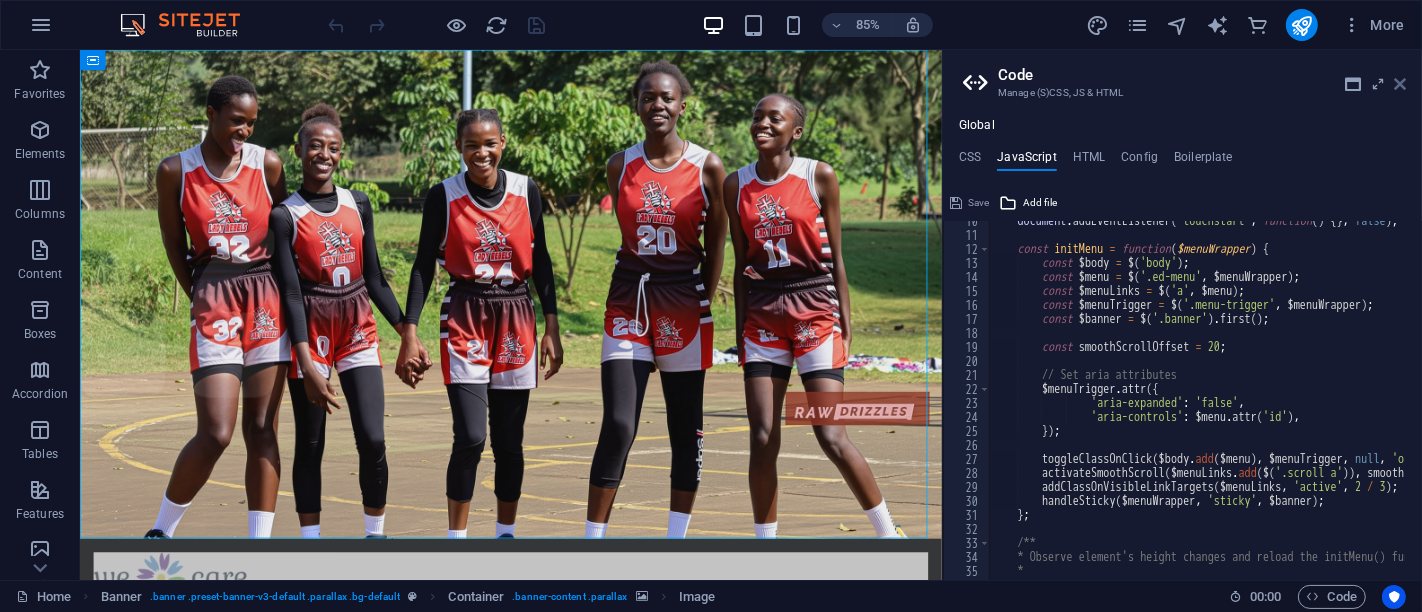 click at bounding box center [1400, 84] 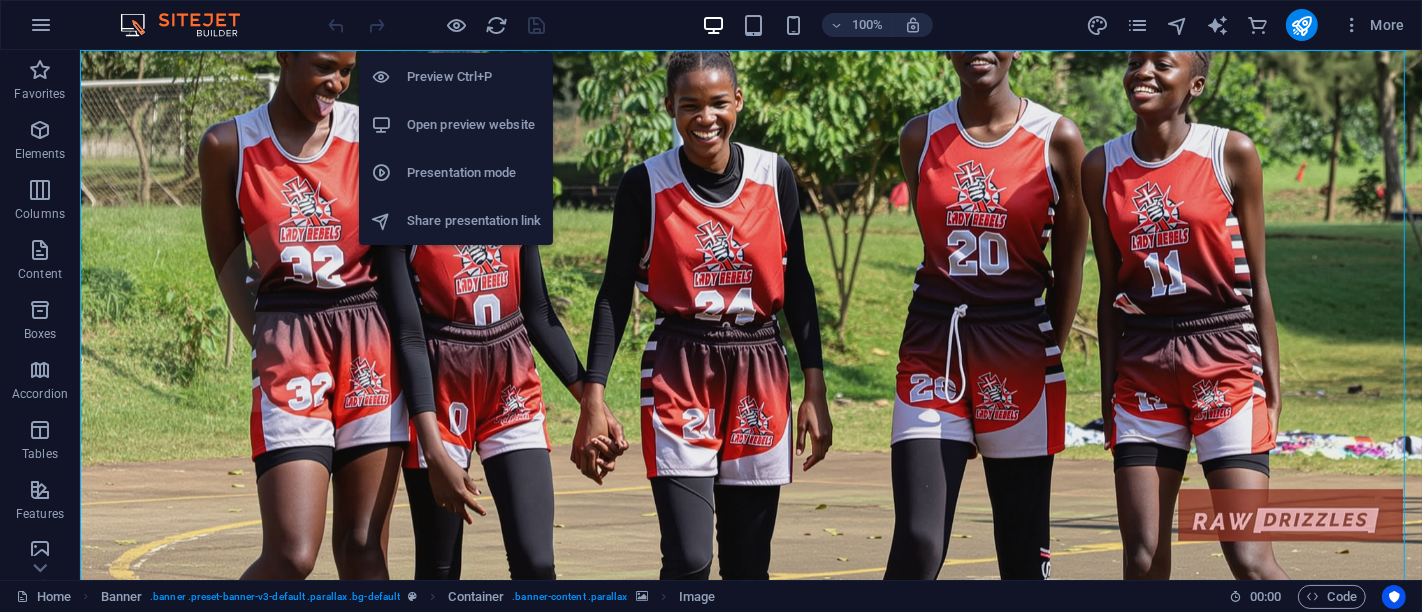 click on "Open preview website" at bounding box center (474, 125) 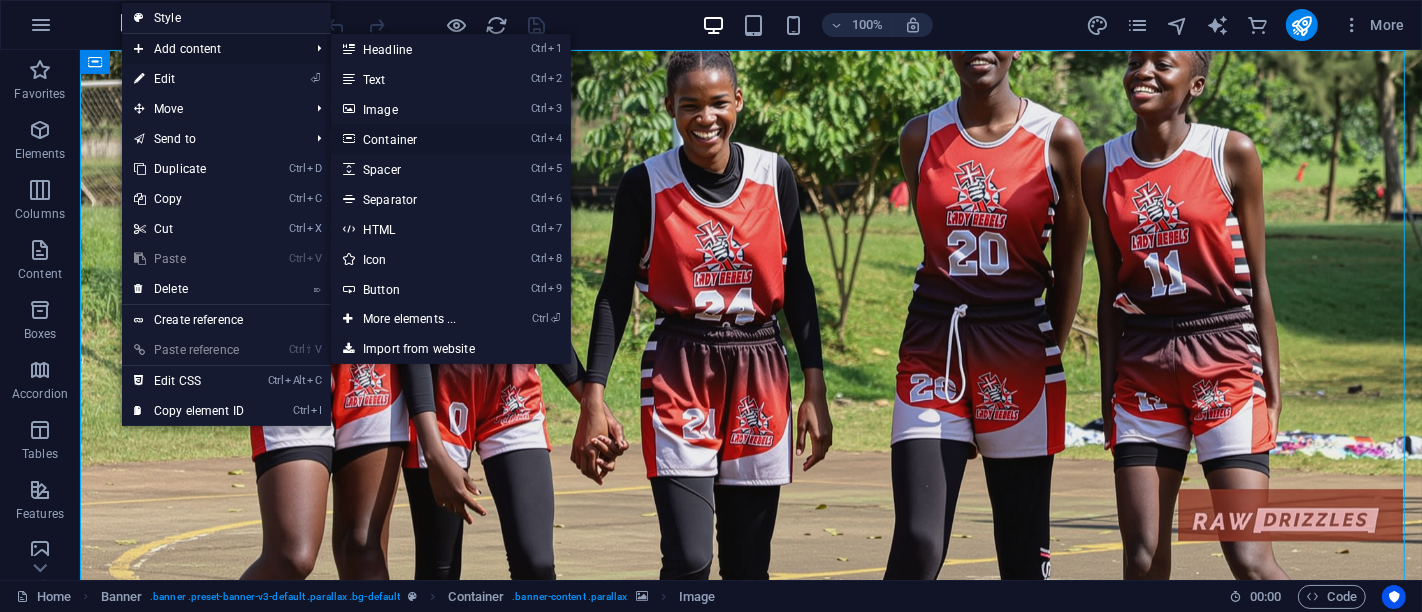click on "Ctrl 4  Container" at bounding box center [413, 139] 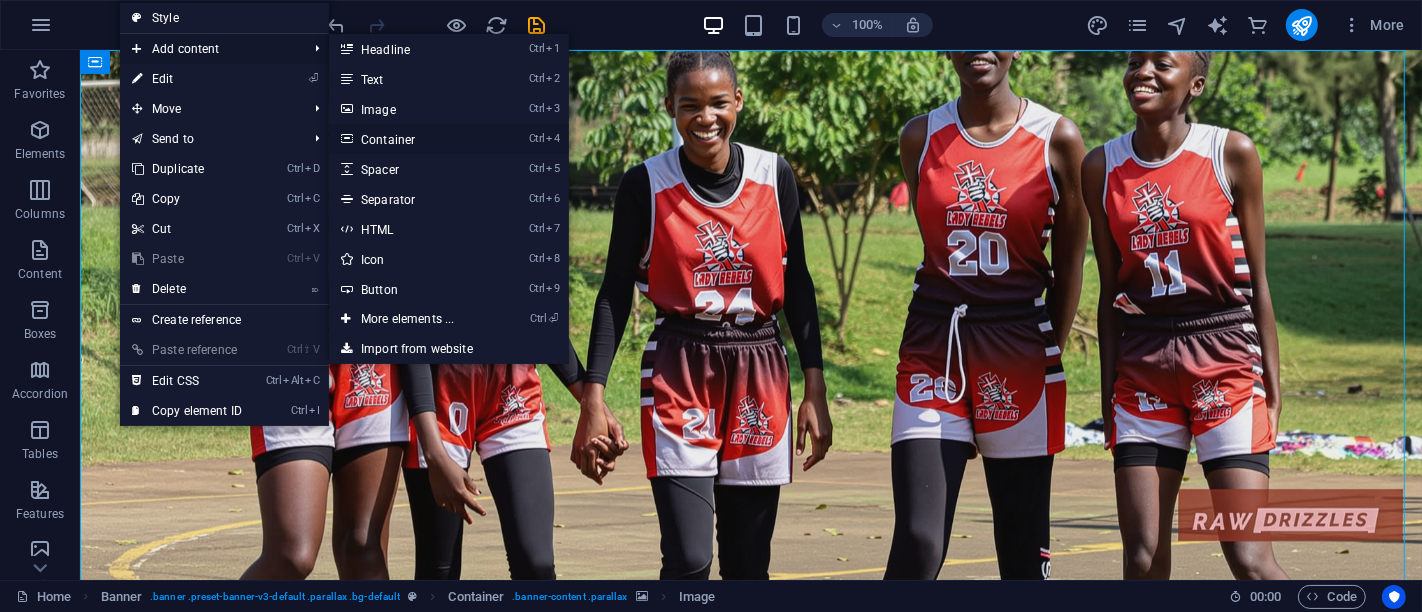click on "Ctrl 4  Container" at bounding box center [411, 139] 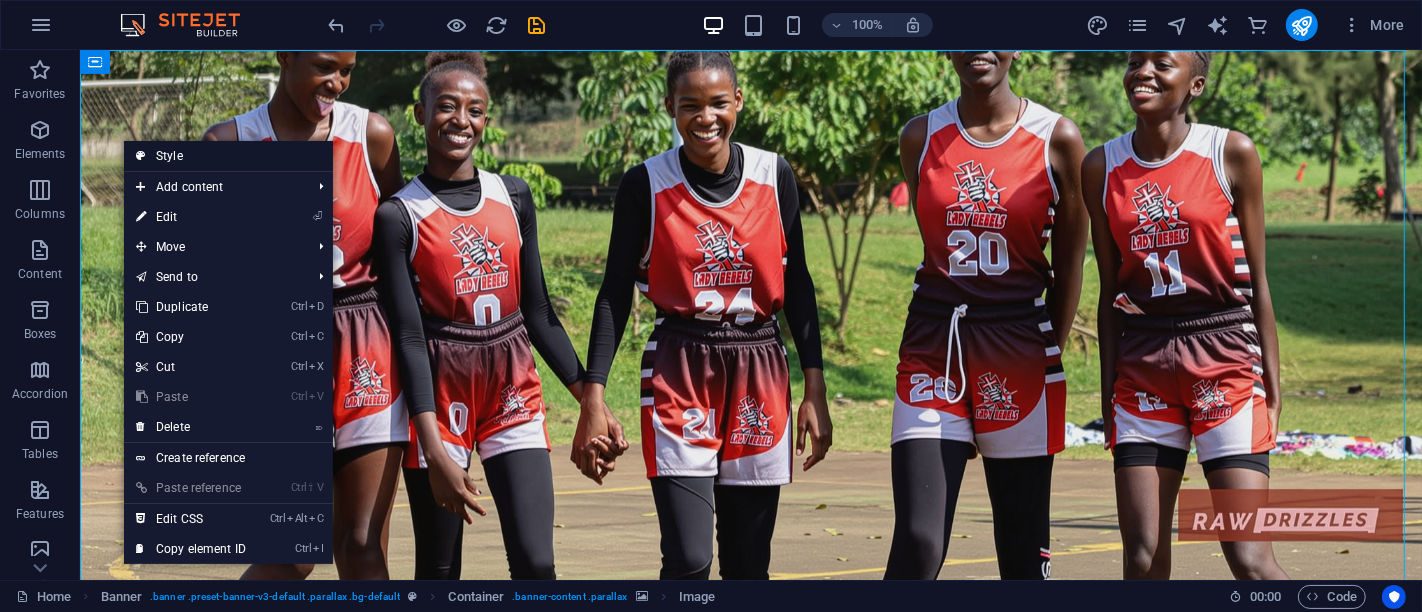 click on "Style" at bounding box center [228, 156] 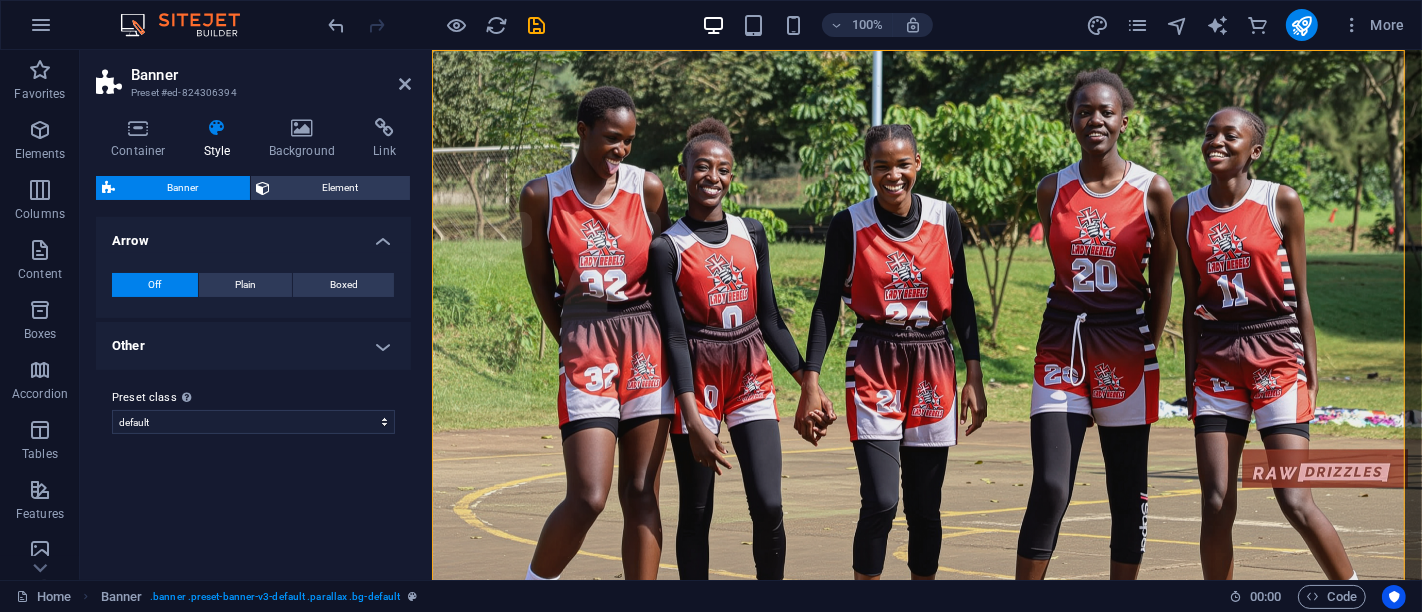 click on "Other" at bounding box center [253, 346] 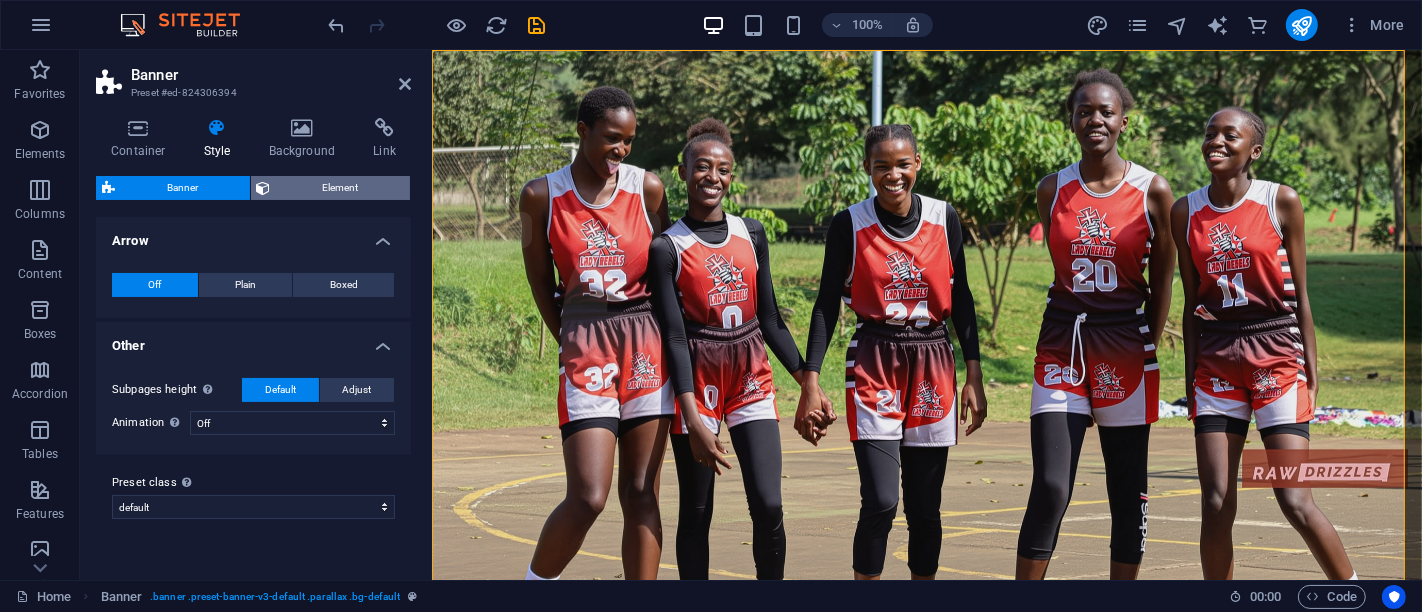 click at bounding box center (264, 188) 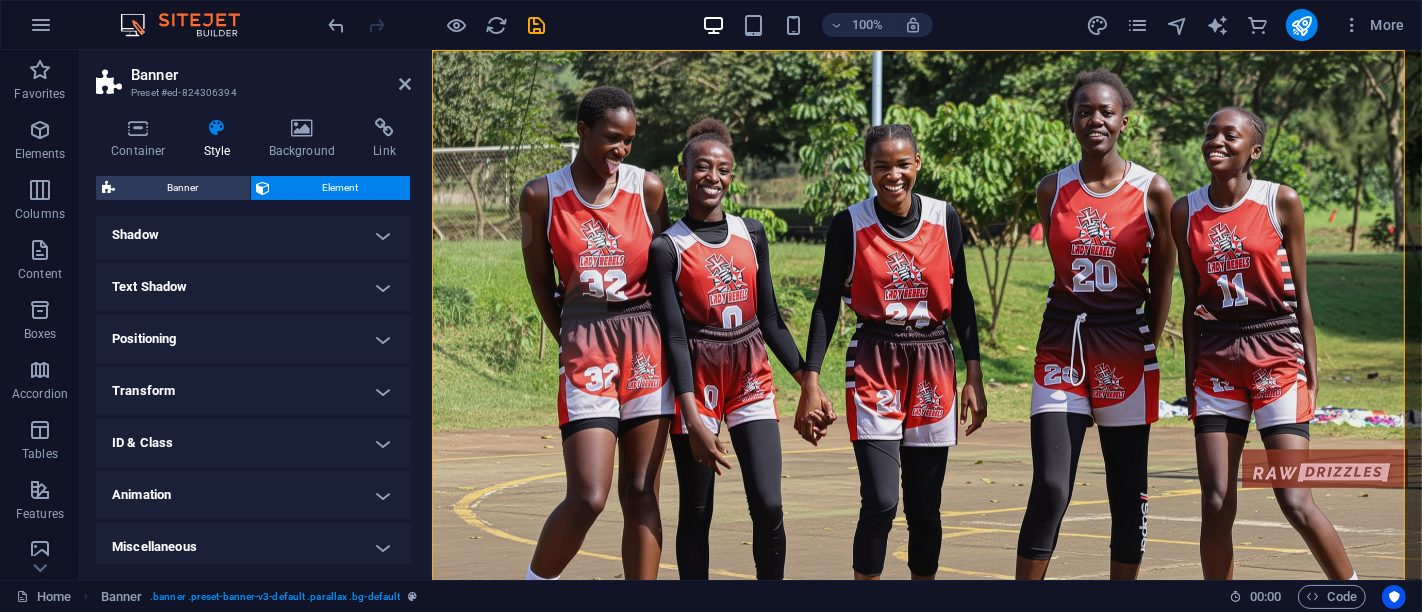 scroll, scrollTop: 282, scrollLeft: 0, axis: vertical 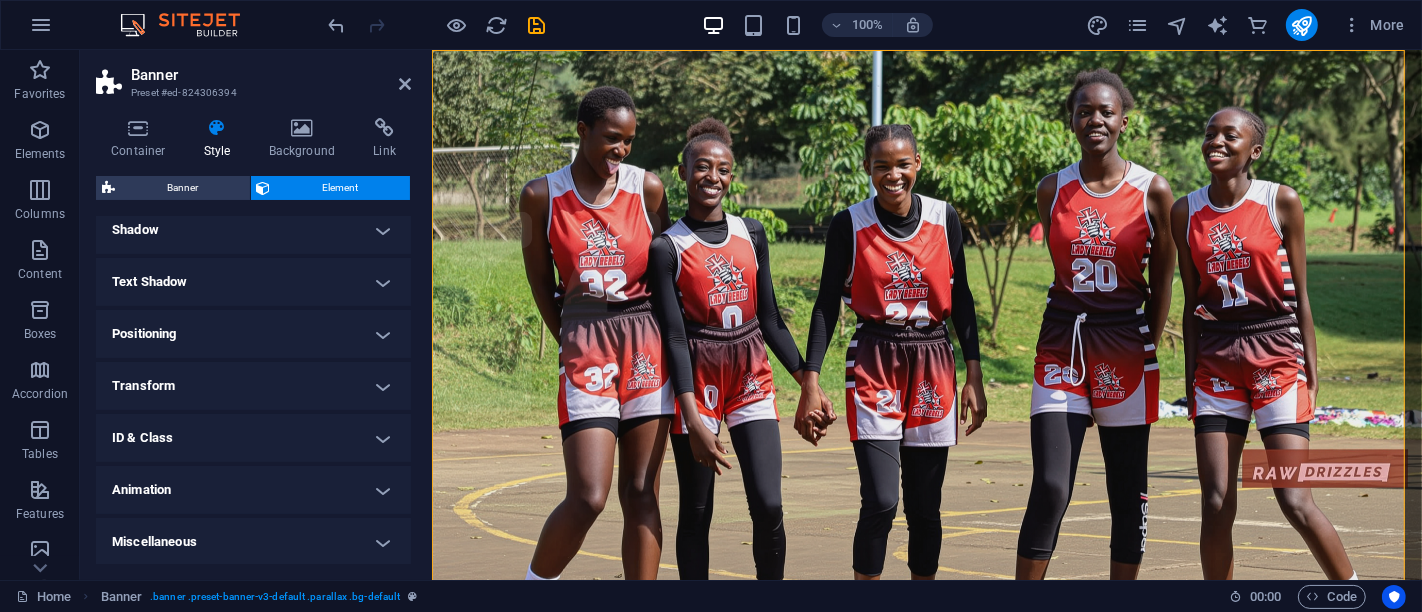 click on "Transform" at bounding box center (253, 386) 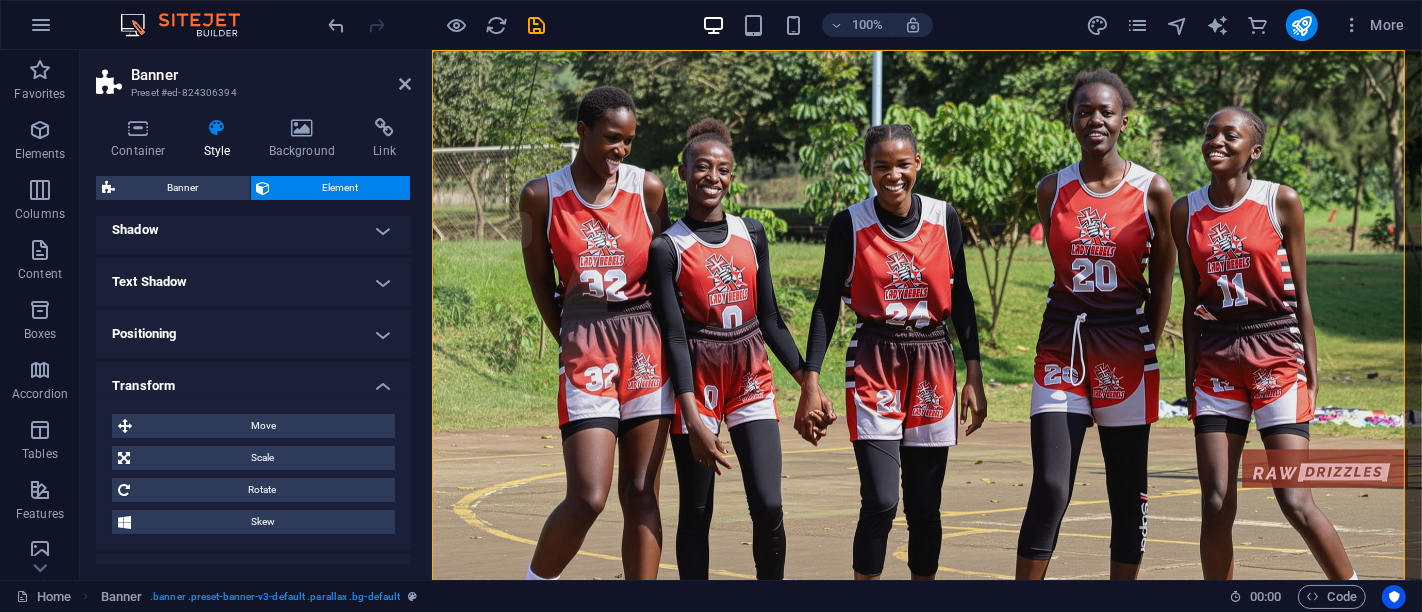 click on "Transform" at bounding box center [253, 380] 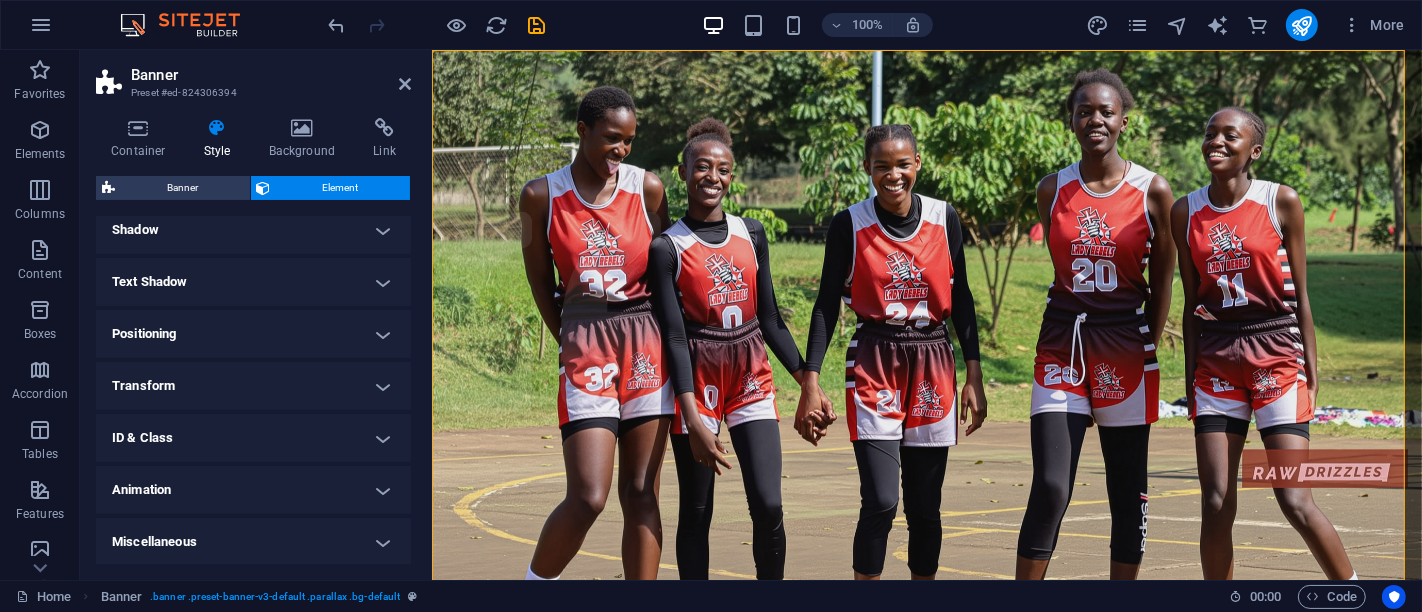 click on "Positioning" at bounding box center [253, 334] 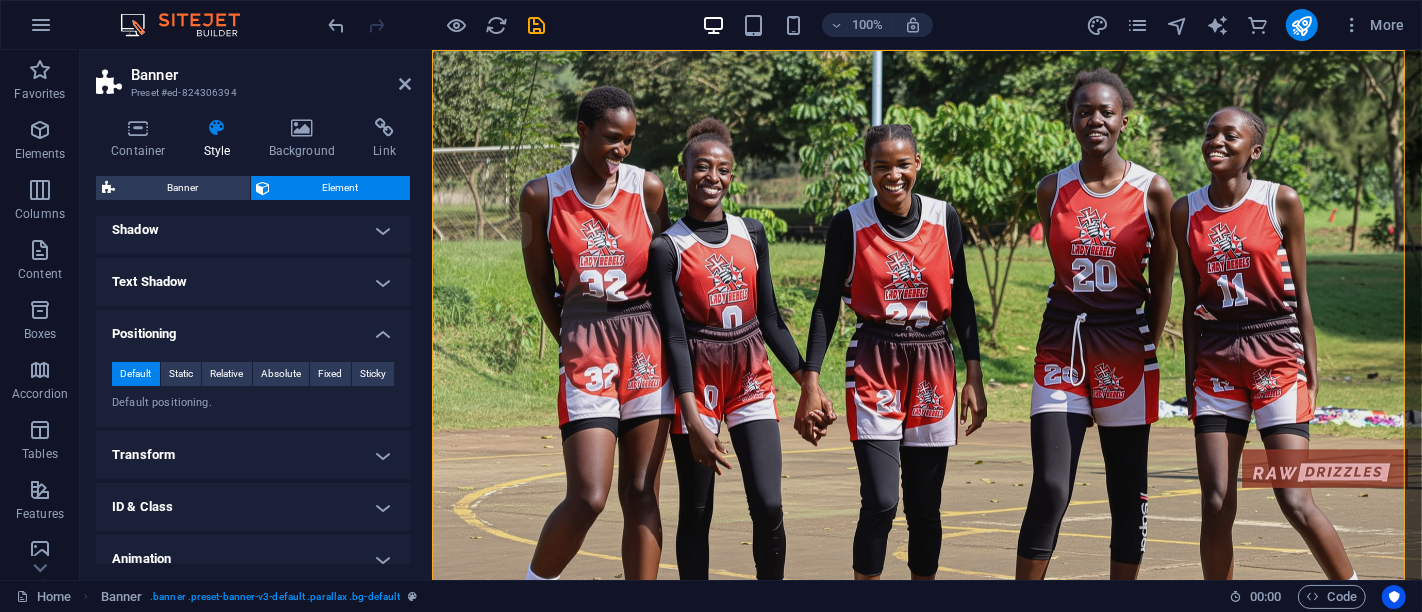 click on "Positioning" at bounding box center [253, 328] 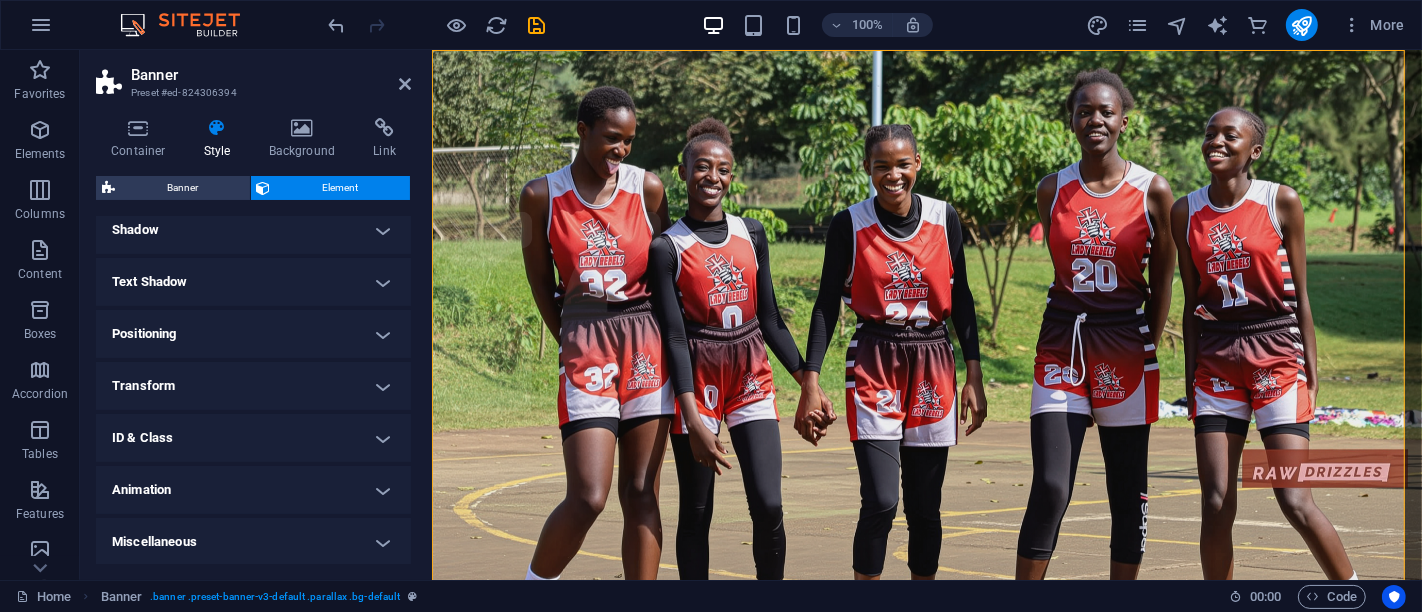 click on "Text Shadow" at bounding box center [253, 282] 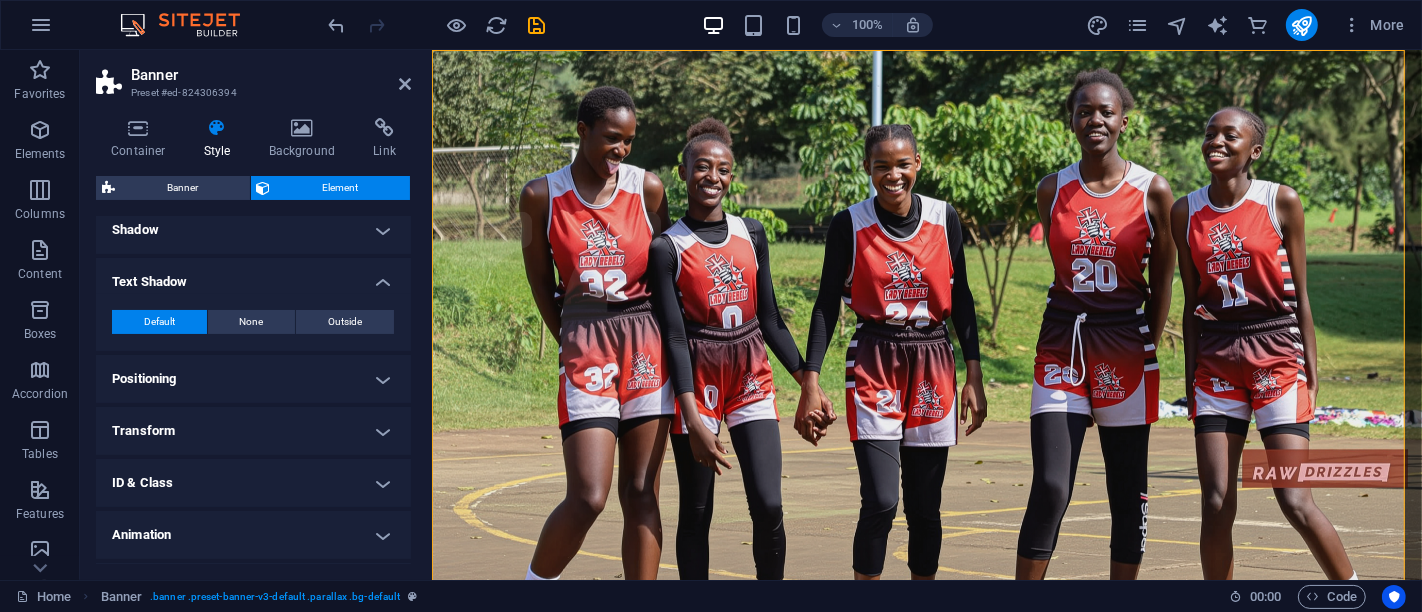 drag, startPoint x: 240, startPoint y: 301, endPoint x: 258, endPoint y: 272, distance: 34.132095 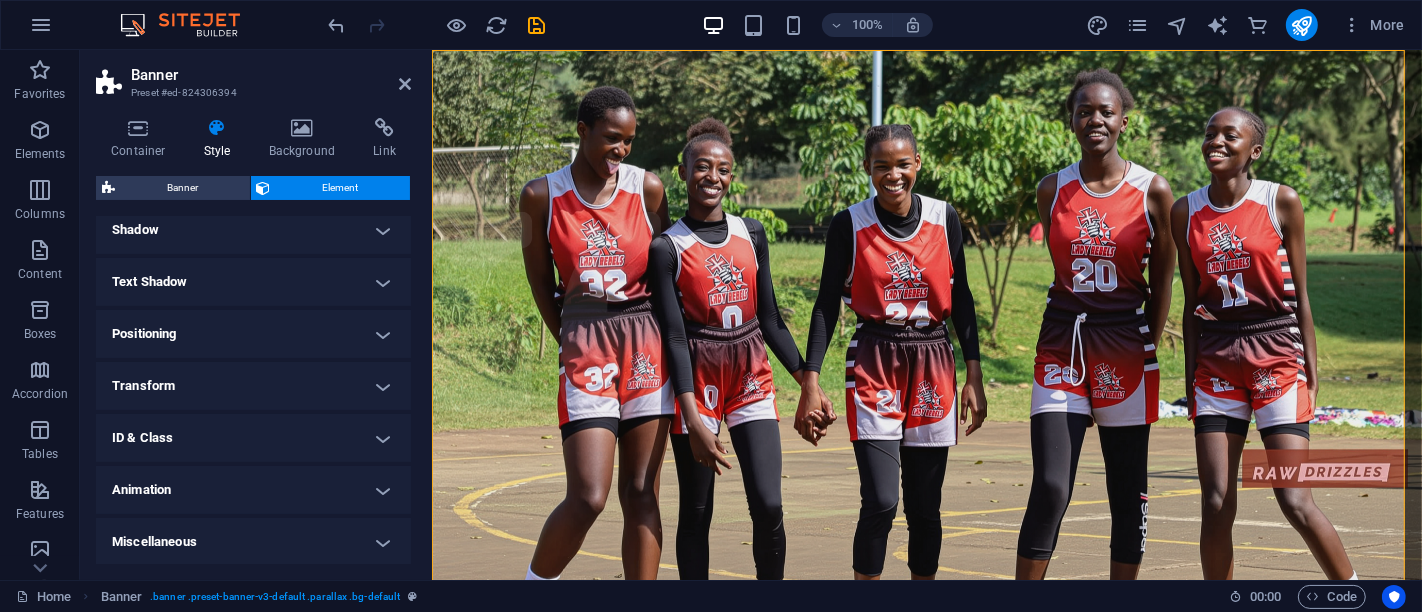 click on "Shadow" at bounding box center [253, 230] 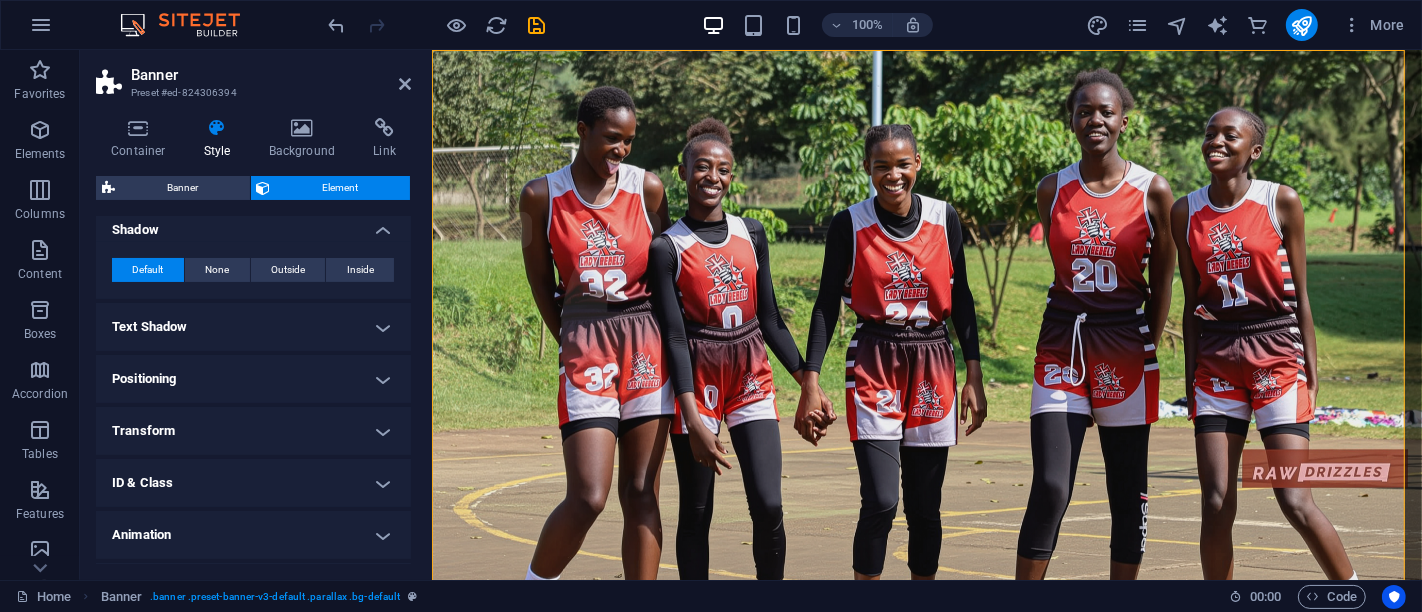 click on "Shadow" at bounding box center [253, 224] 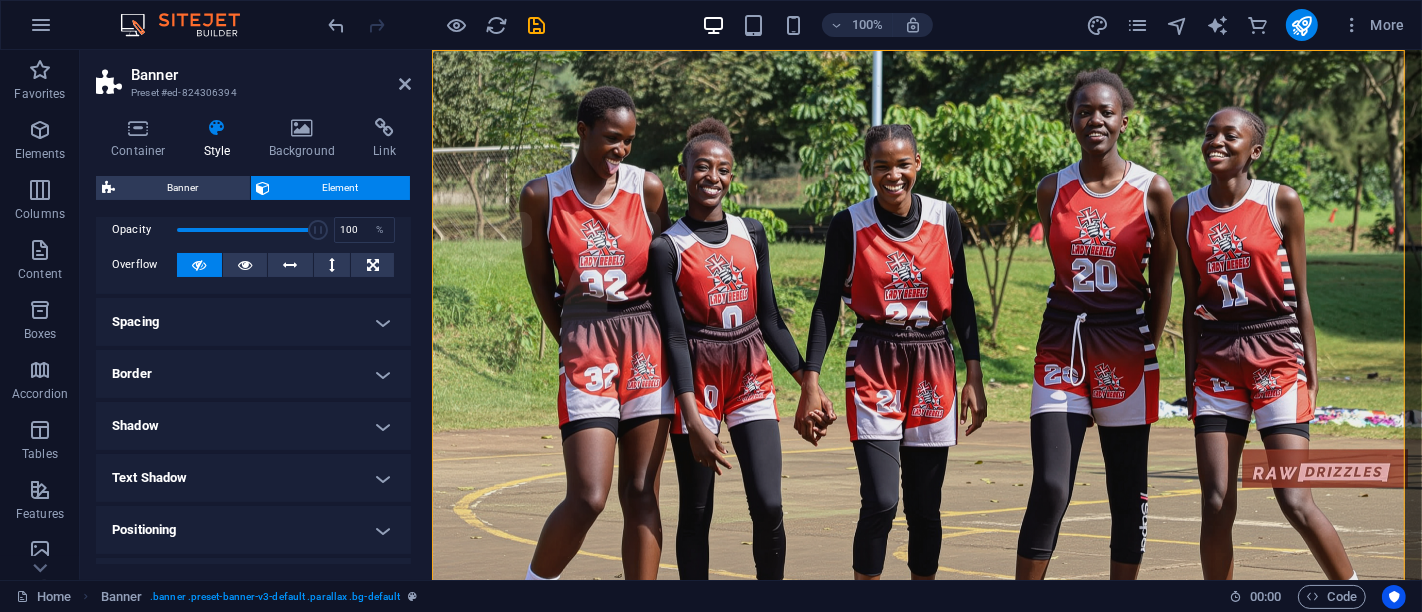 scroll, scrollTop: 60, scrollLeft: 0, axis: vertical 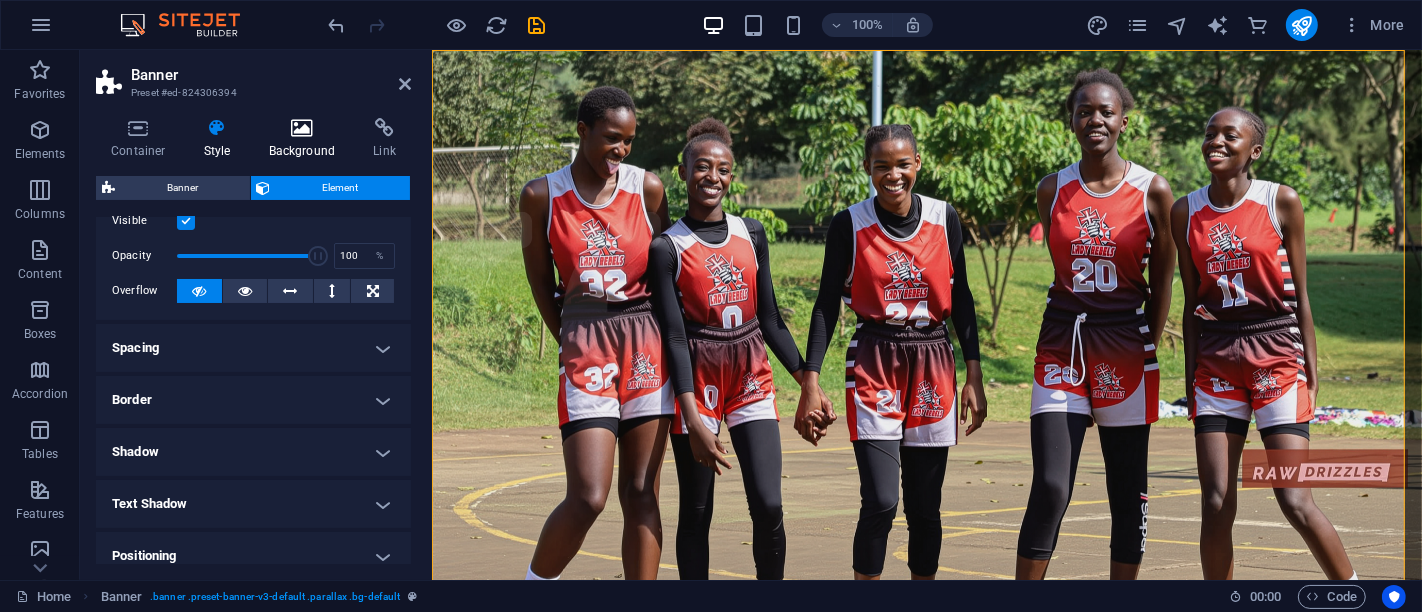 click at bounding box center (302, 128) 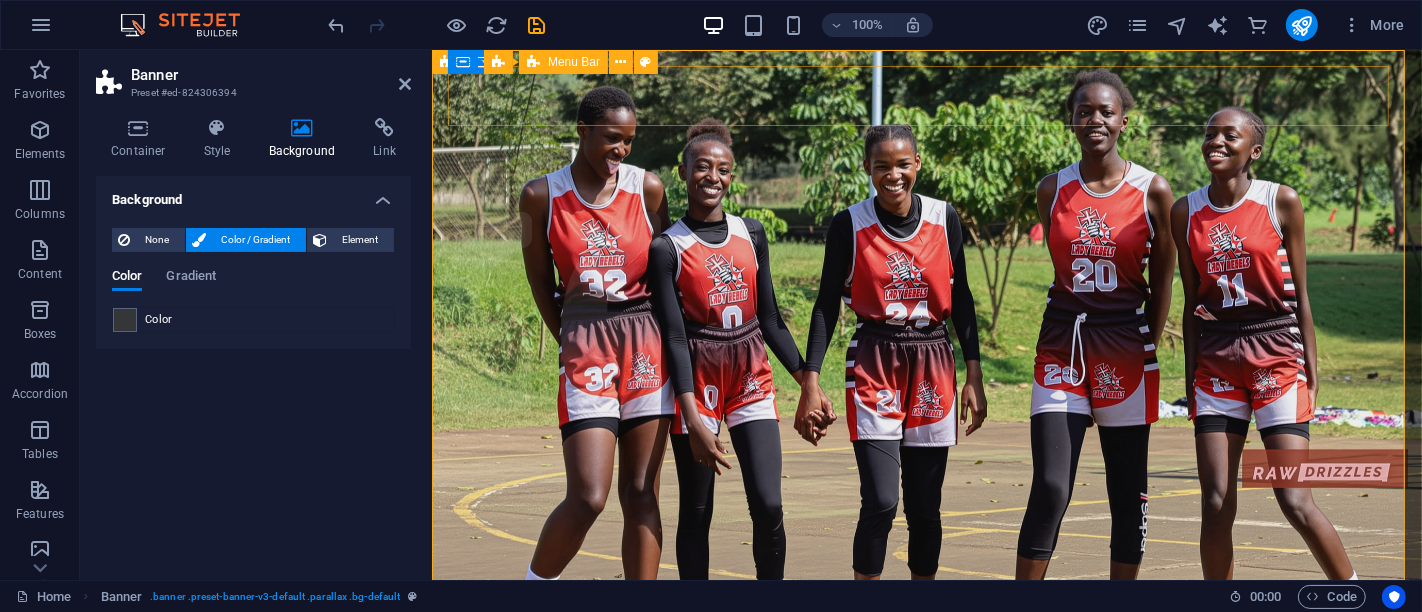 click on "Menu Bar" at bounding box center [574, 62] 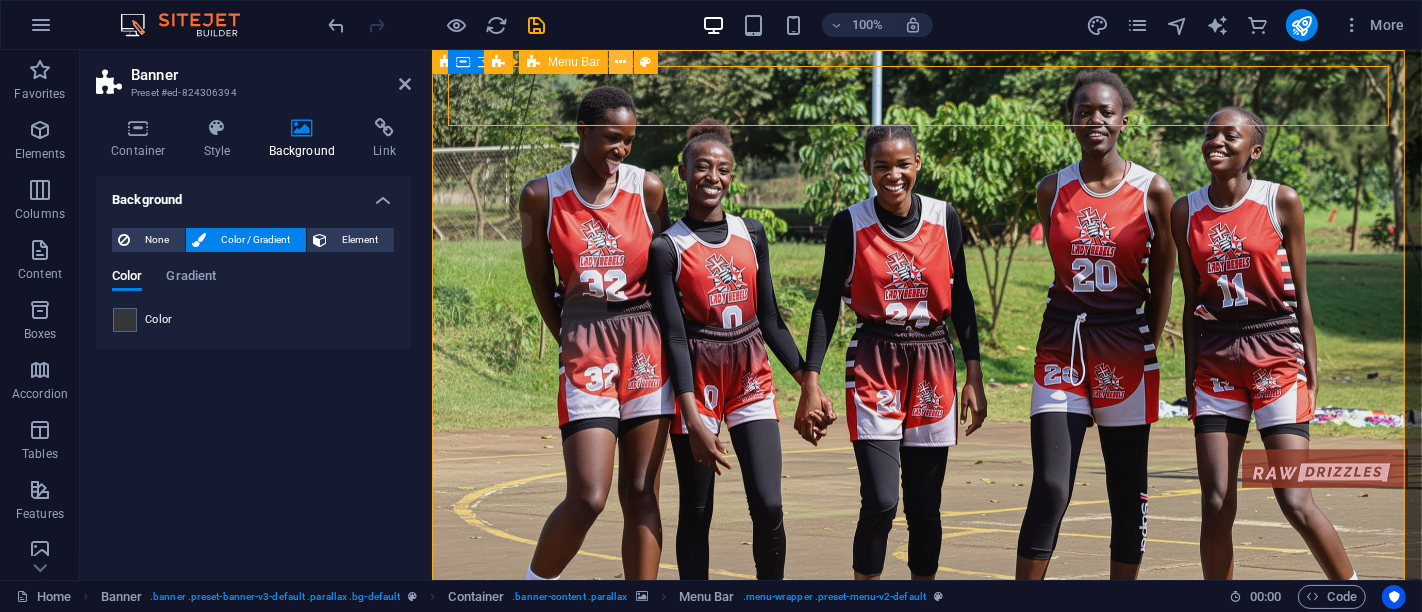 click at bounding box center (621, 62) 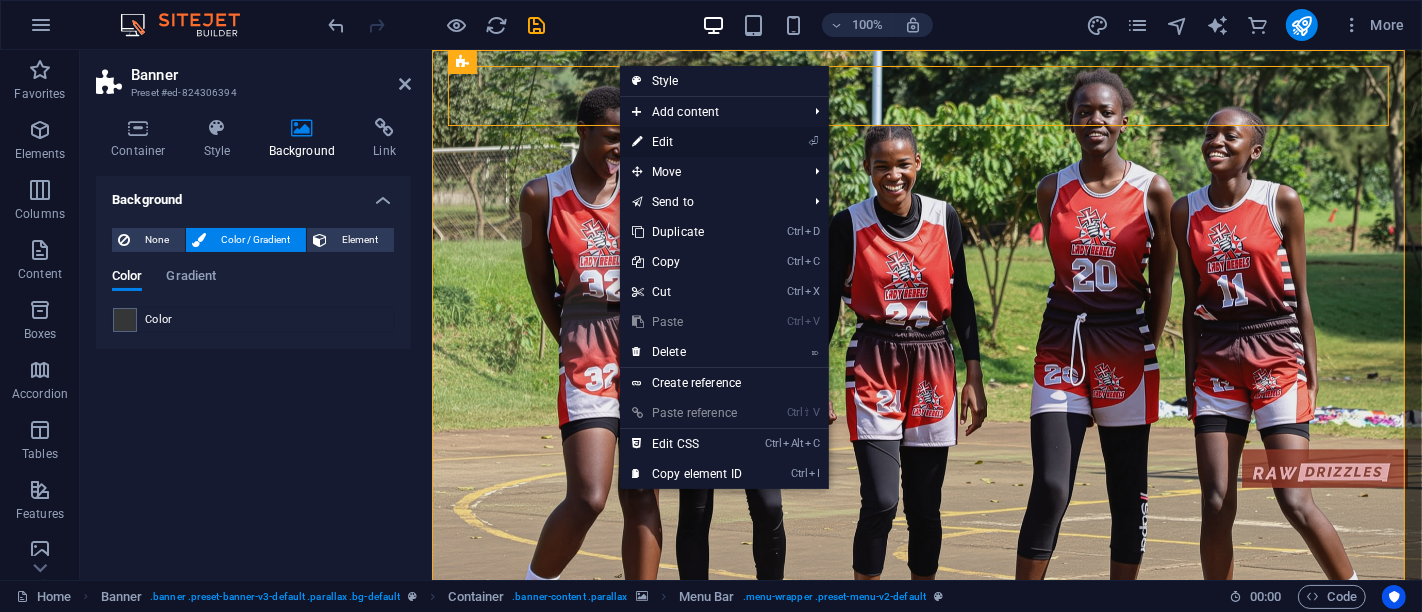 drag, startPoint x: 667, startPoint y: 141, endPoint x: 236, endPoint y: 91, distance: 433.89053 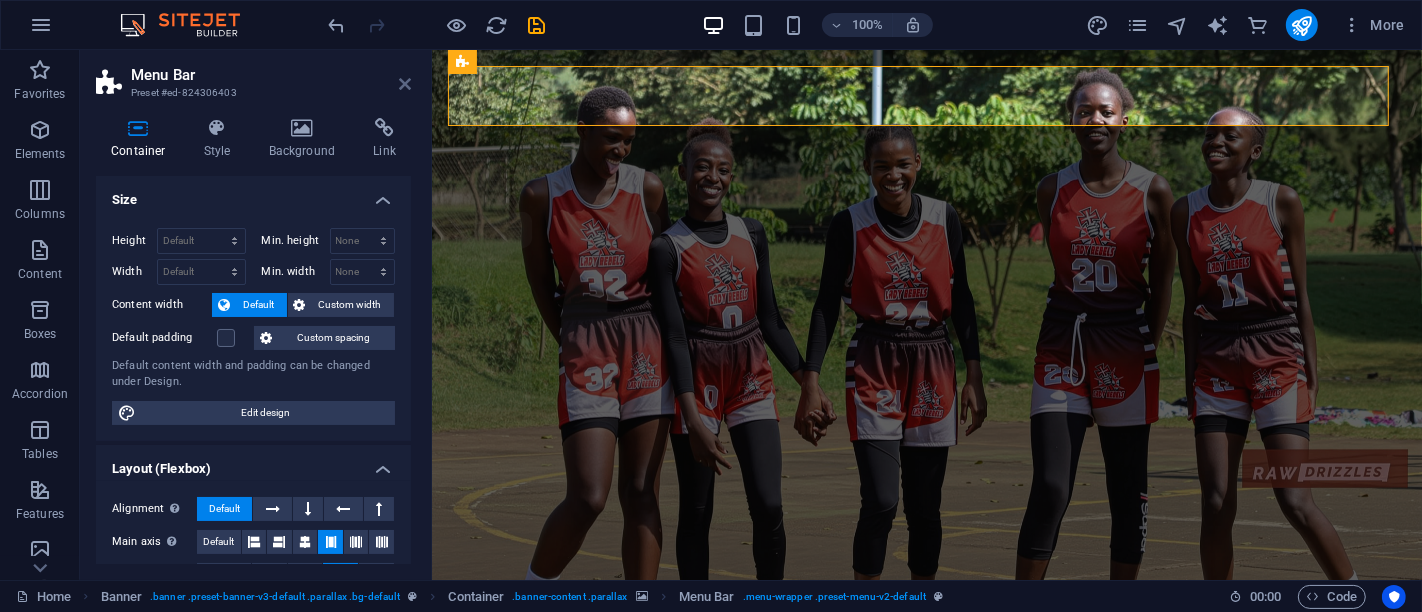 click at bounding box center [405, 84] 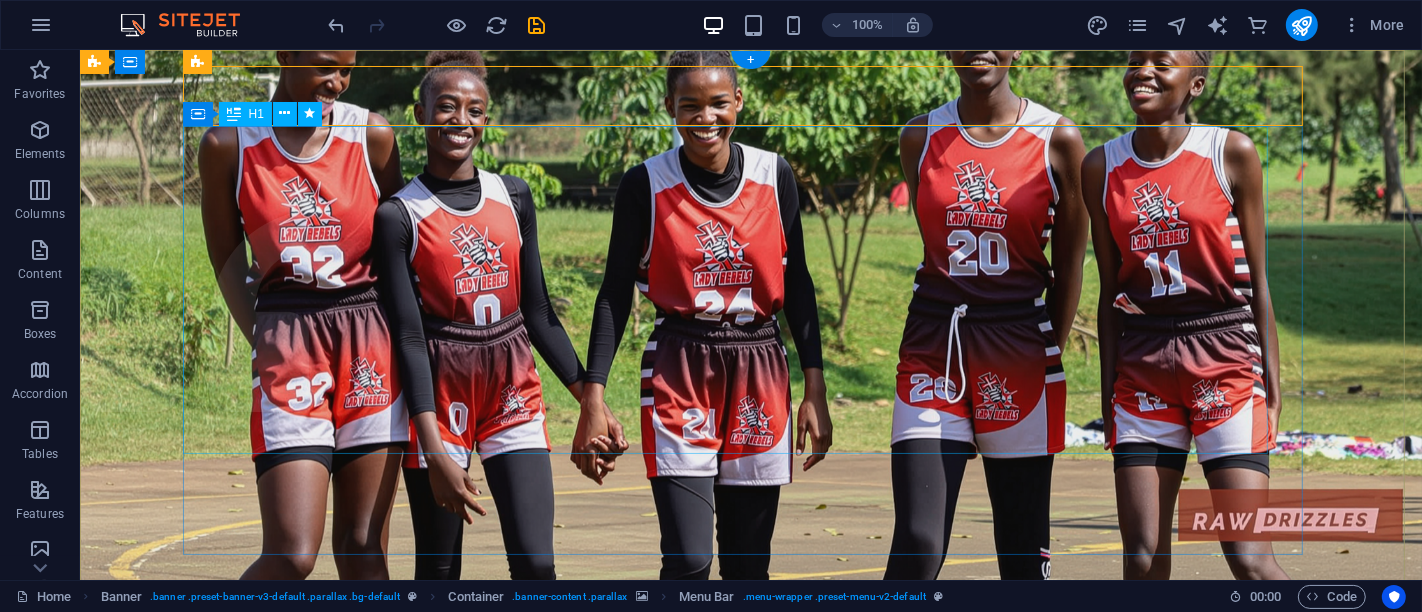 click on "CHANGING GEOGRAPHY INTO  COMMUNITY BY DEVELOPING AND  EQUIPPING TRANSFORMATIONAL  LEADERS. ." at bounding box center (750, 911) 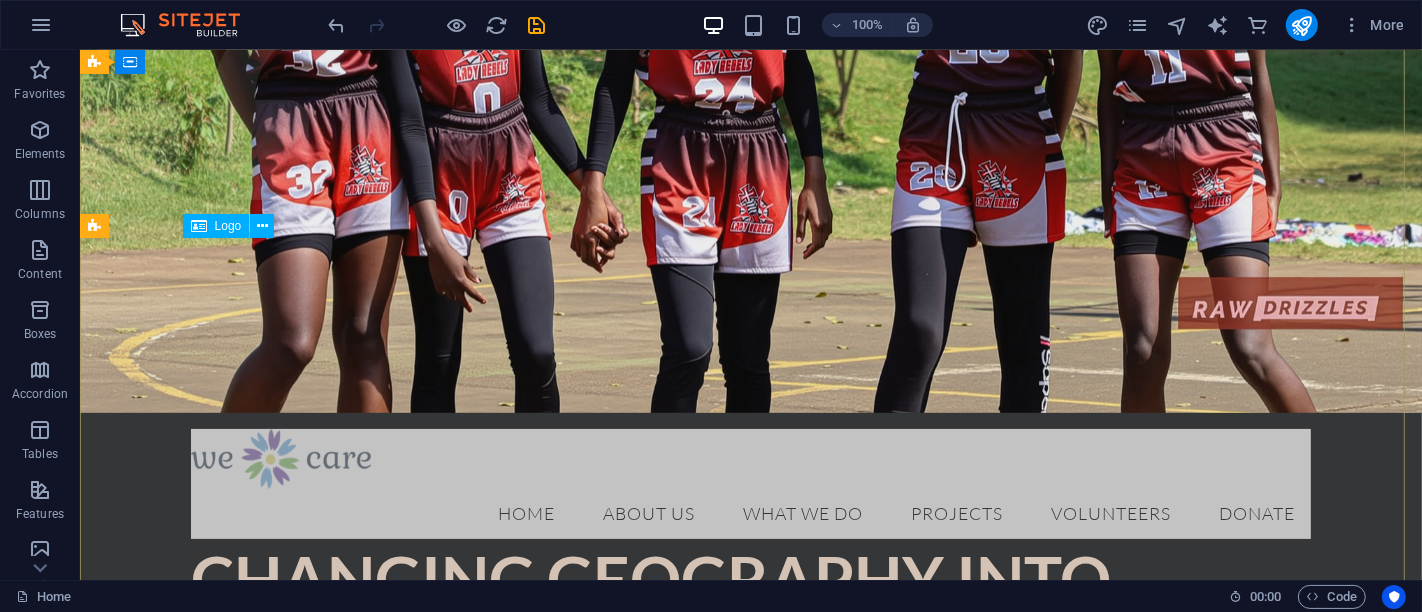 scroll, scrollTop: 0, scrollLeft: 0, axis: both 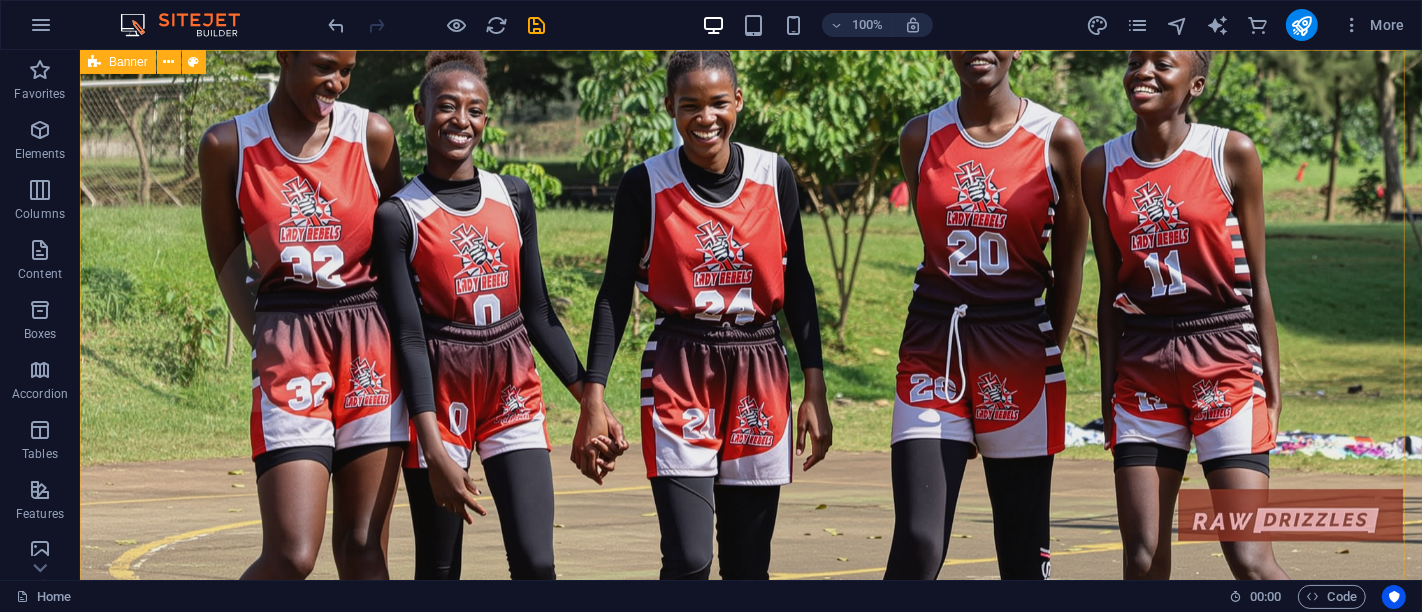 click at bounding box center [94, 62] 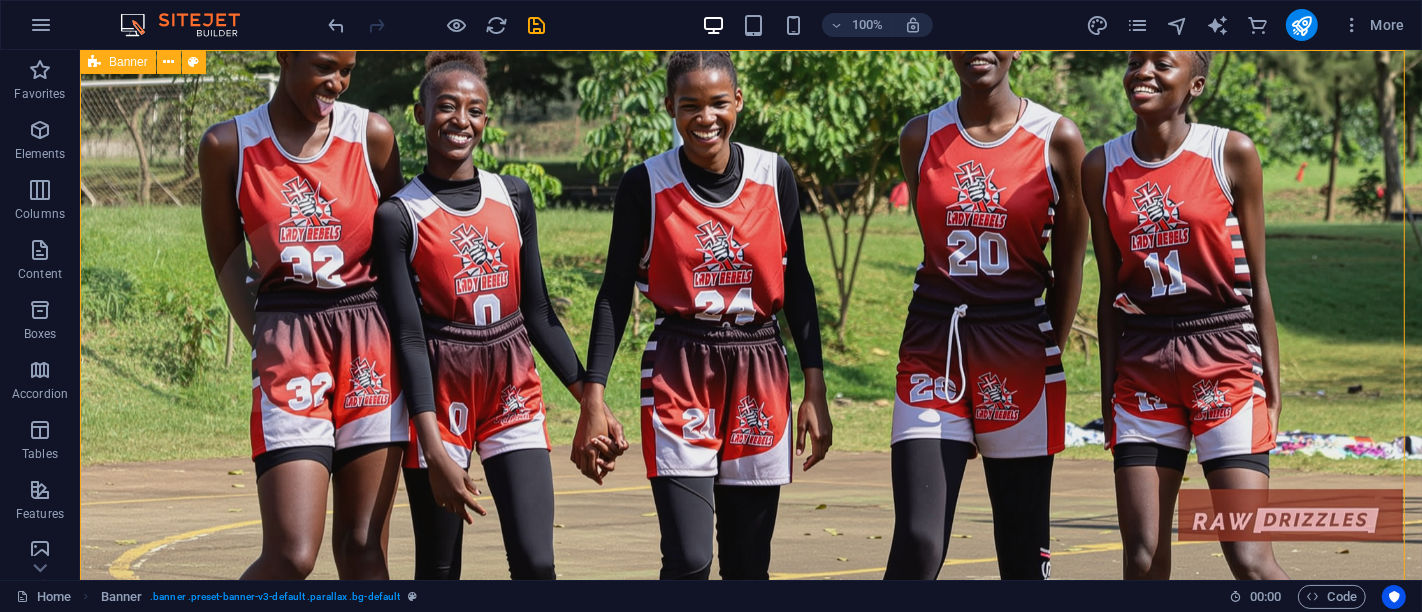 click on "Banner" at bounding box center (128, 62) 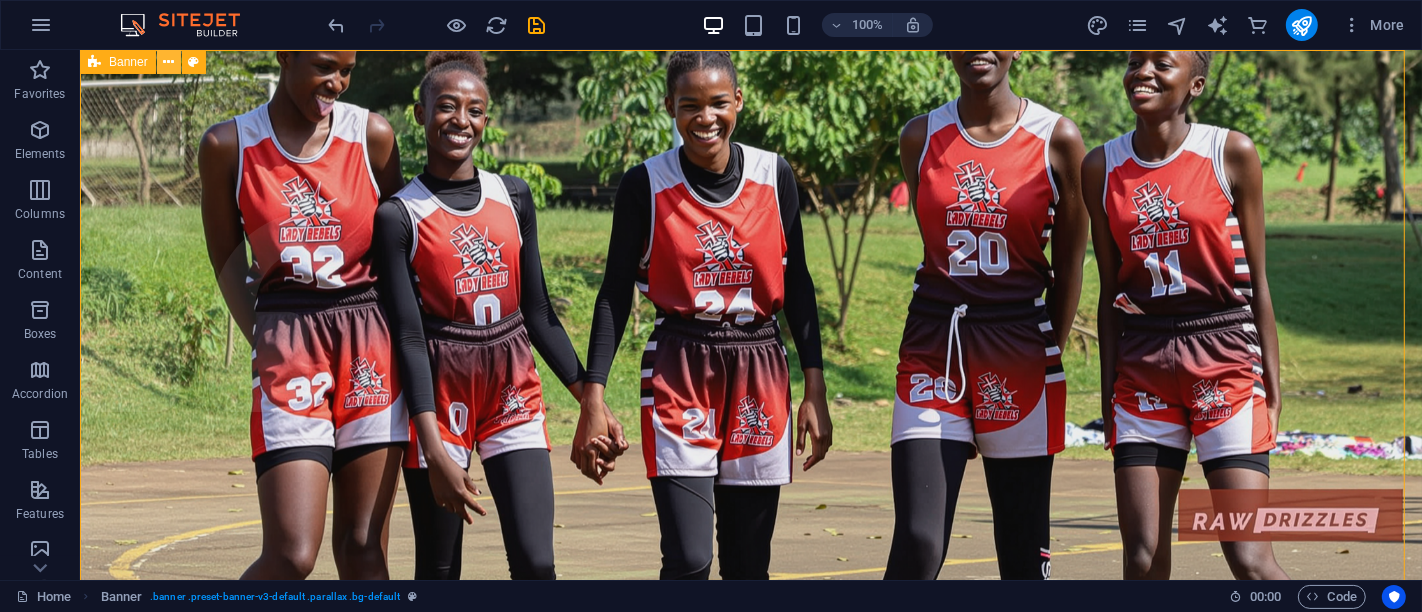 click at bounding box center [168, 62] 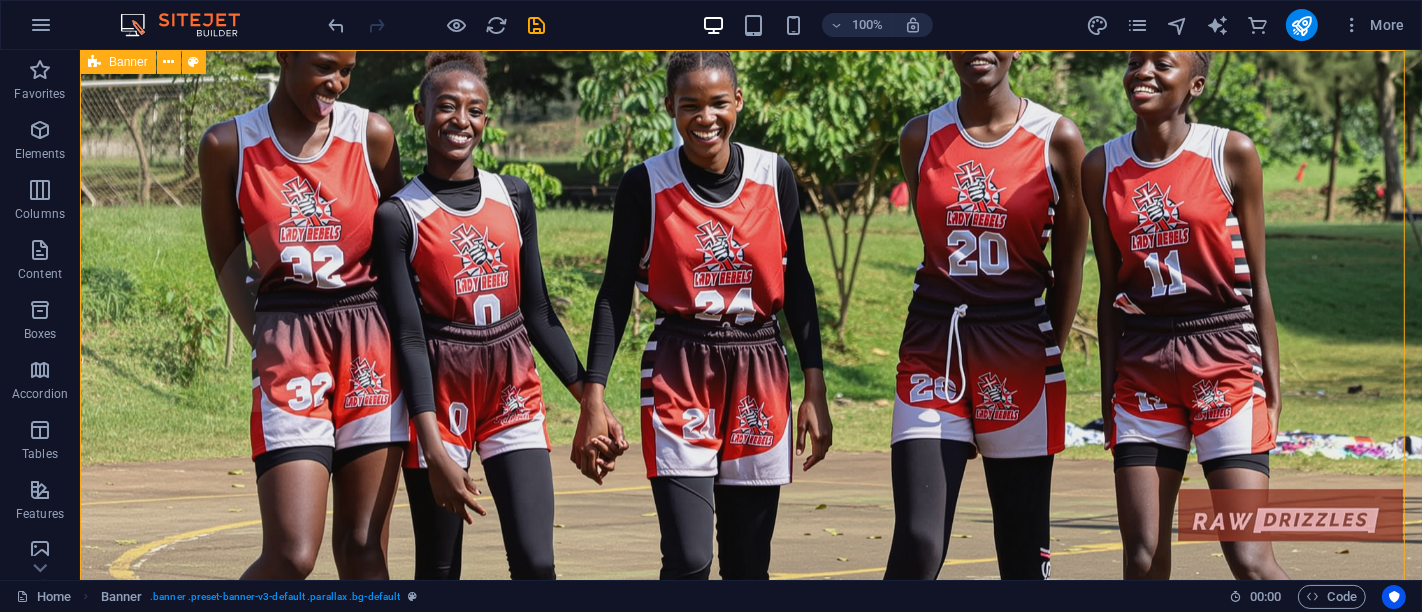 click on "Banner" at bounding box center [118, 62] 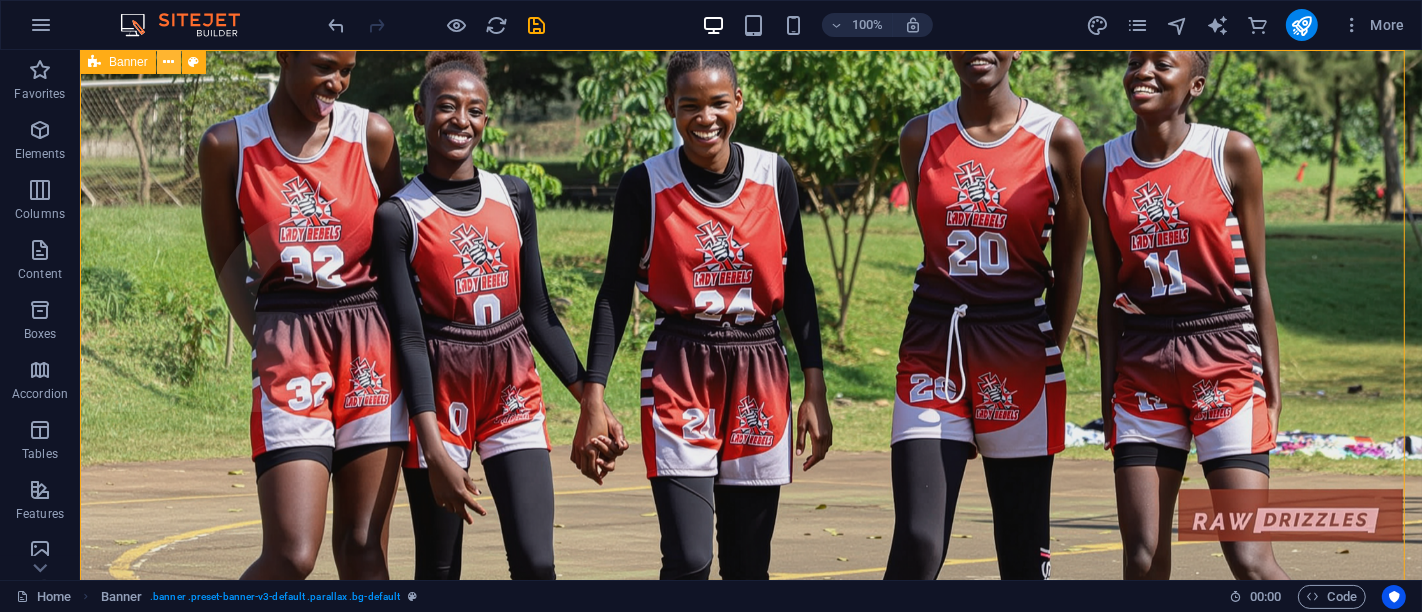 click at bounding box center [169, 62] 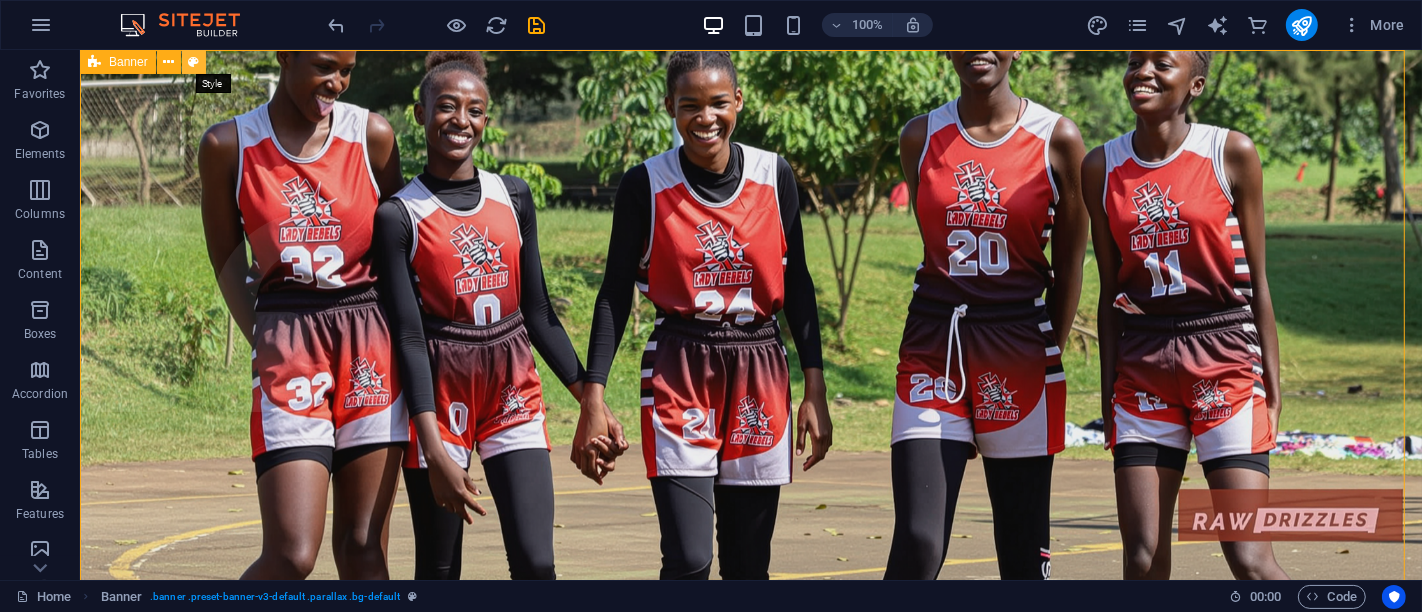 click at bounding box center [193, 62] 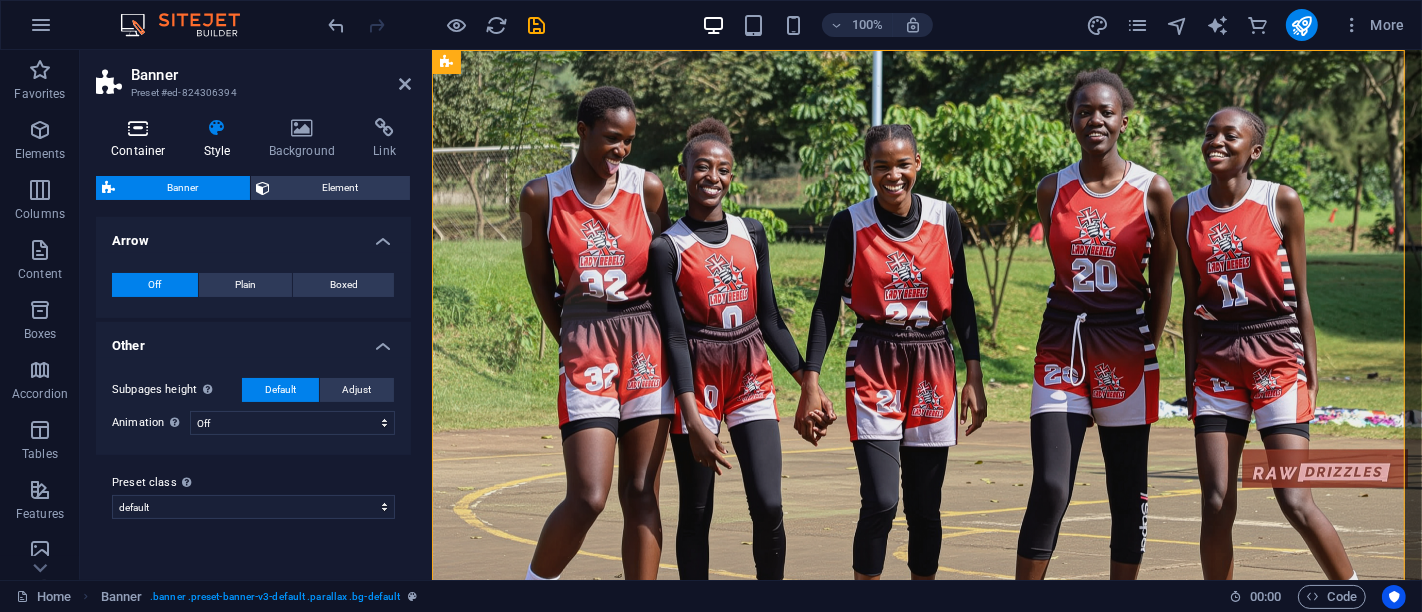 click on "Container" at bounding box center [142, 139] 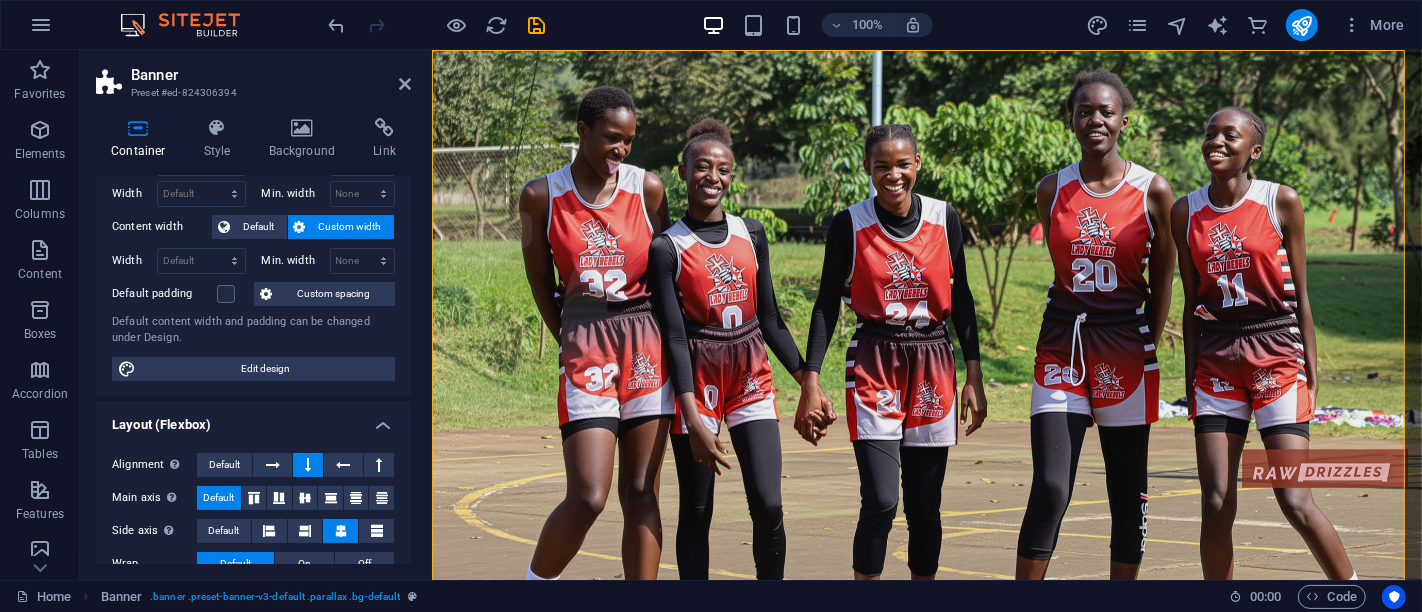scroll, scrollTop: 0, scrollLeft: 0, axis: both 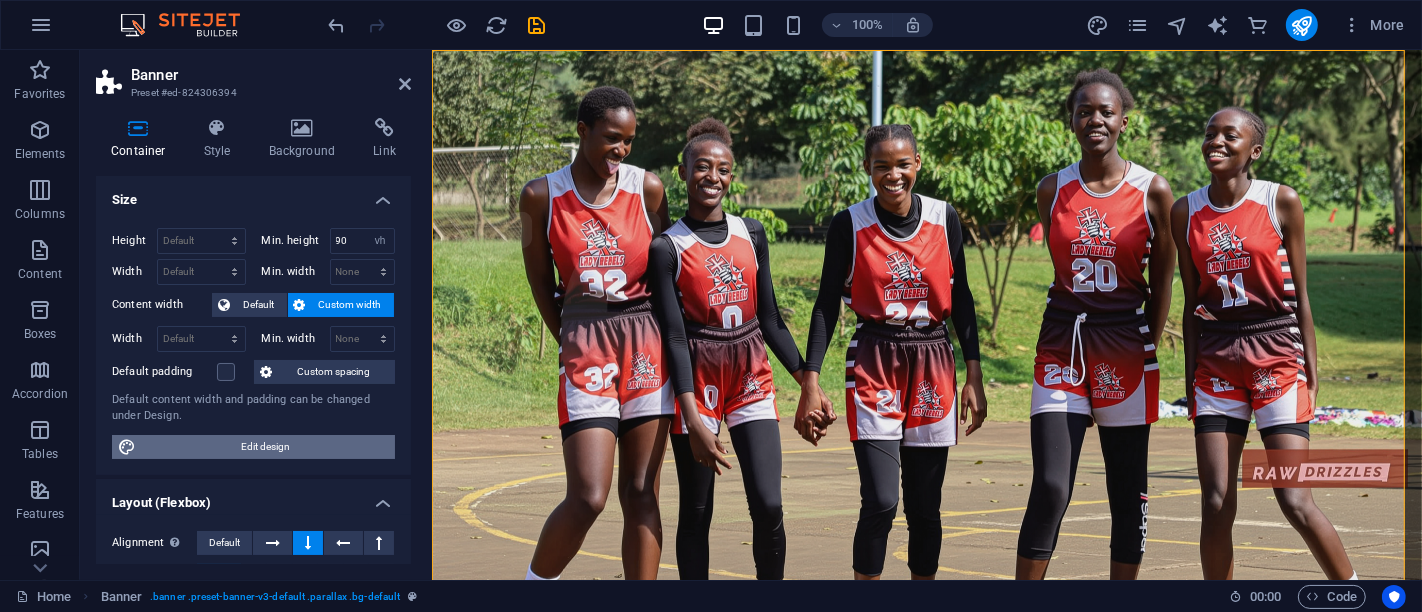 click on "Edit design" at bounding box center [265, 447] 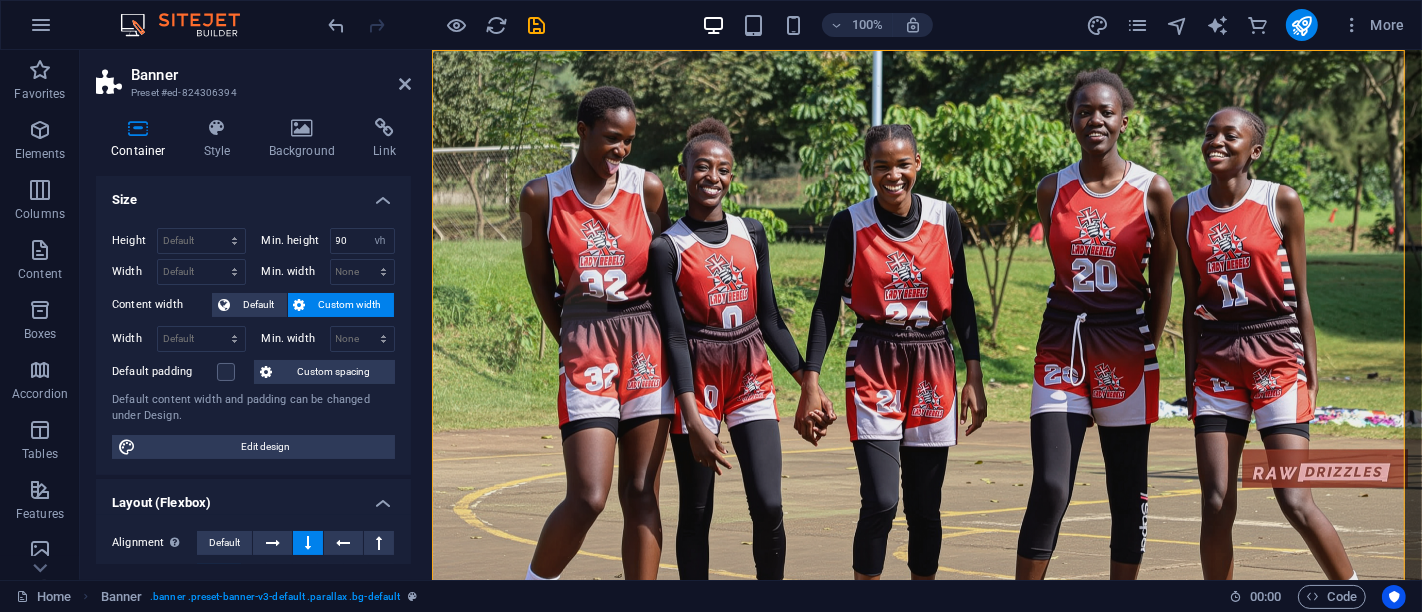 select on "rem" 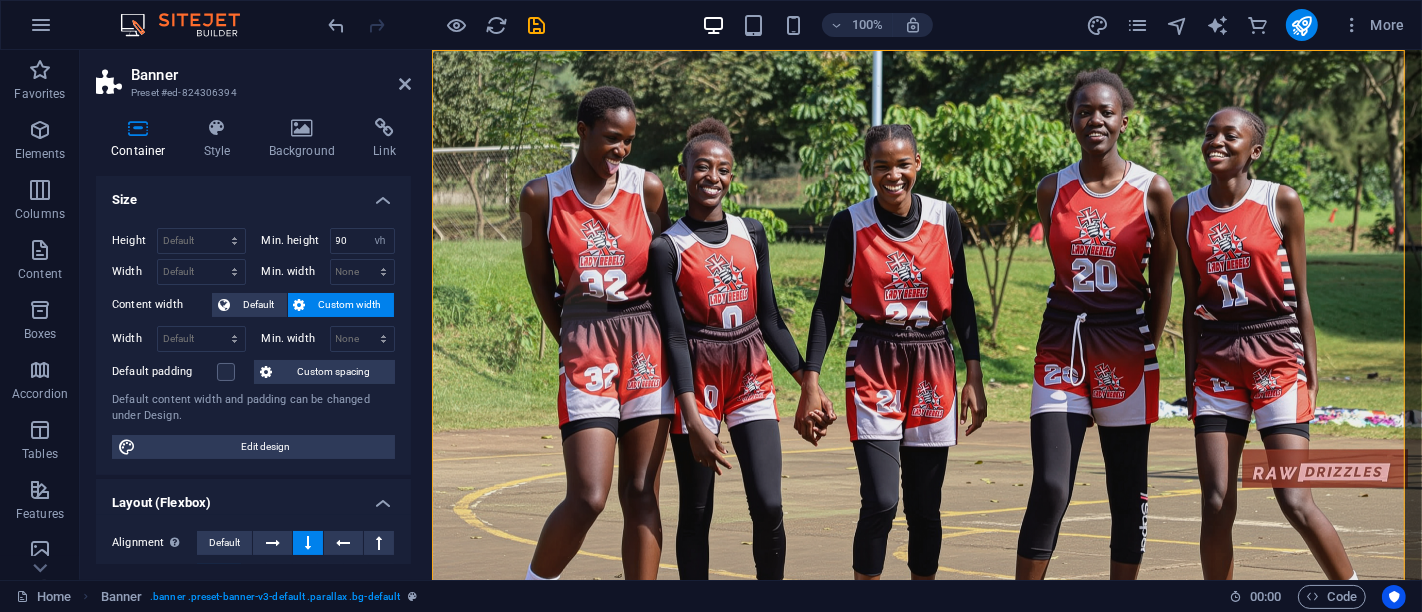 select on "300" 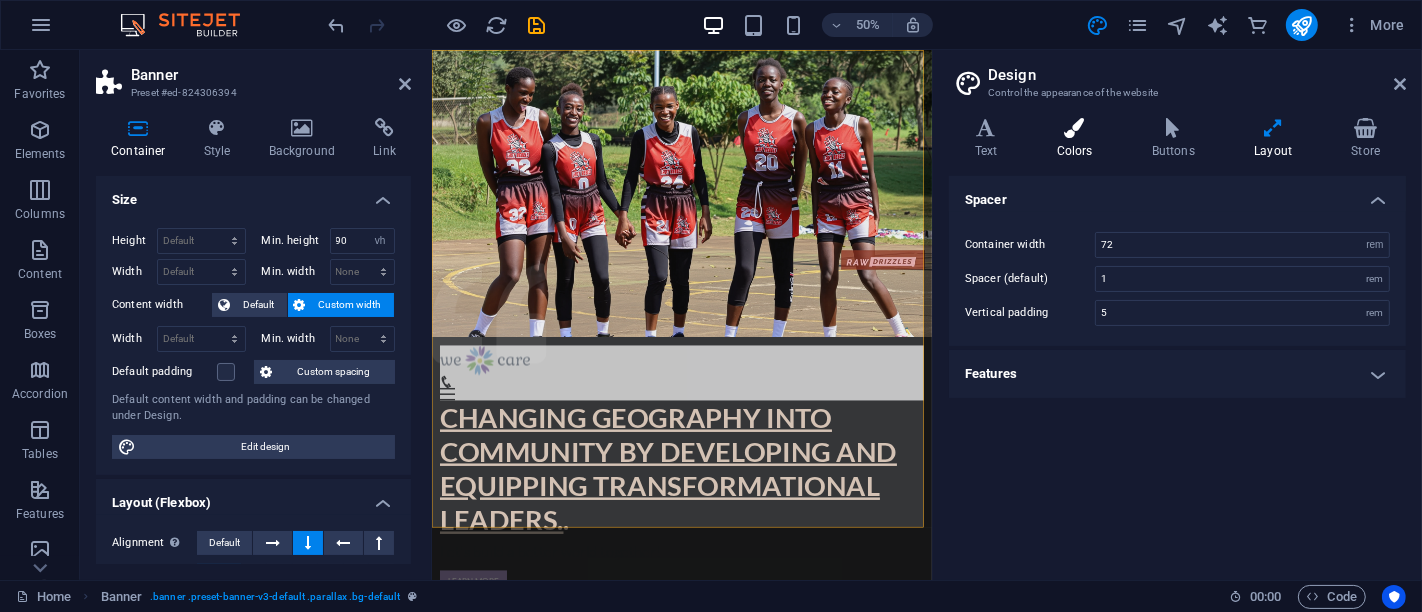 click at bounding box center (1074, 128) 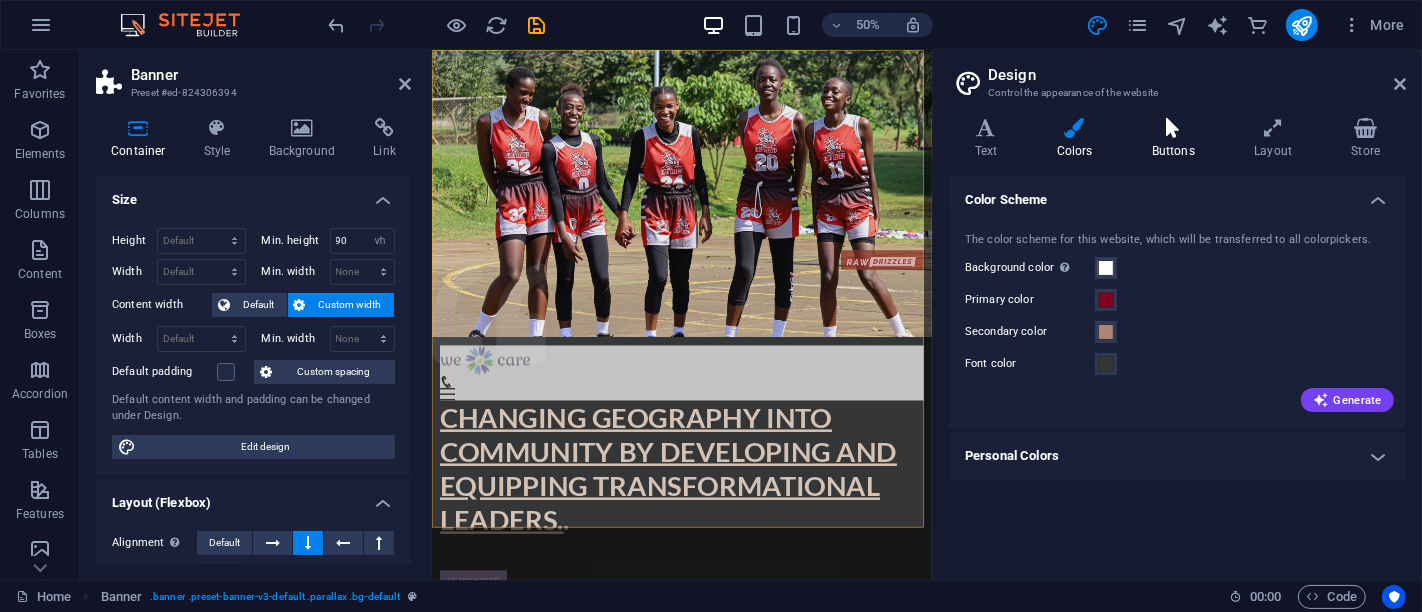 click on "Buttons" at bounding box center (1177, 139) 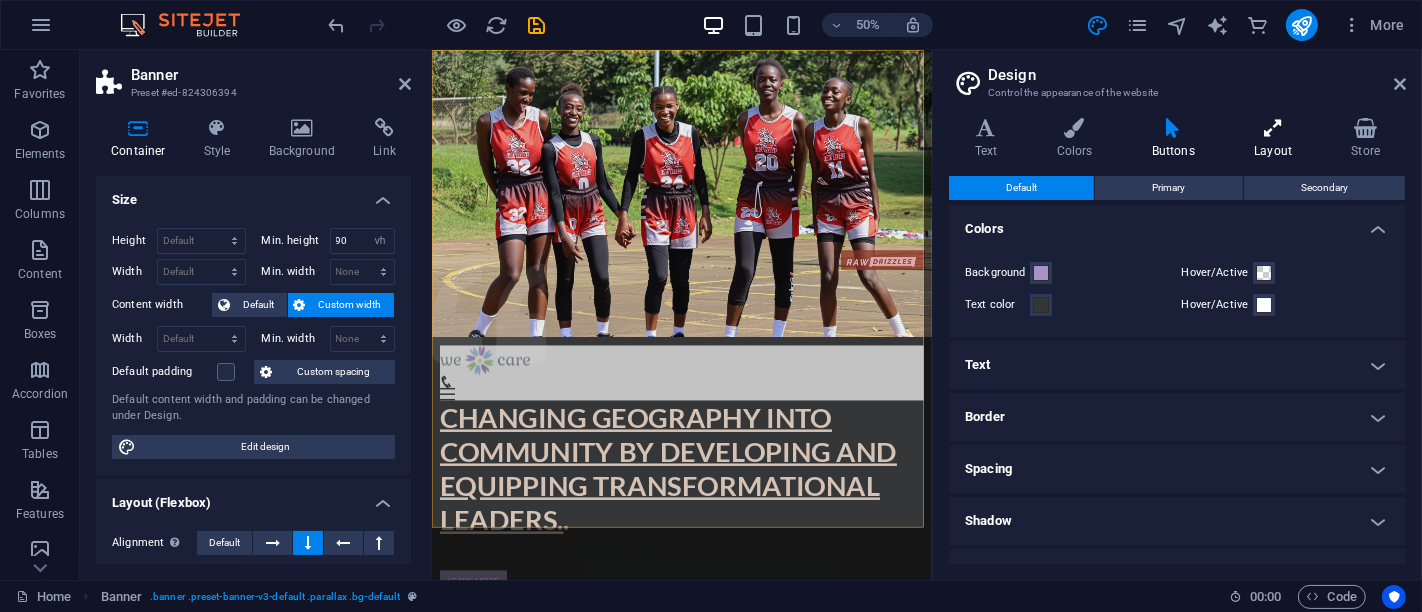 click on "Layout" at bounding box center (1277, 139) 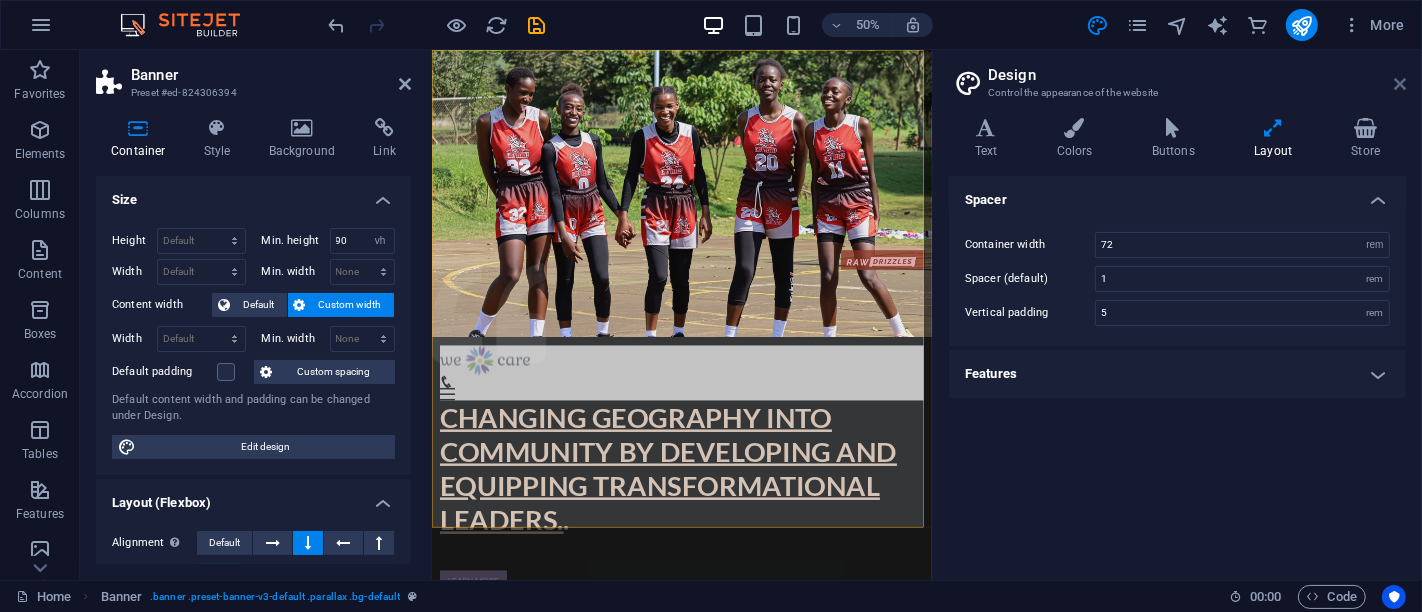 click at bounding box center (1400, 84) 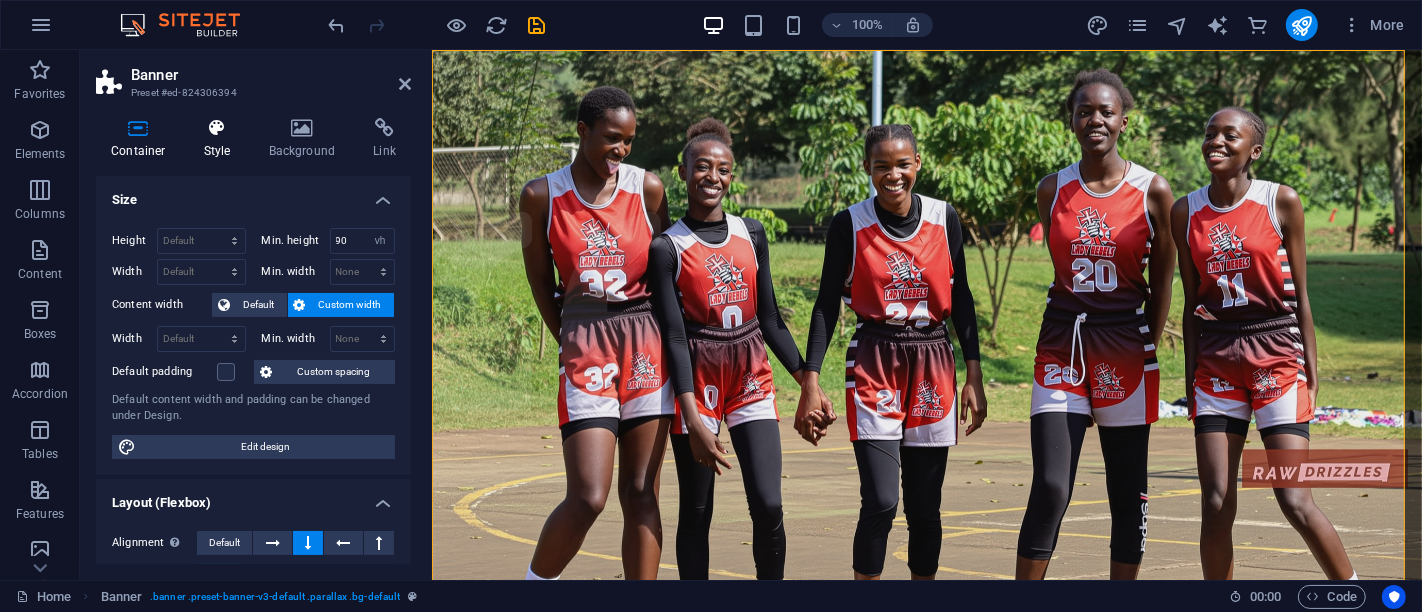 click at bounding box center [217, 128] 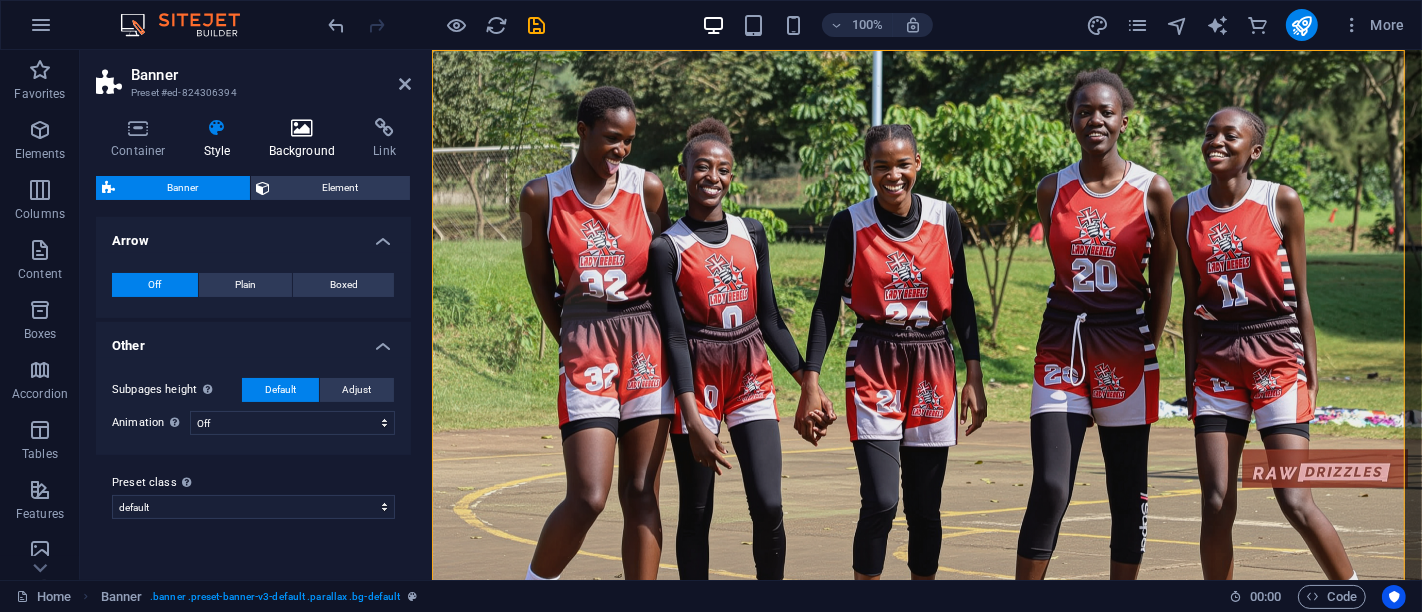 click at bounding box center (302, 128) 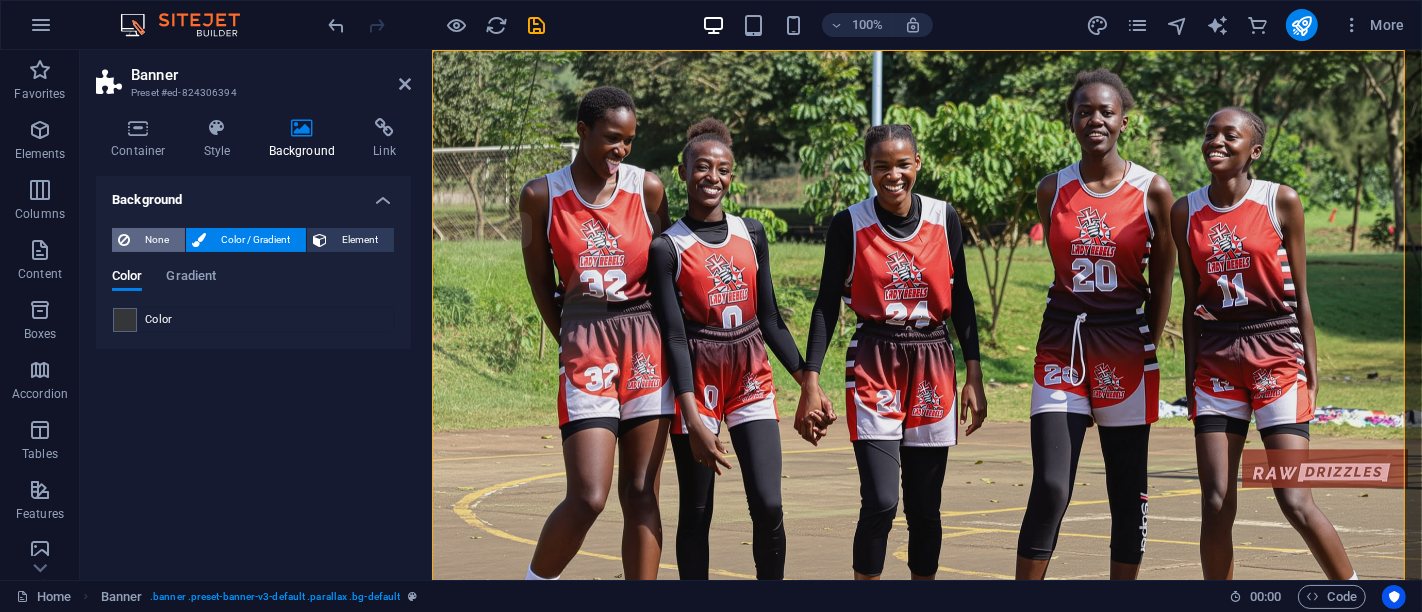 click on "None" at bounding box center (157, 240) 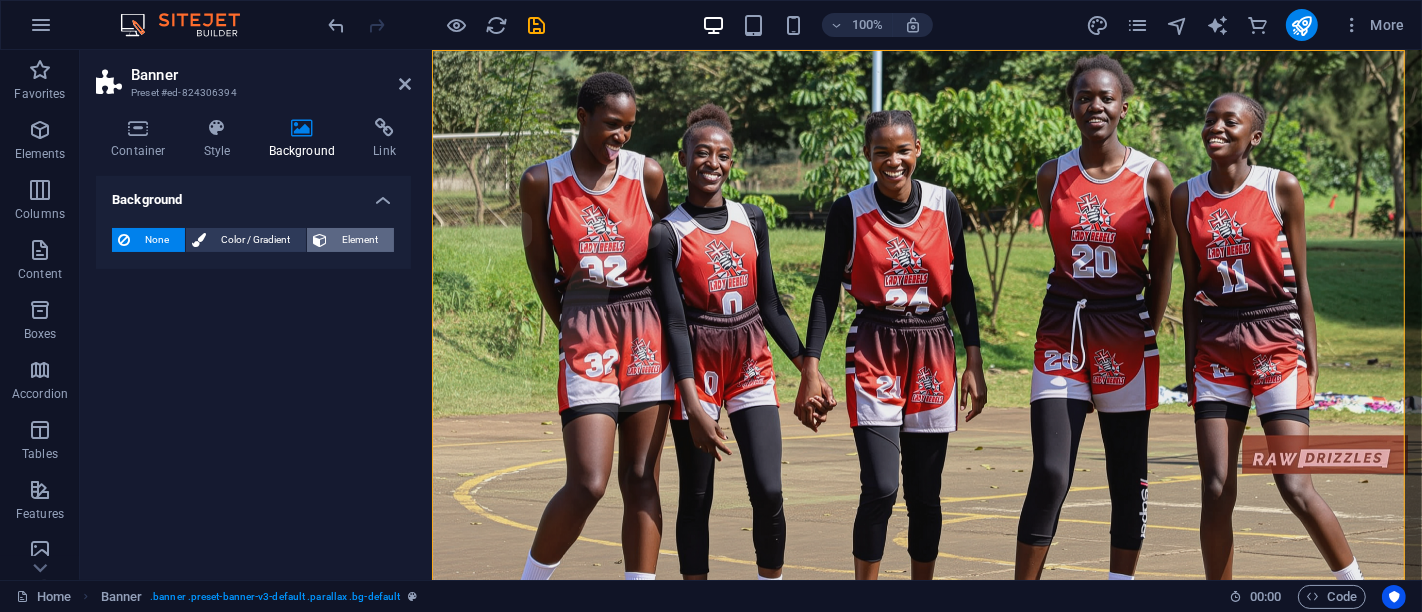 click on "Element" at bounding box center (360, 240) 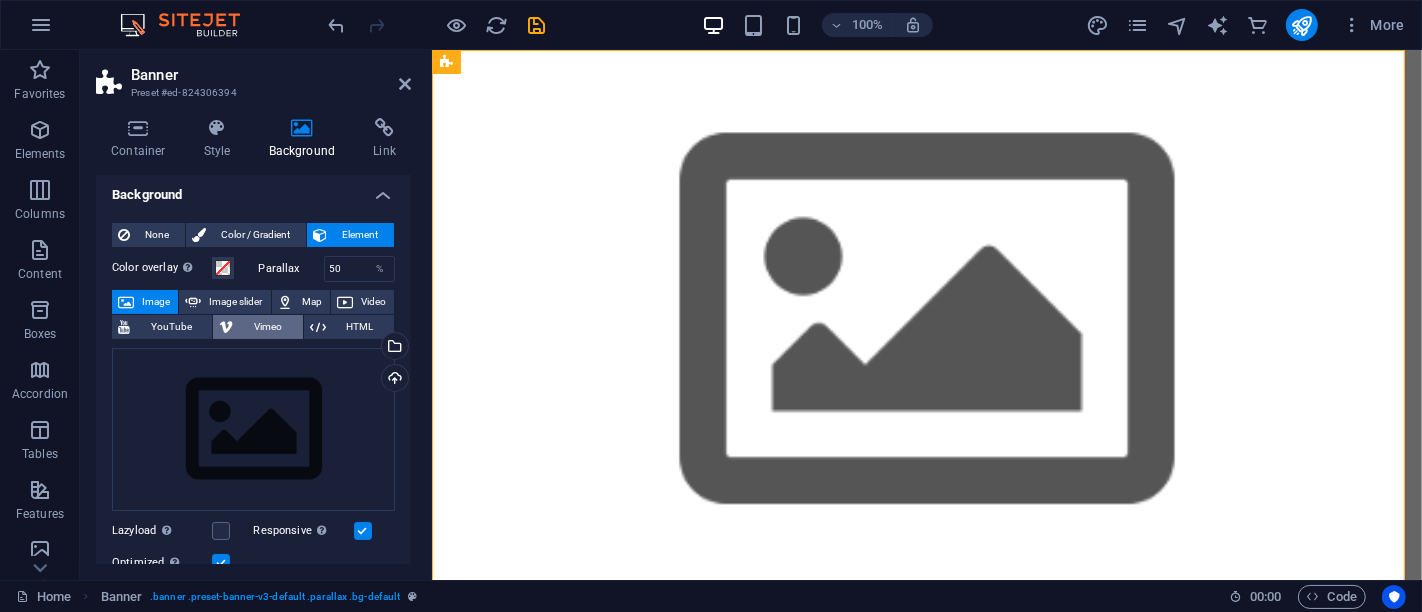 scroll, scrollTop: 0, scrollLeft: 0, axis: both 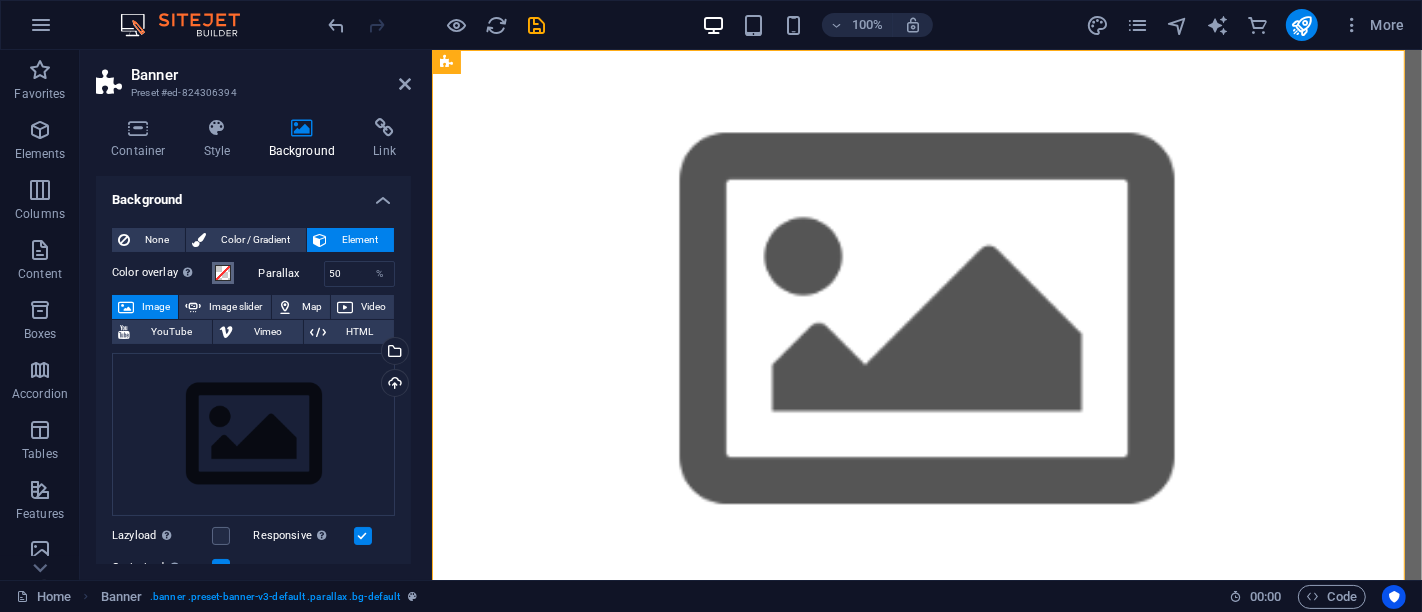 click at bounding box center (223, 273) 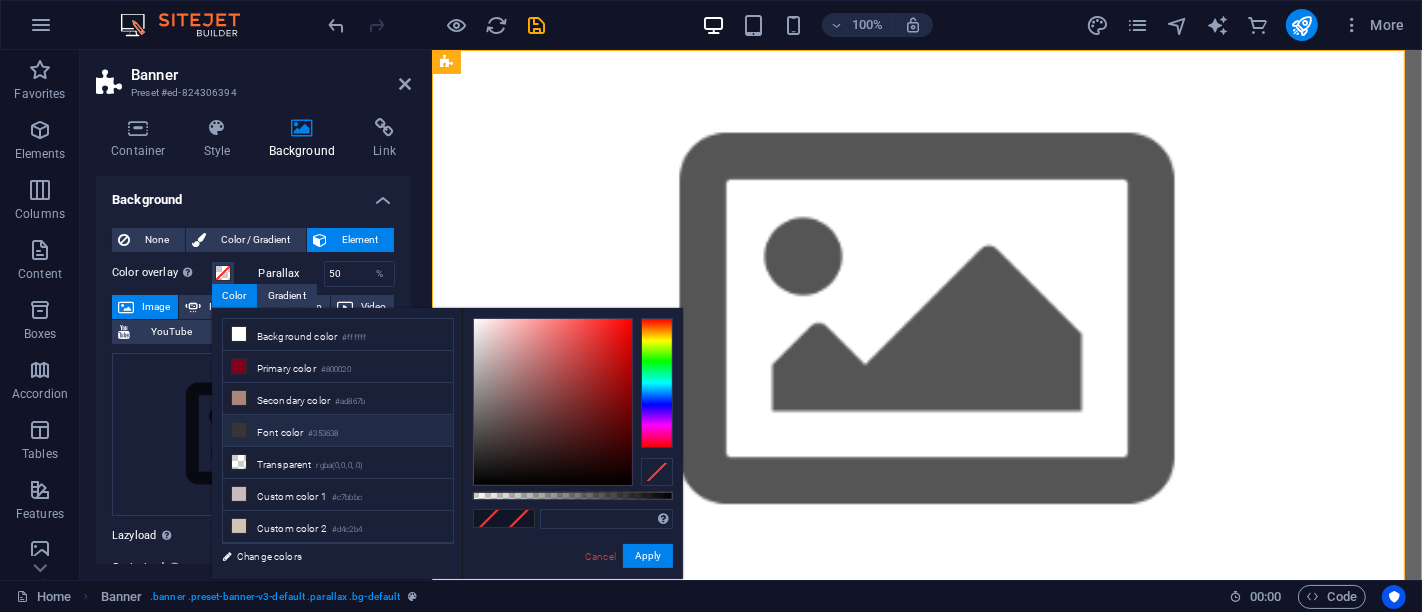 click on "Font color
#353638" at bounding box center [338, 431] 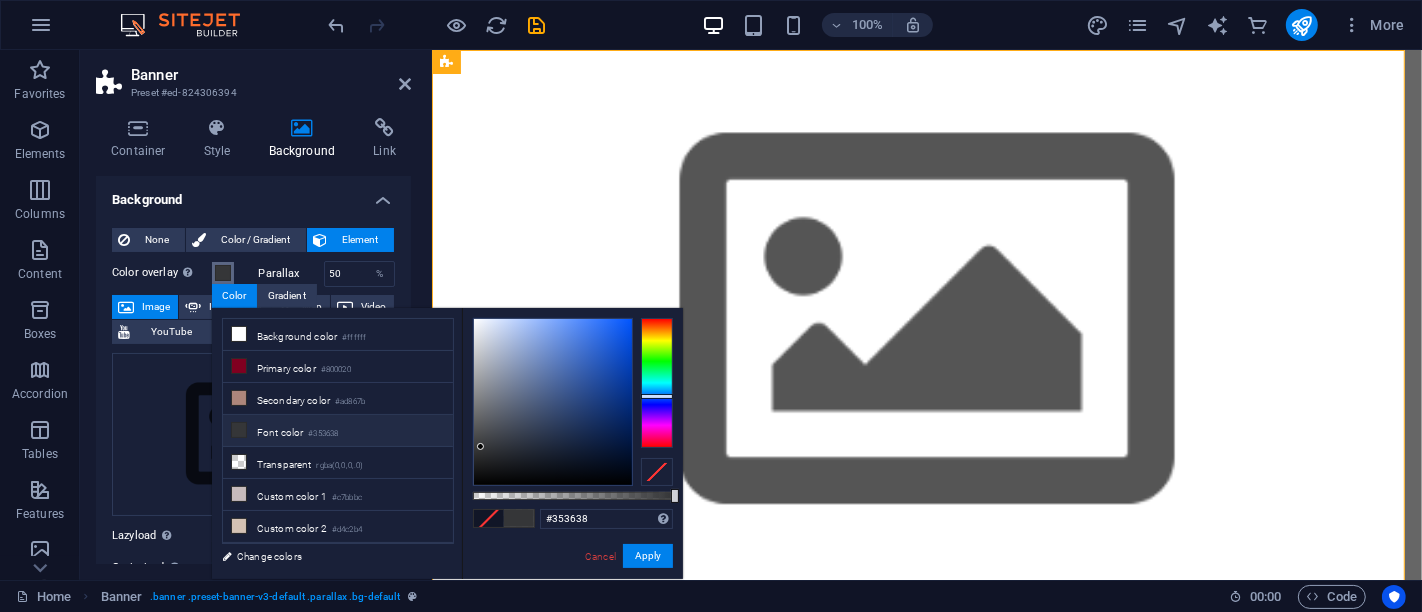 click on "Color overlay Places an overlay over the background to colorize it" at bounding box center [223, 273] 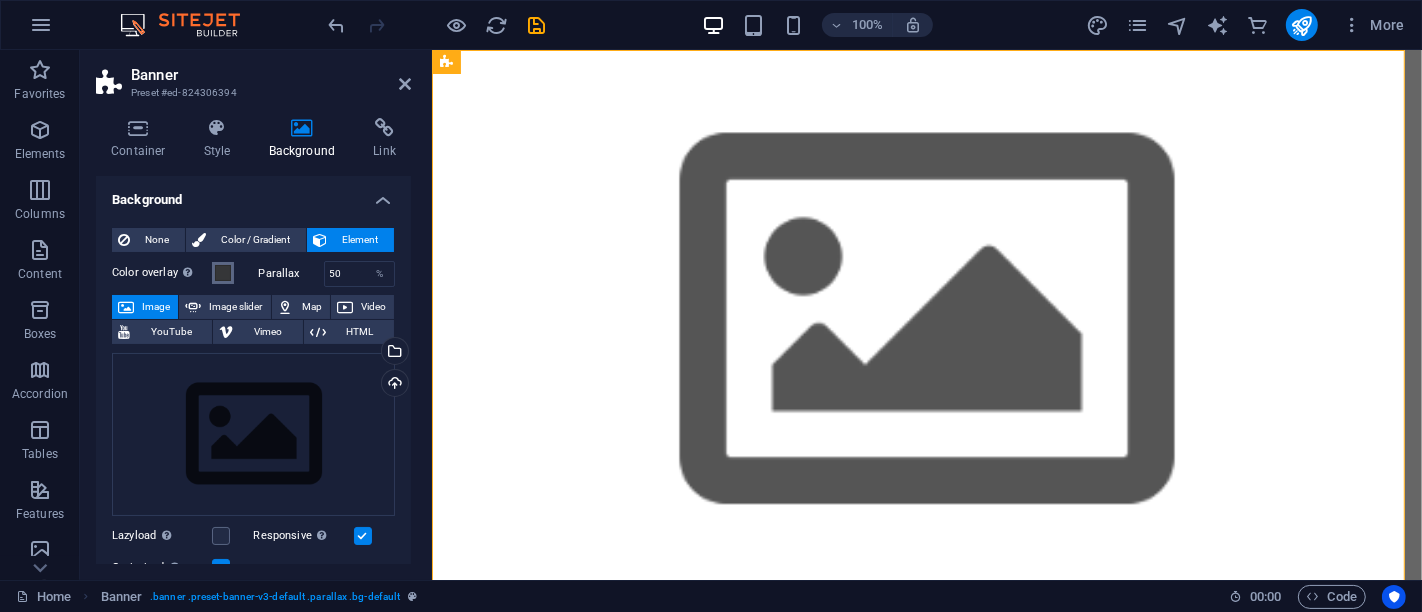 click on "Color overlay Places an overlay over the background to colorize it" at bounding box center (223, 273) 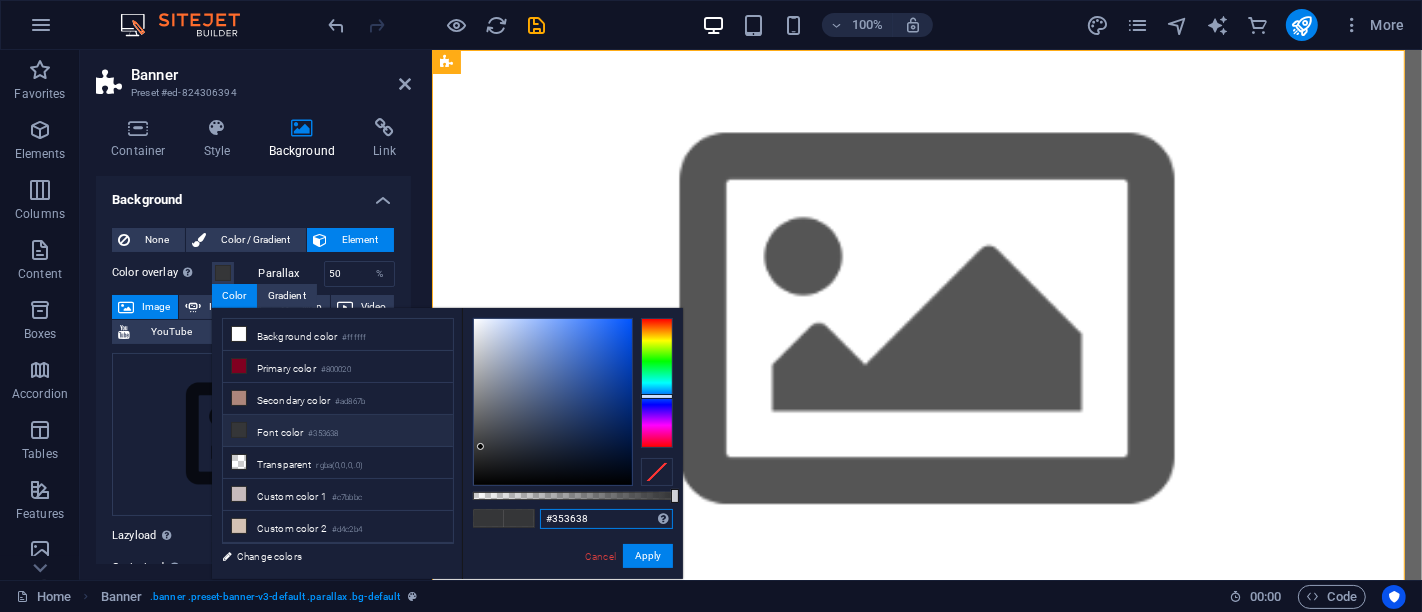 click on "#353638" at bounding box center (606, 519) 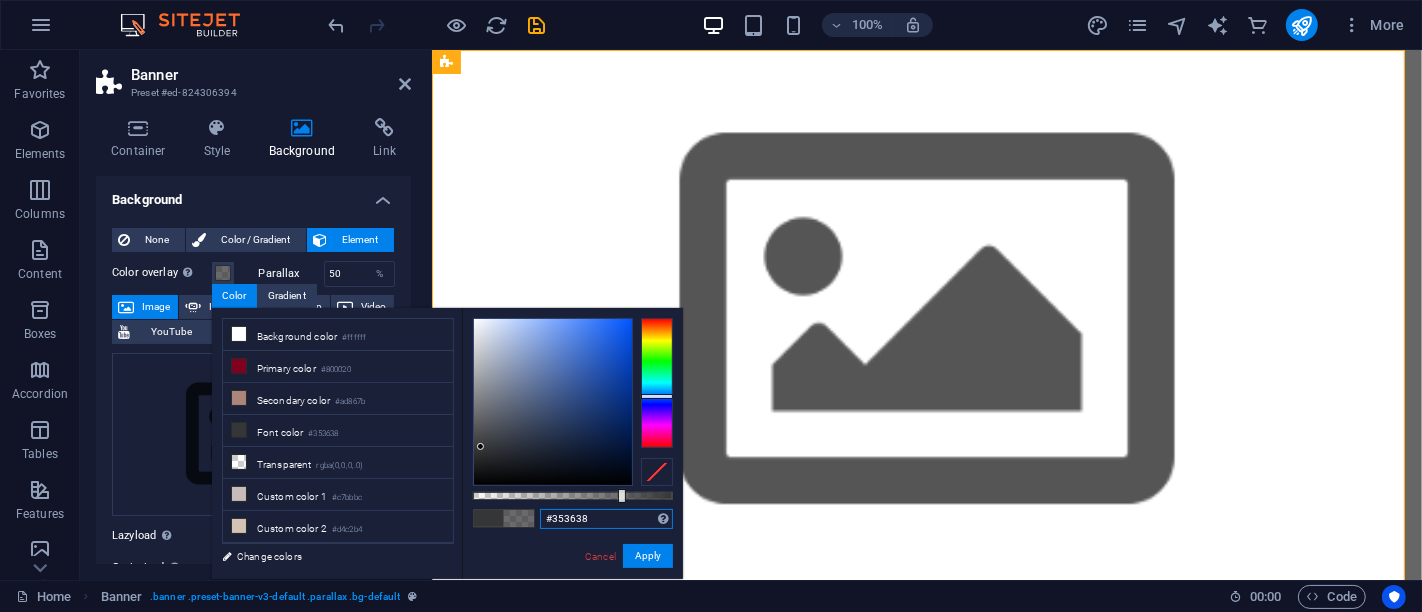 click on "#353638 Supported formats #0852ed rgb(8, 82, 237) rgba(8, 82, 237, 90%) hsv(221,97,93) hsl(221, 93%, 48%) Cancel Apply" at bounding box center (572, 588) 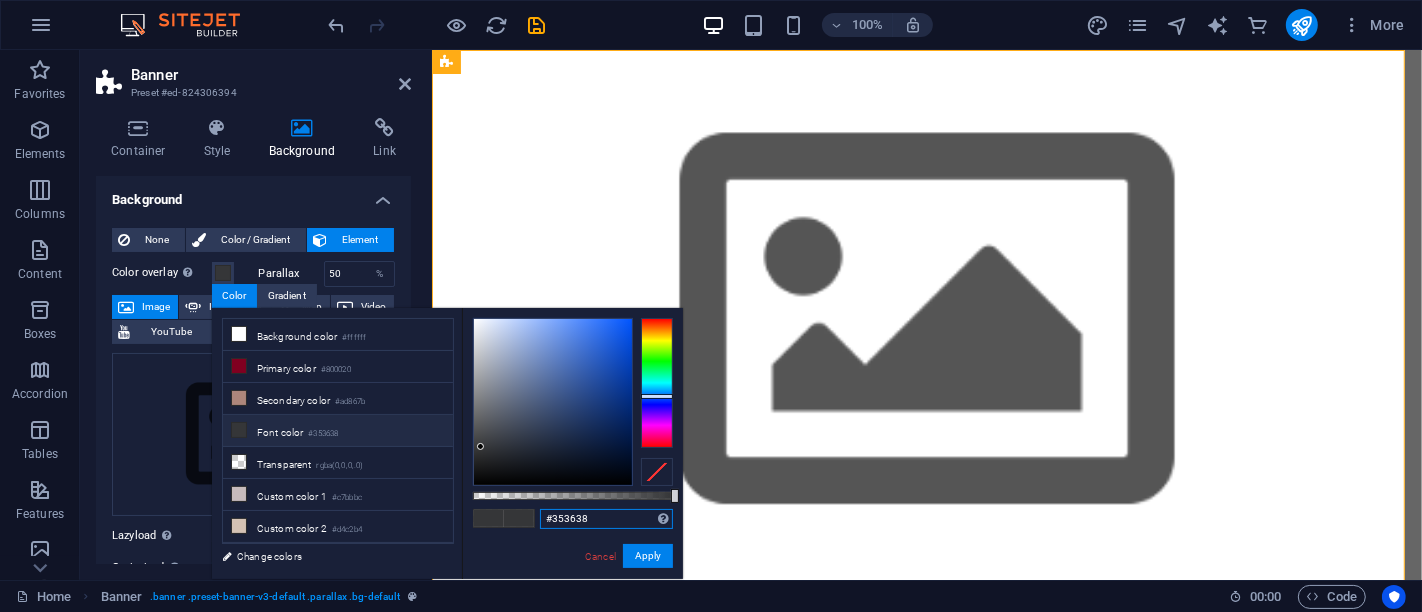 click on "#353638" at bounding box center (606, 519) 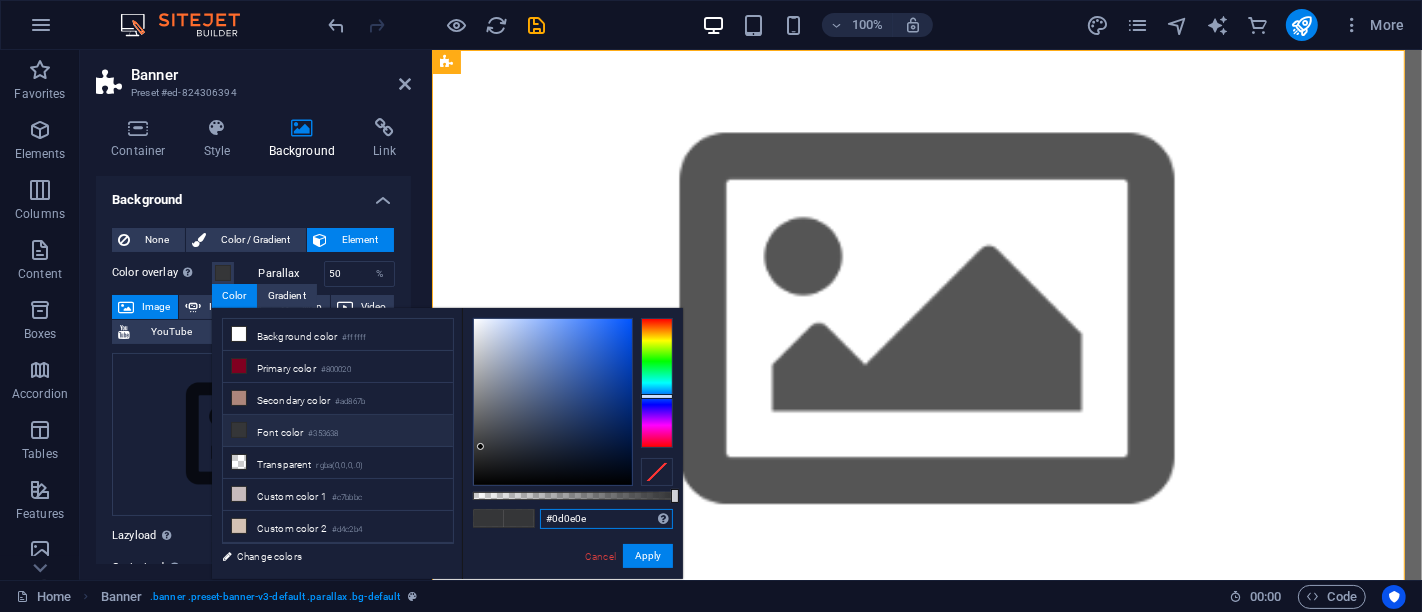 click at bounding box center (553, 402) 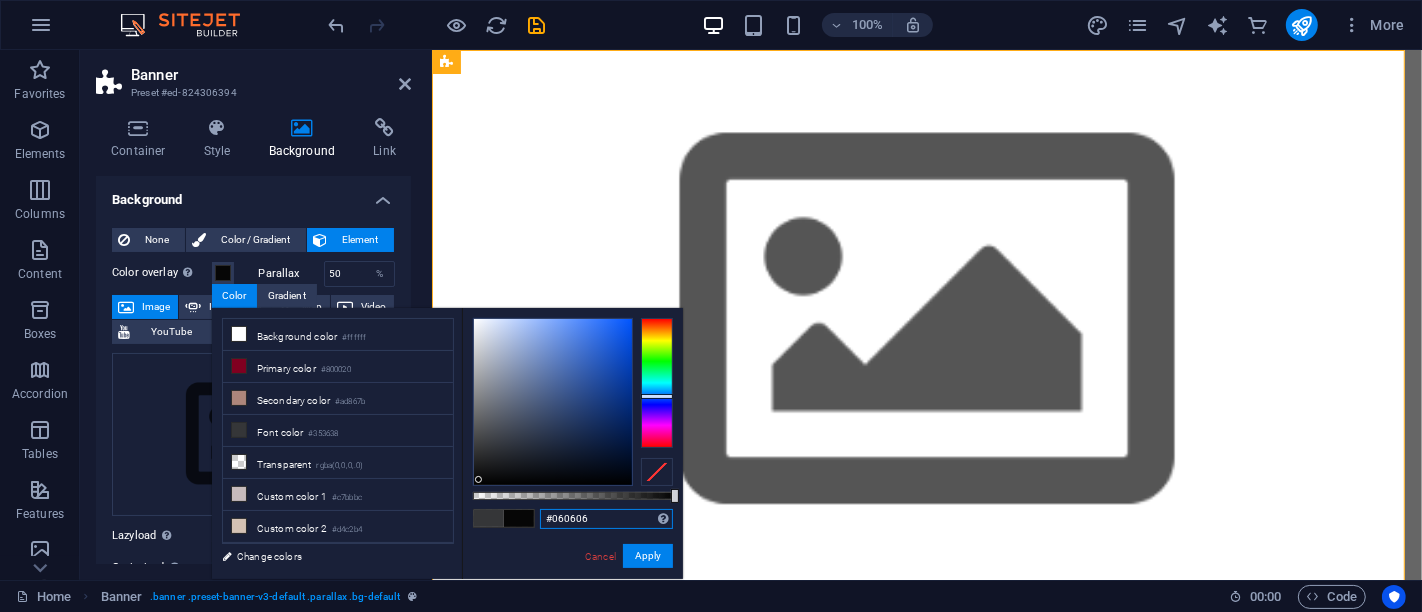 click at bounding box center (478, 479) 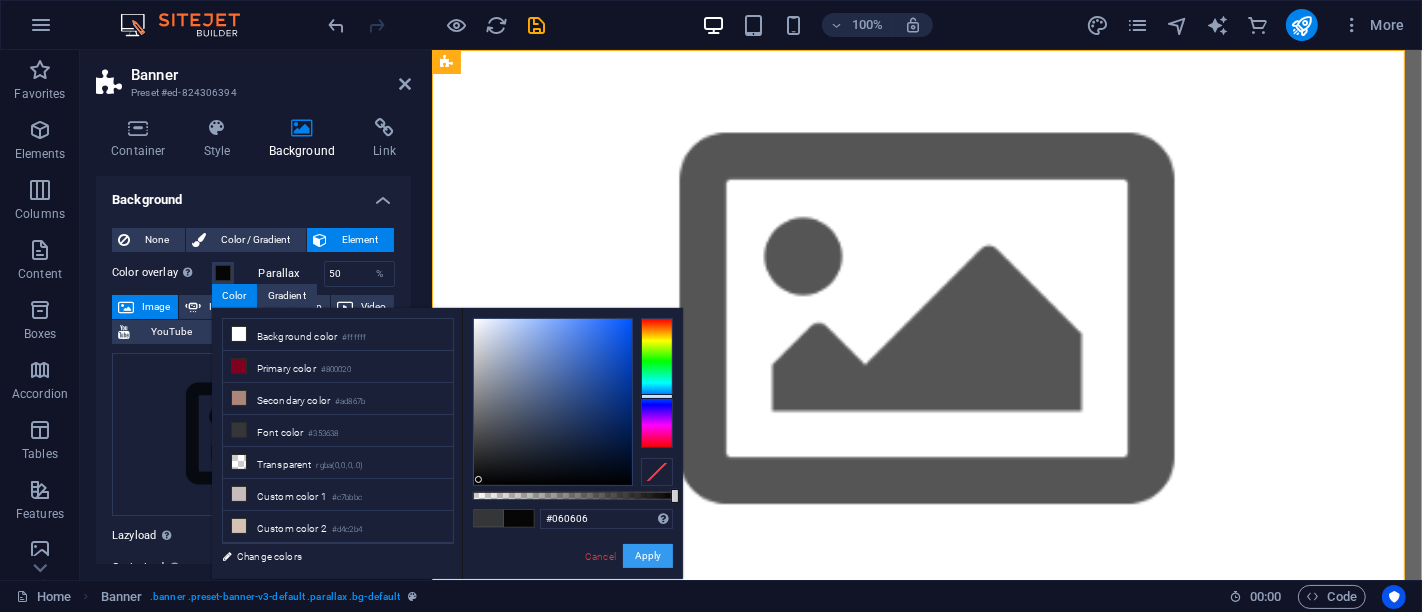click on "Apply" at bounding box center [648, 556] 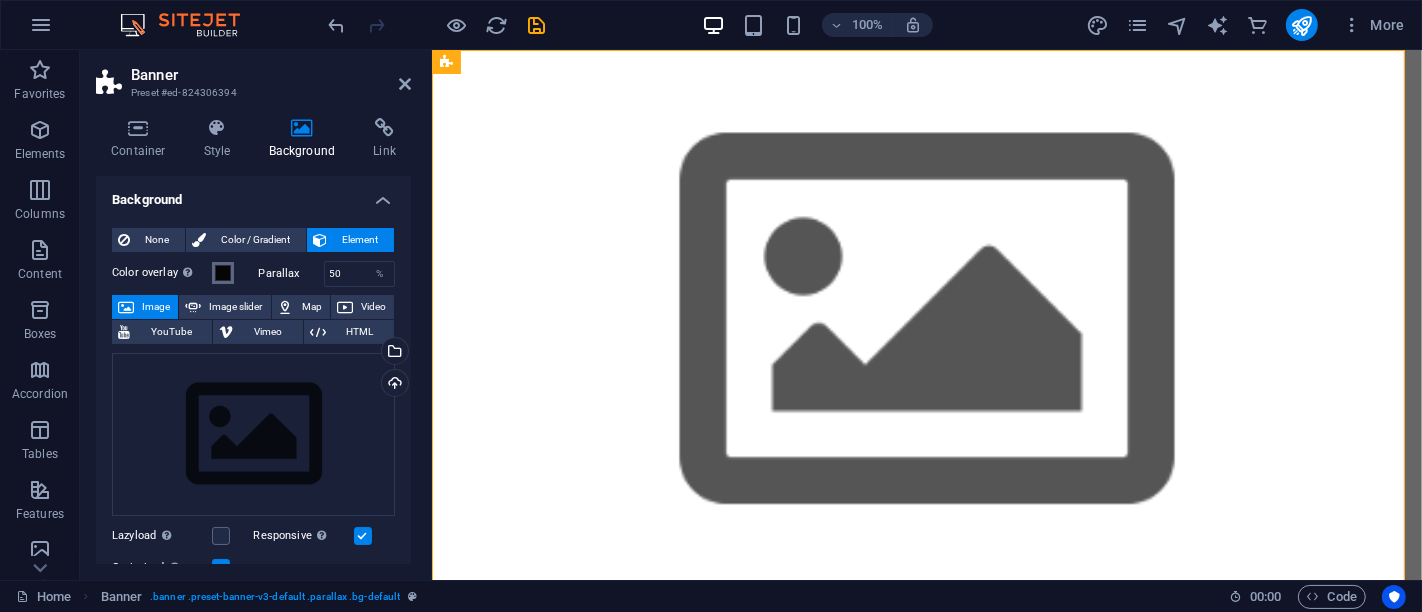 click at bounding box center (223, 273) 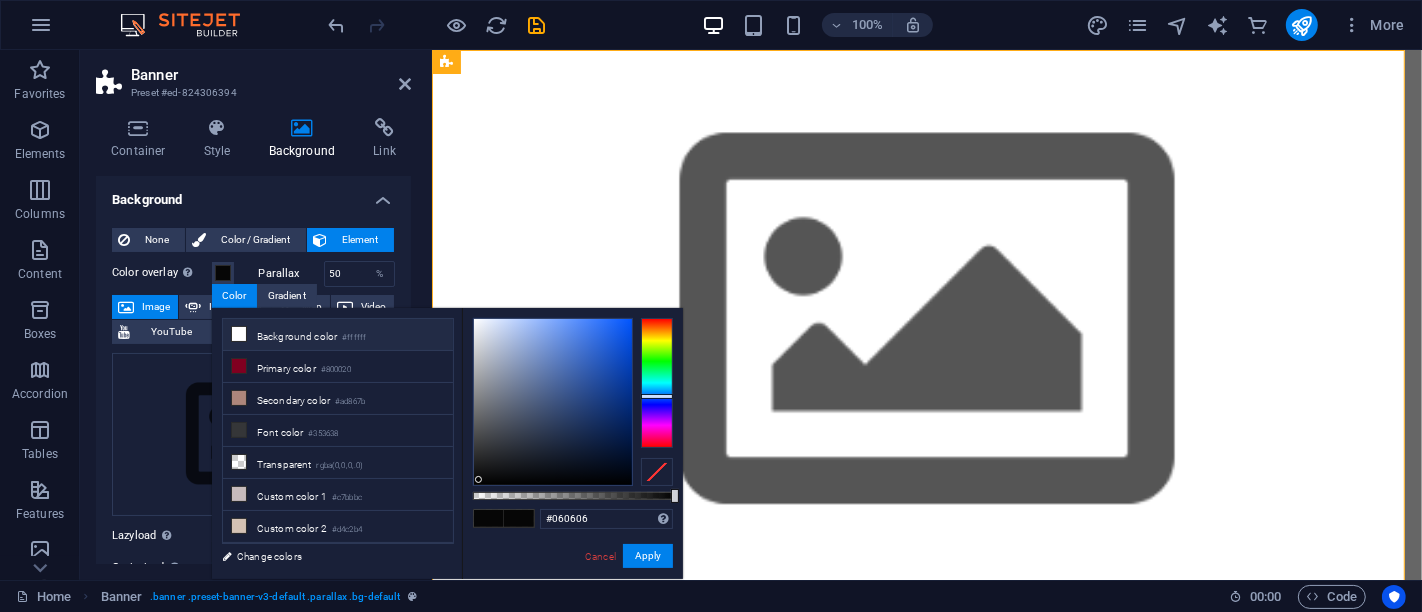 click at bounding box center (239, 334) 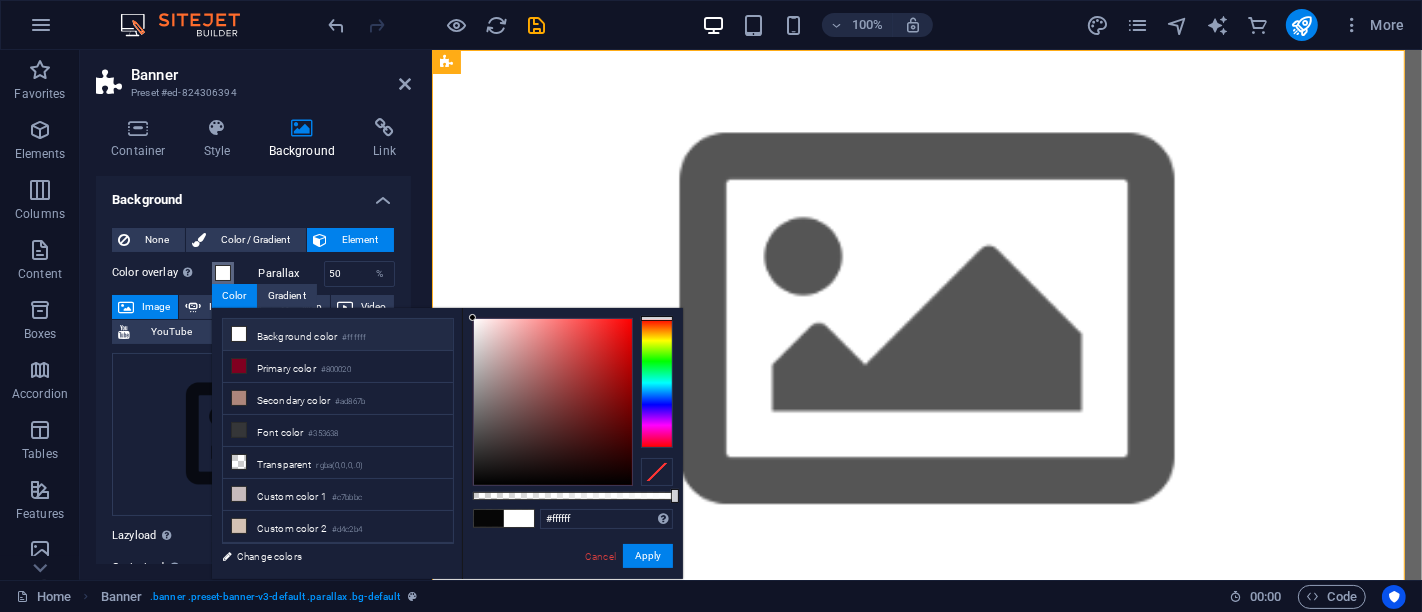 click at bounding box center [223, 273] 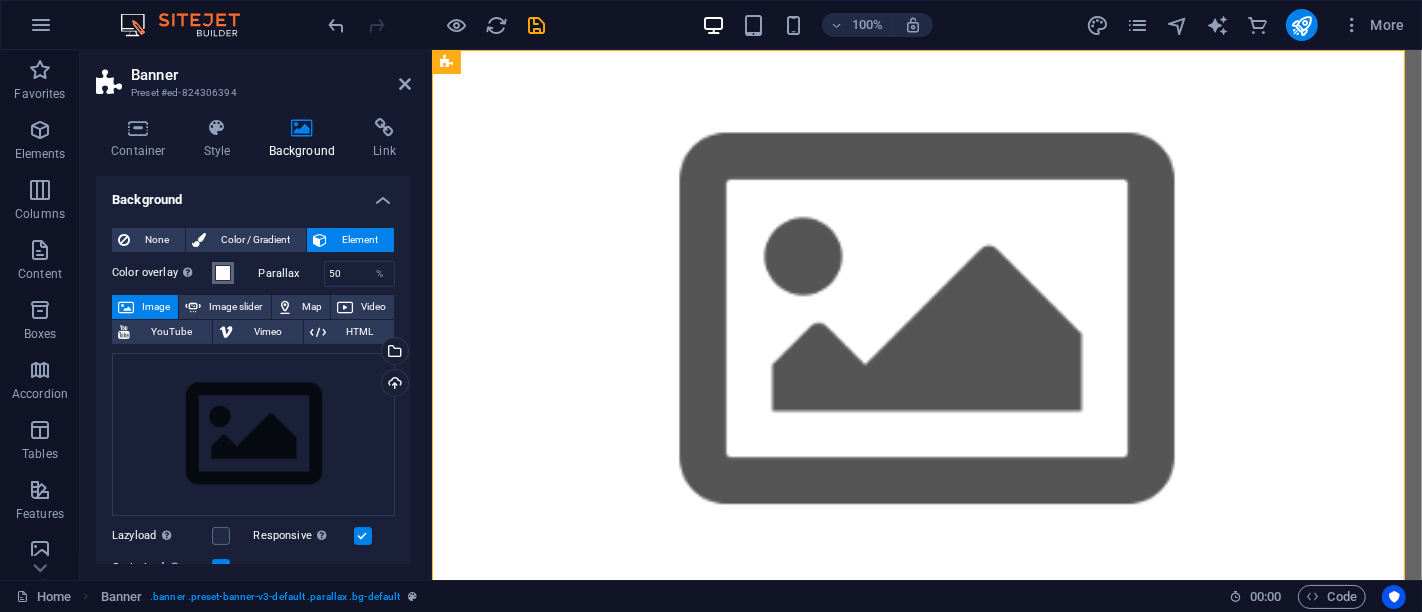 click at bounding box center (223, 273) 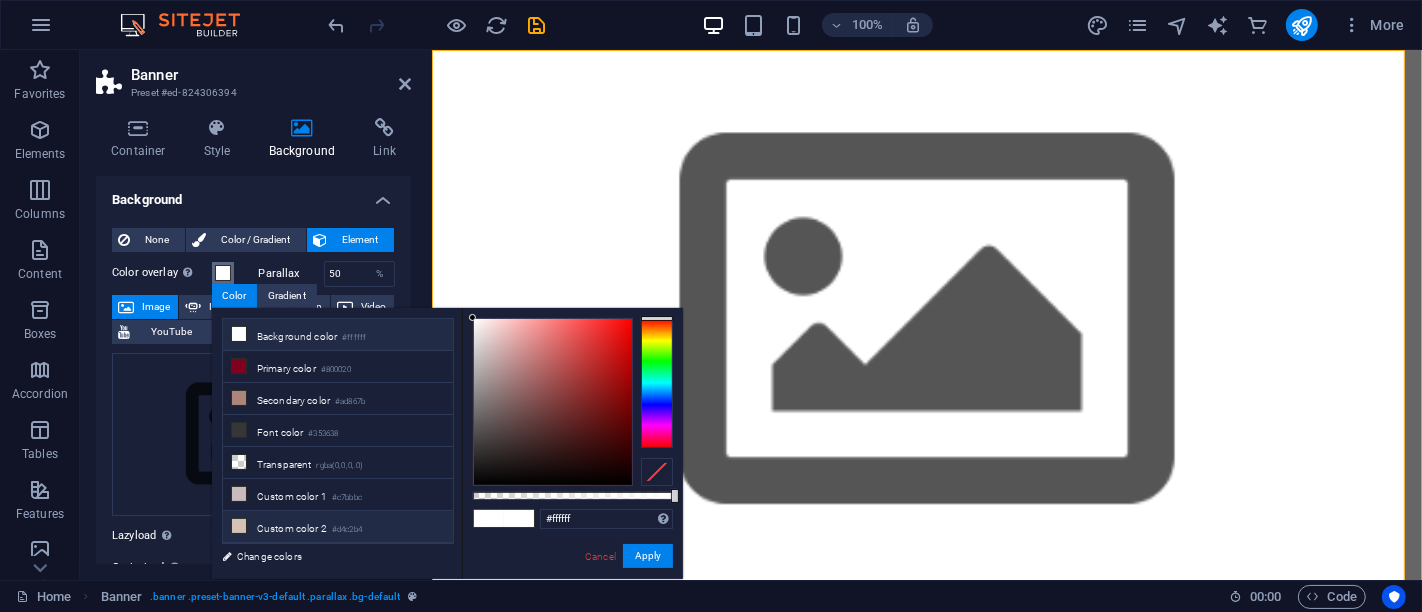 type on "rgba(255, 255, 255, 0)" 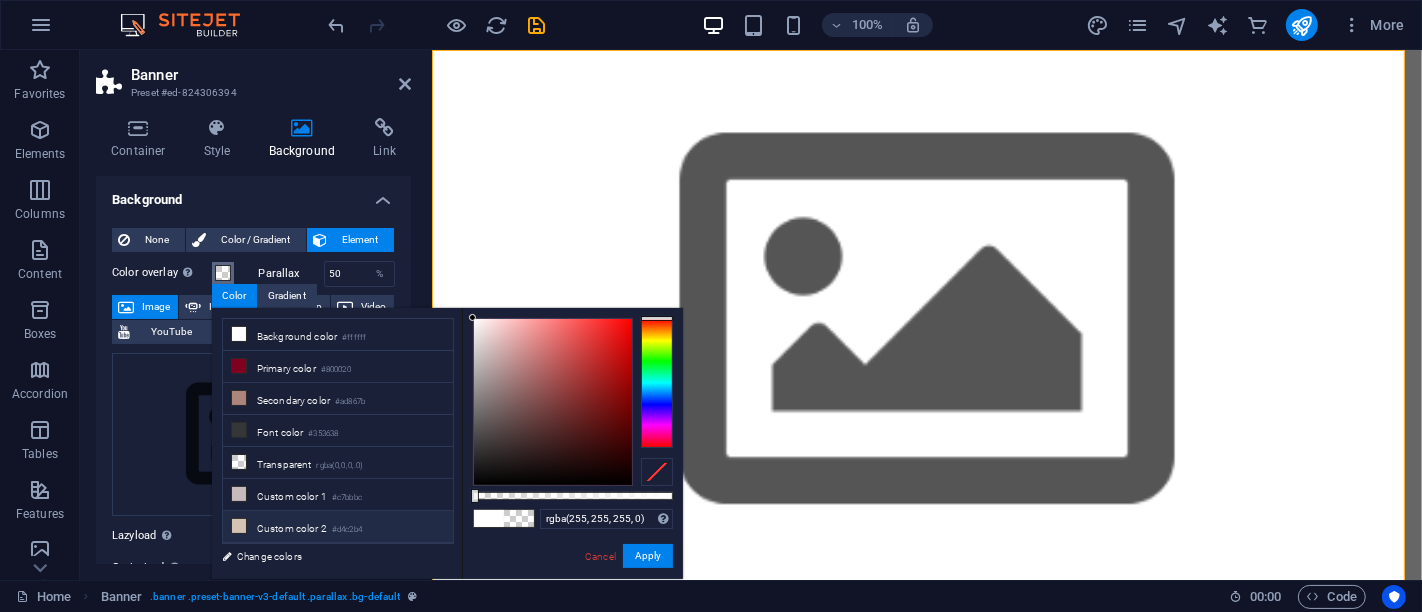 drag, startPoint x: 673, startPoint y: 495, endPoint x: 367, endPoint y: 517, distance: 306.78983 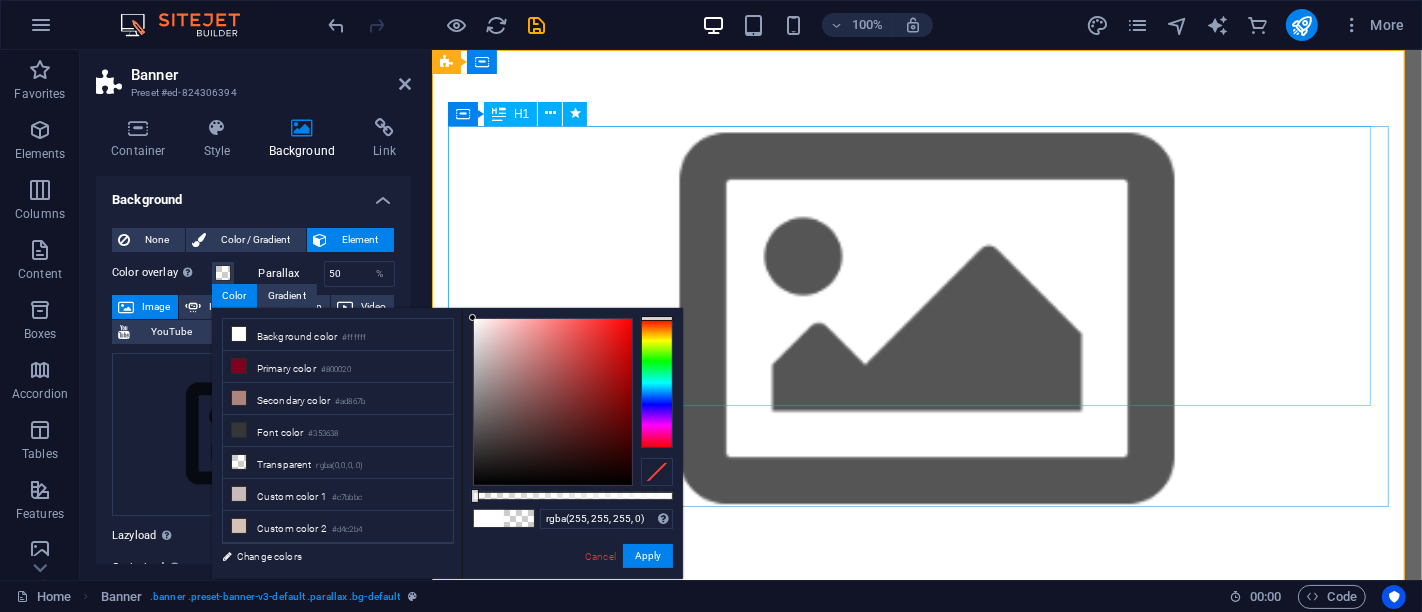 click on "CHANGING GEOGRAPHY INTO  COMMUNITY BY DEVELOPING AND  EQUIPPING TRANSFORMATIONAL  LEADERS. ." at bounding box center [926, 1403] 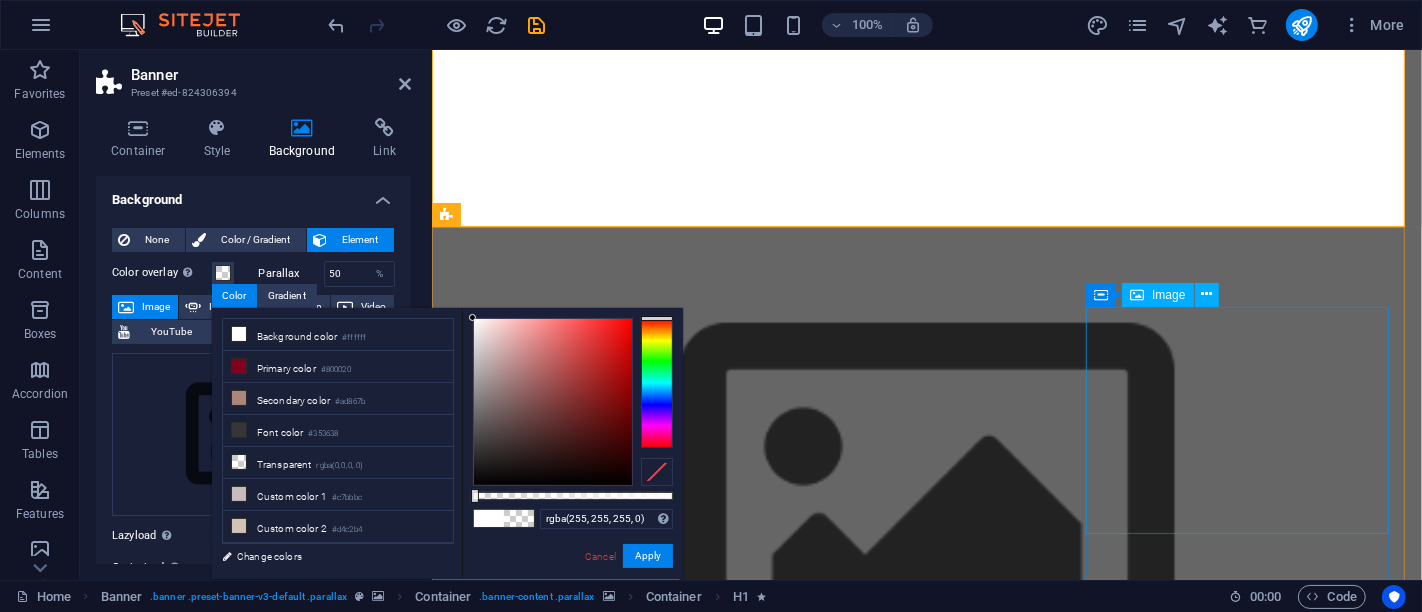 scroll, scrollTop: 444, scrollLeft: 0, axis: vertical 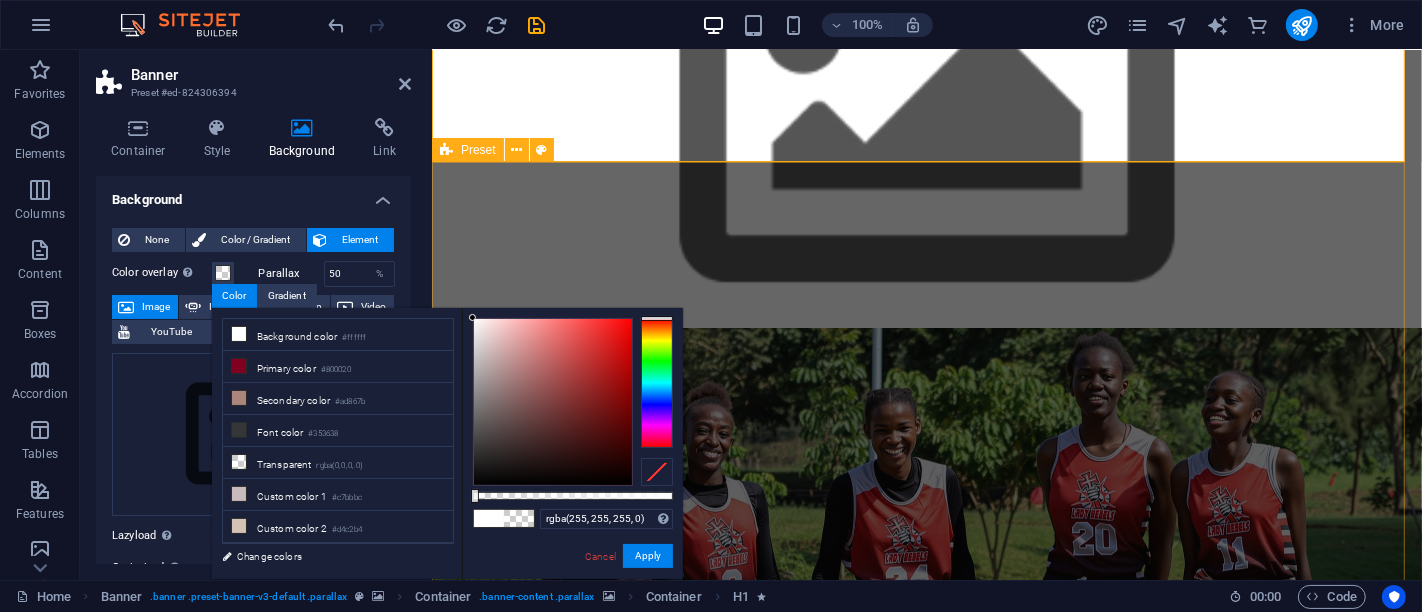 click on "Pastoral training Lorem ipsum dolor sit amet, consectetur adipisicing elit. Veritatis, dolorem!   Go to Page YOUTH DEVELOPMENT INITIATIVE Lorem ipsum dolor sit amet, consectetur adipisicing elit. Veritatis, dolorem!   Go to Page Projects Lorem ipsum dolor sit amet, consectetur adipisicing elit. Veritatis, dolorem!   Go to Page" at bounding box center [926, 2748] 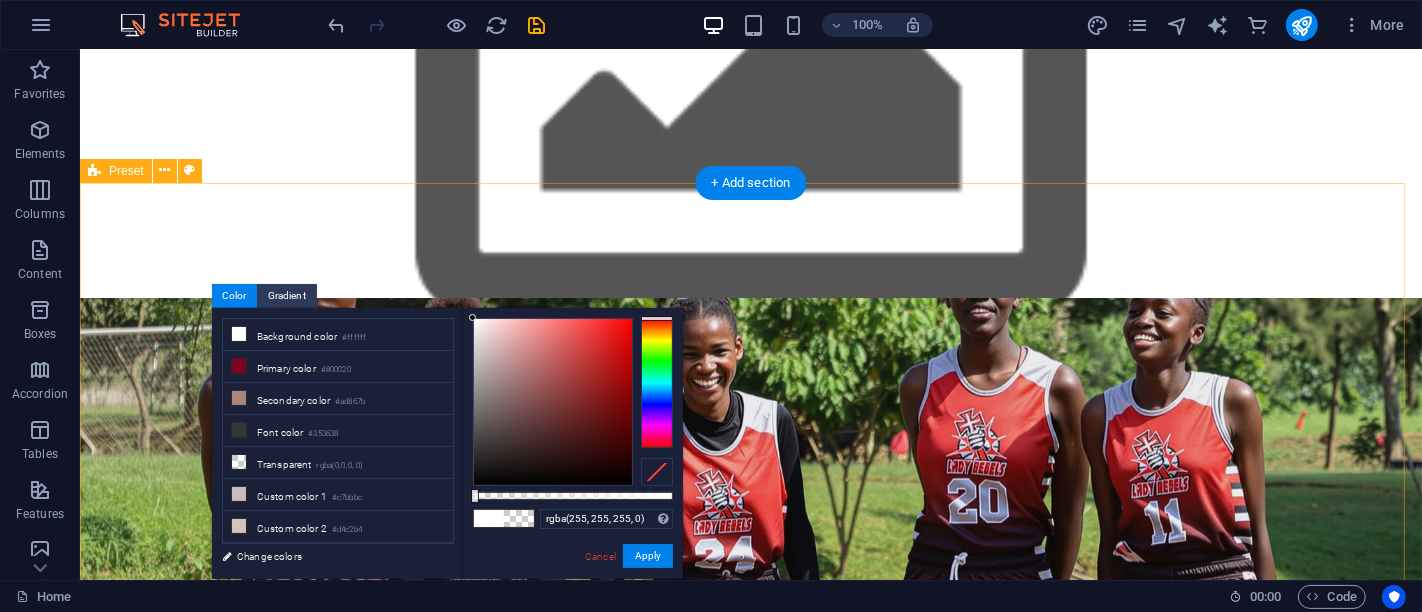 scroll, scrollTop: 555, scrollLeft: 0, axis: vertical 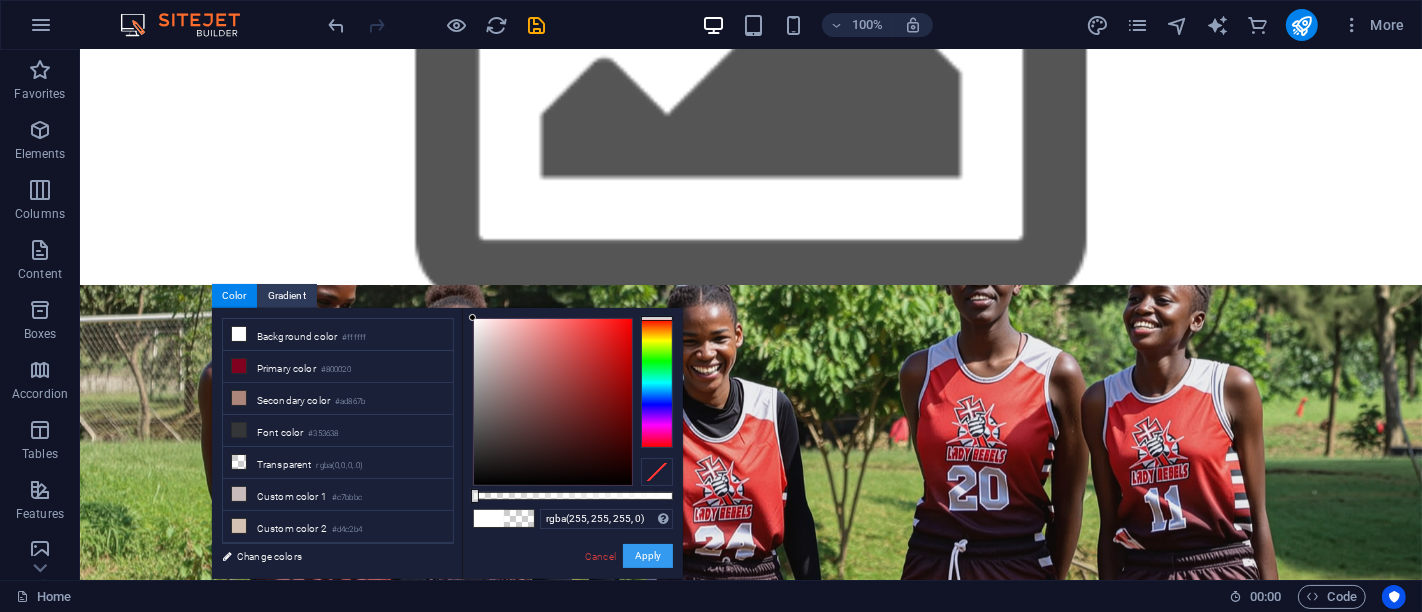 click on "Apply" at bounding box center (648, 556) 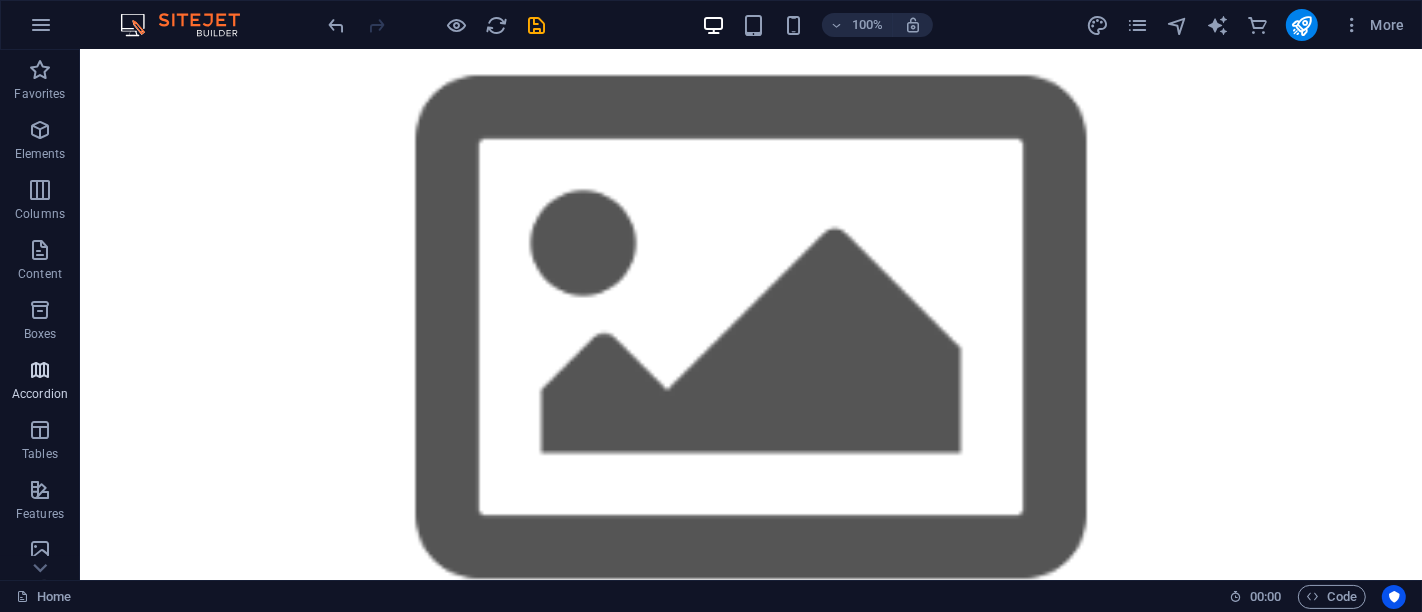 scroll, scrollTop: 0, scrollLeft: 0, axis: both 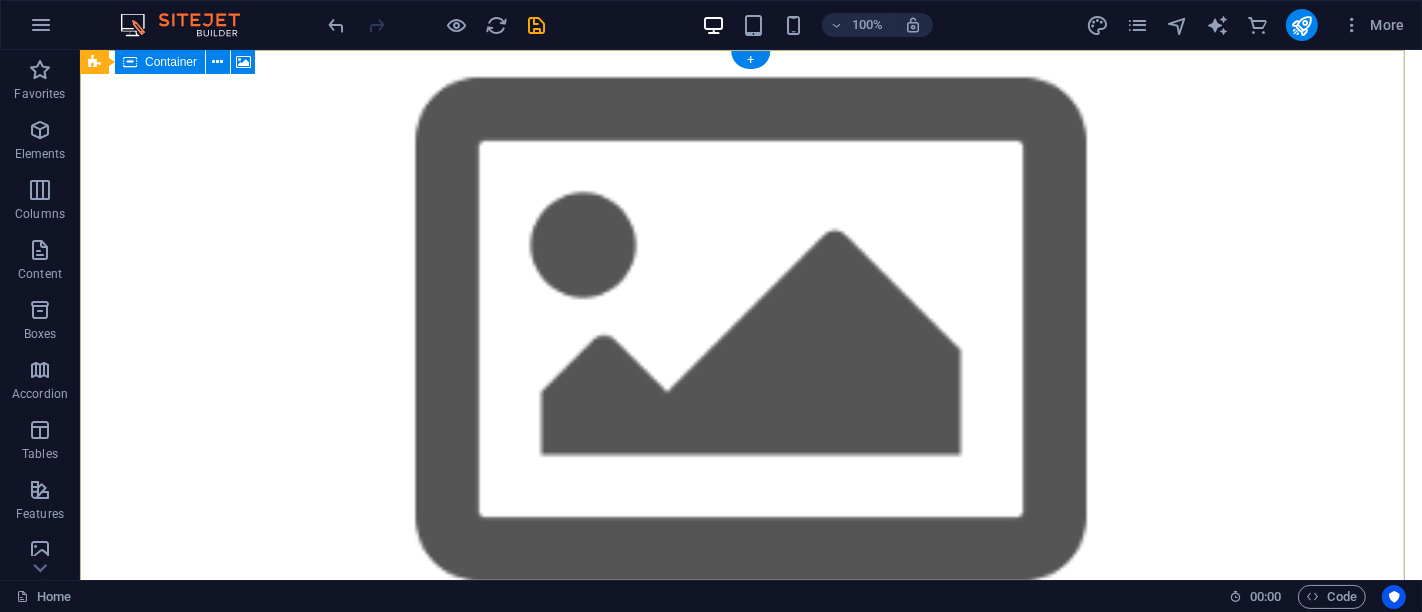 click at bounding box center (750, 905) 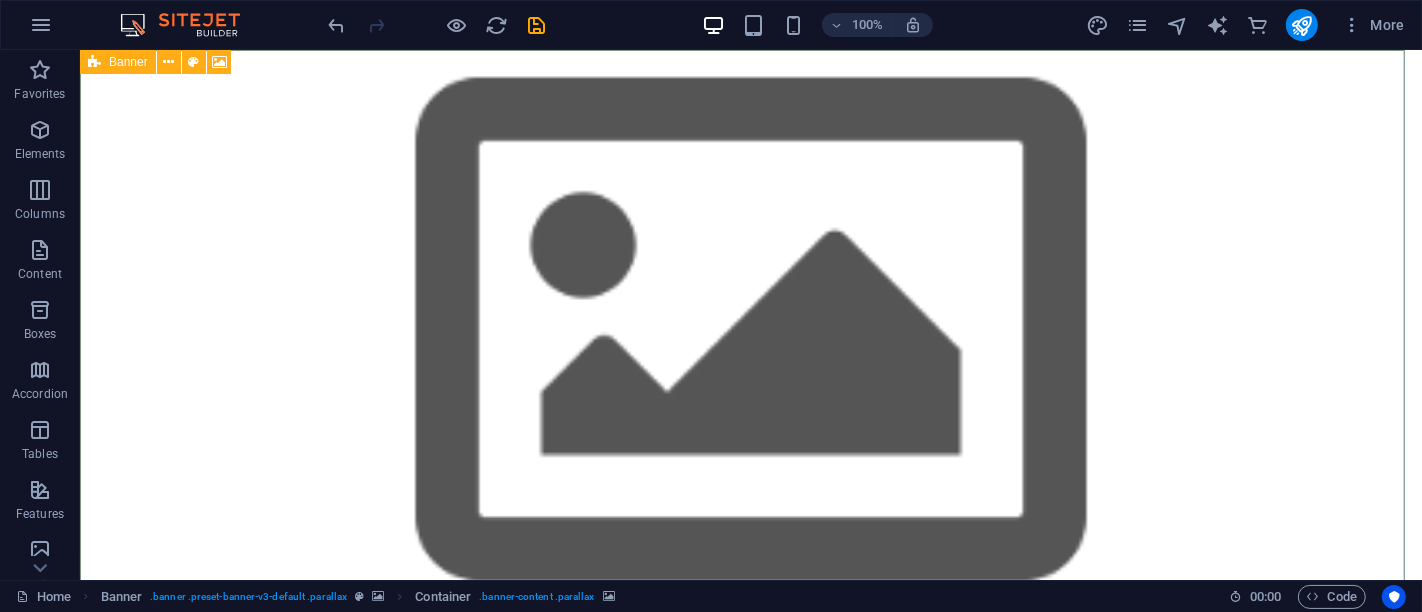 click on "Banner" at bounding box center [118, 62] 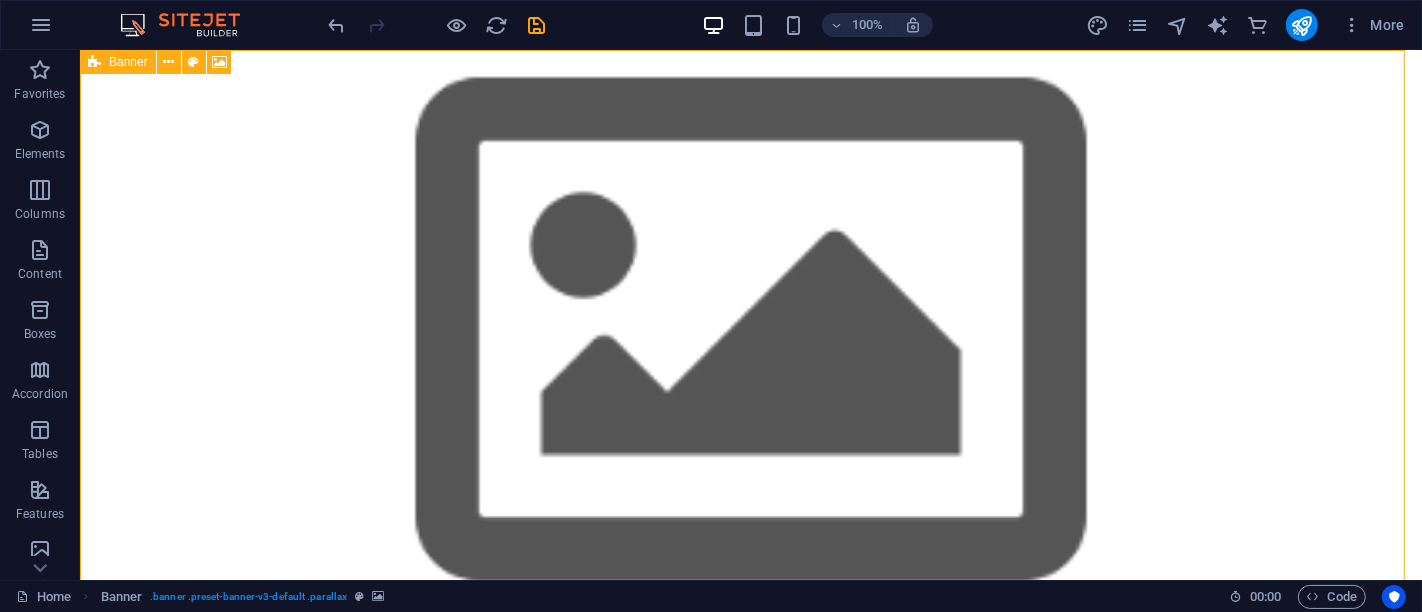 click on "Banner" at bounding box center [128, 62] 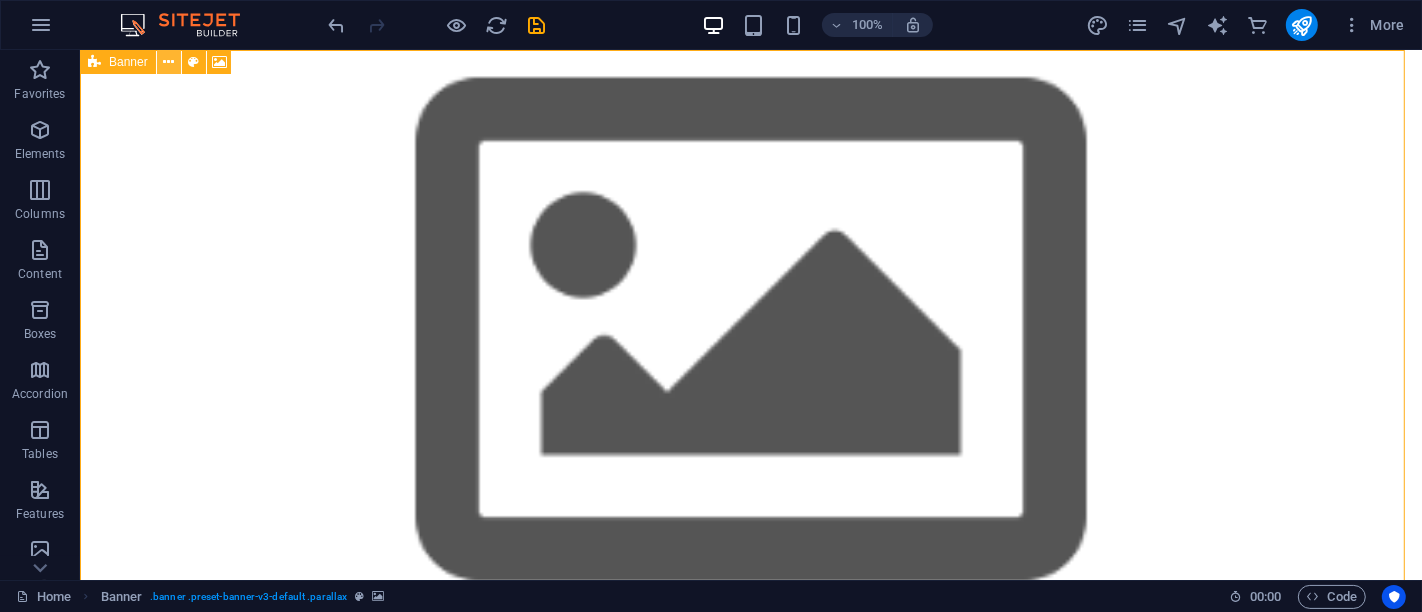 click at bounding box center [168, 62] 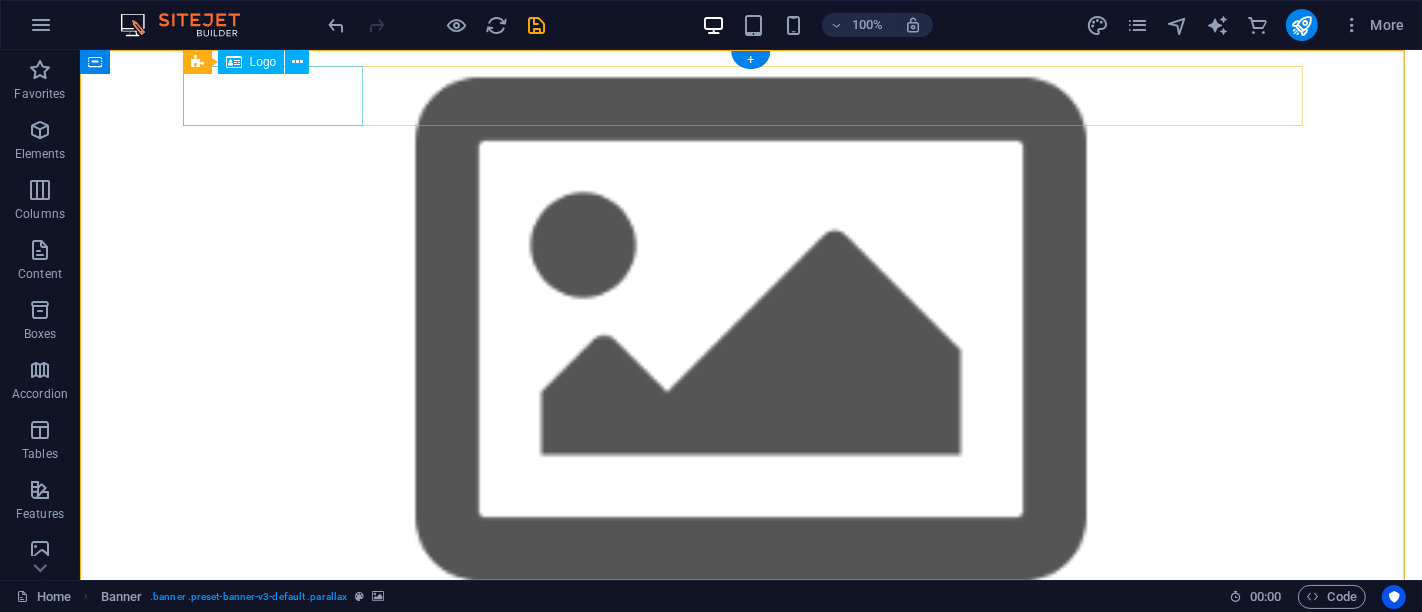 click at bounding box center (750, 1239) 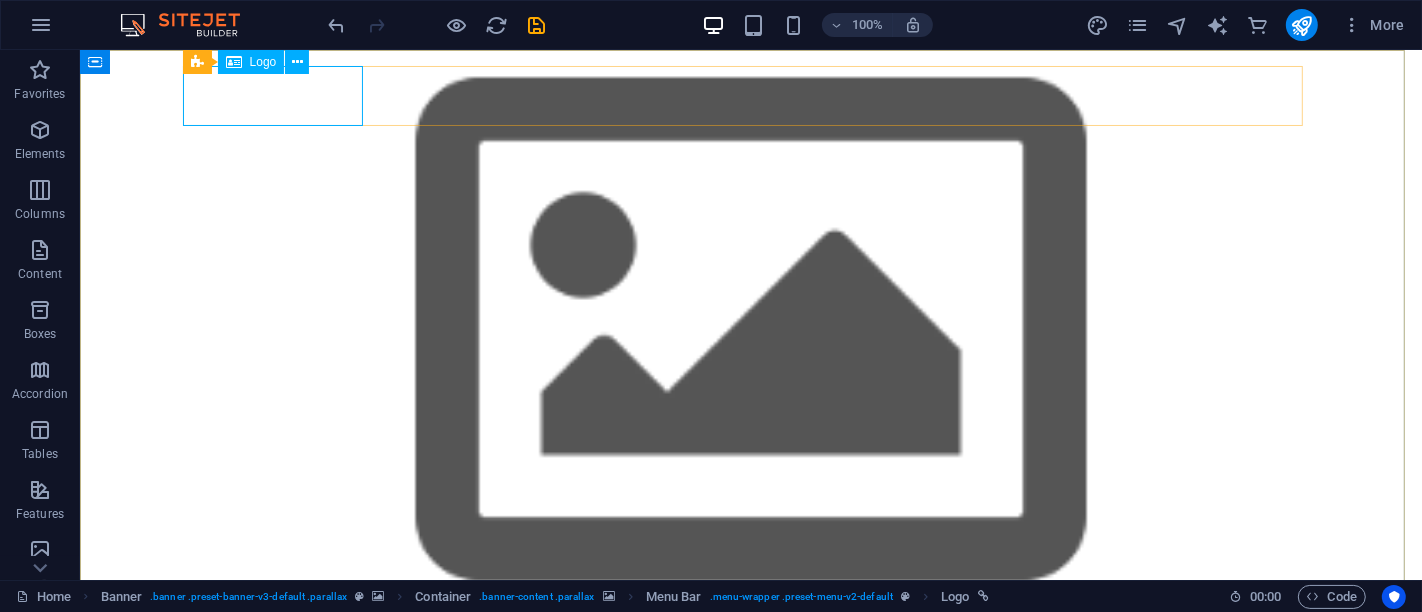 click on "Logo" at bounding box center (263, 62) 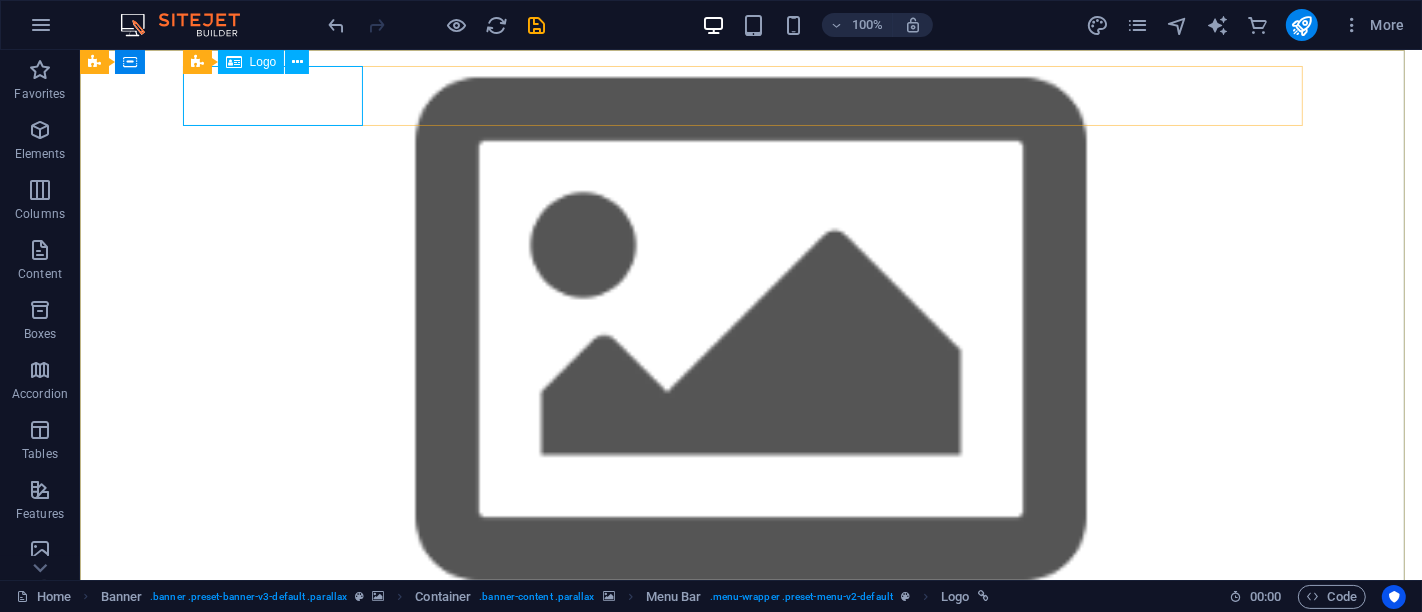 click on "Logo" at bounding box center (251, 62) 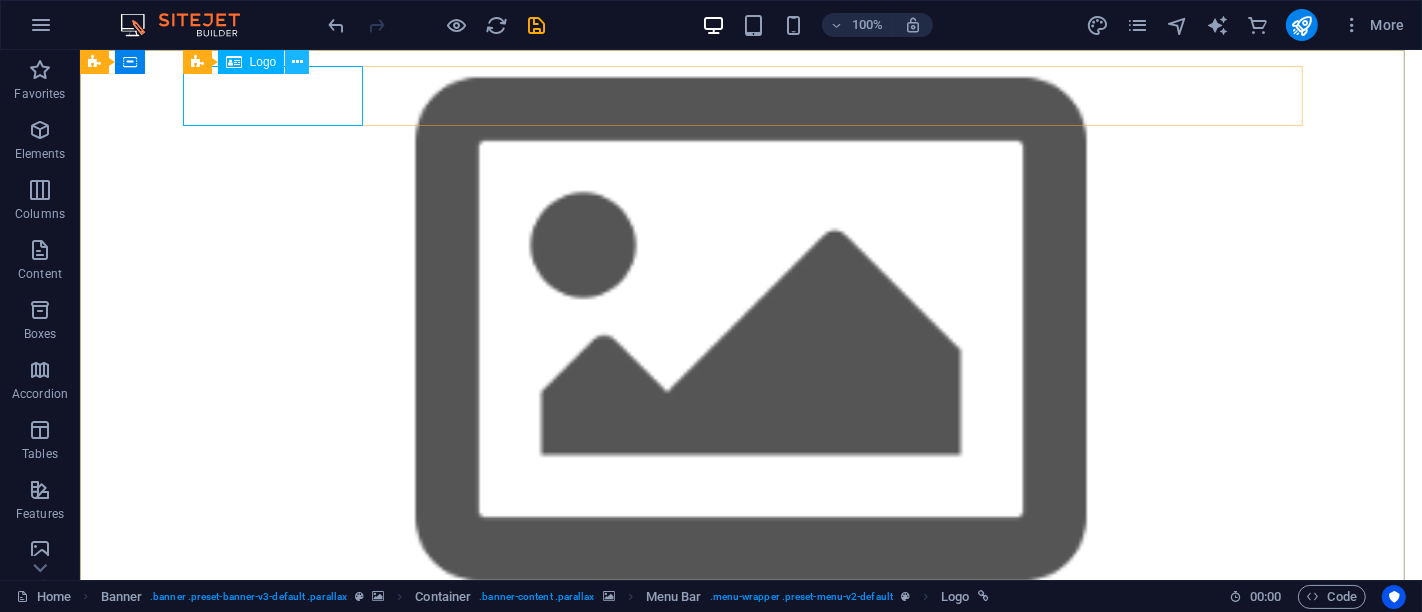click at bounding box center [297, 62] 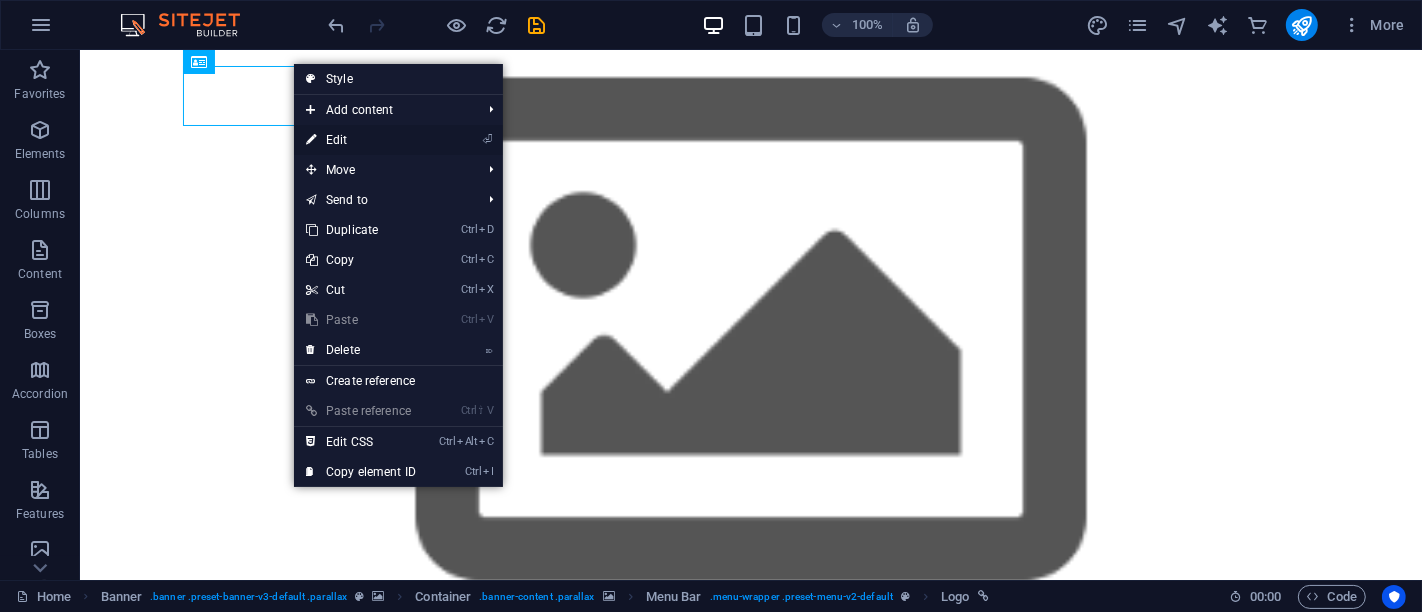 click on "⏎  Edit" at bounding box center (361, 140) 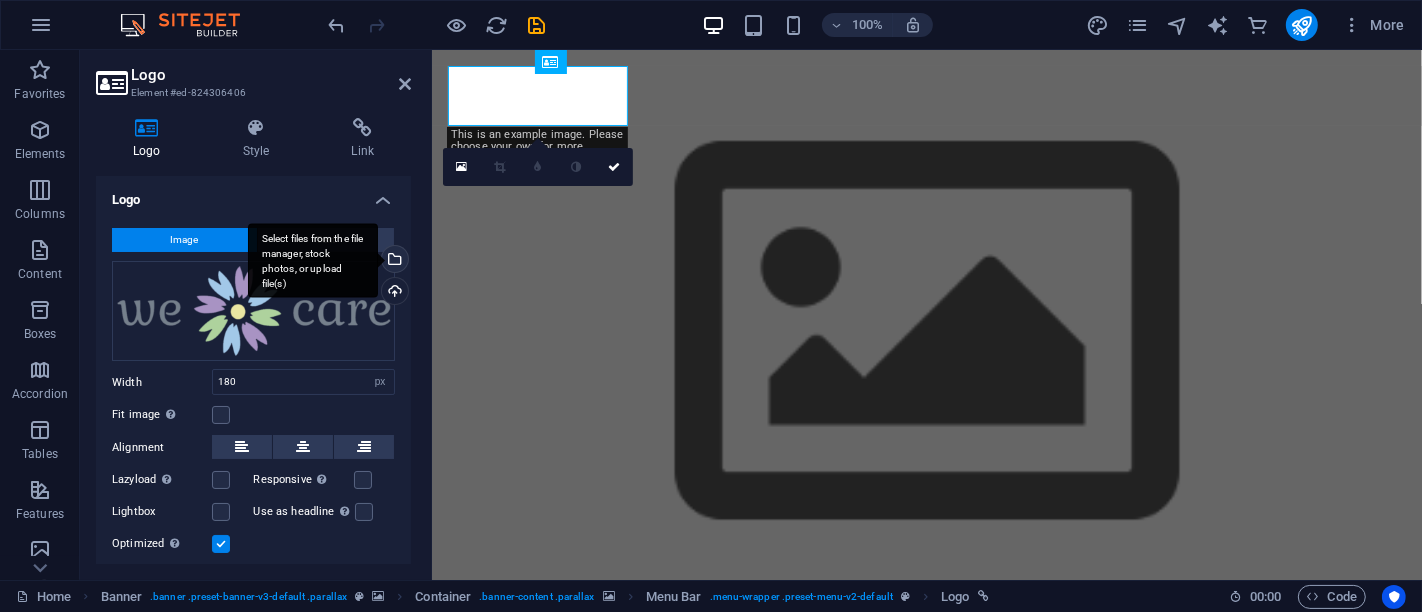 click on "Select files from the file manager, stock photos, or upload file(s)" at bounding box center (393, 261) 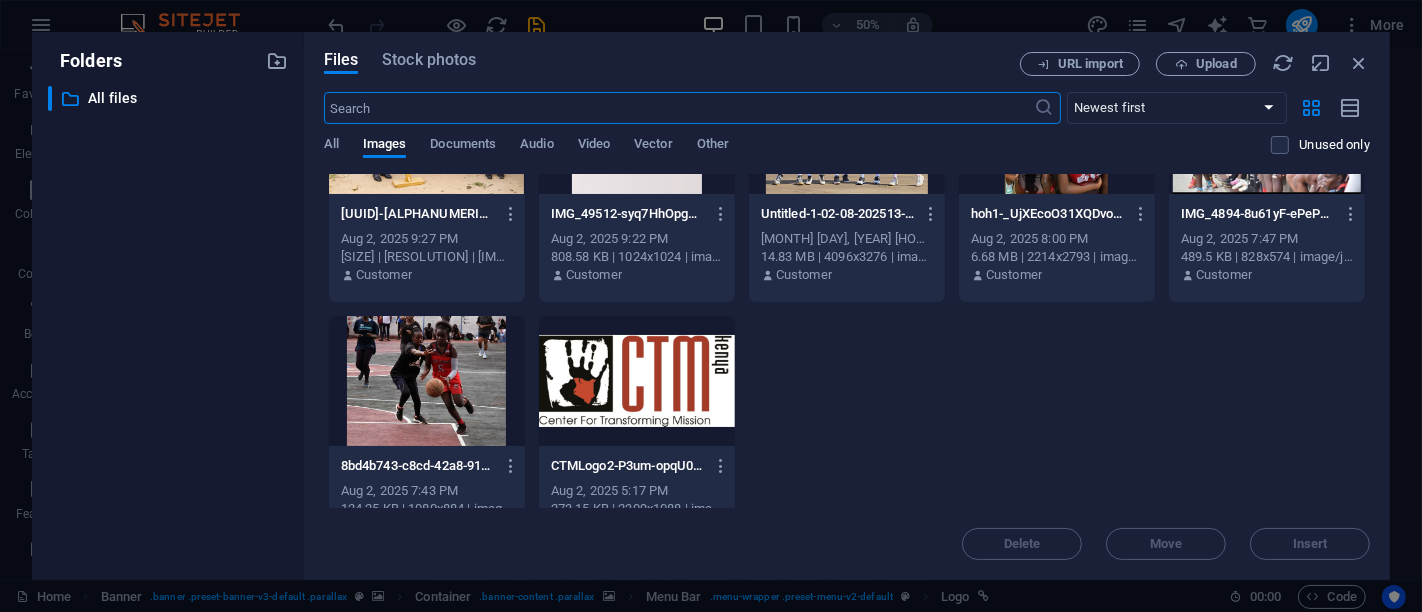 scroll, scrollTop: 0, scrollLeft: 0, axis: both 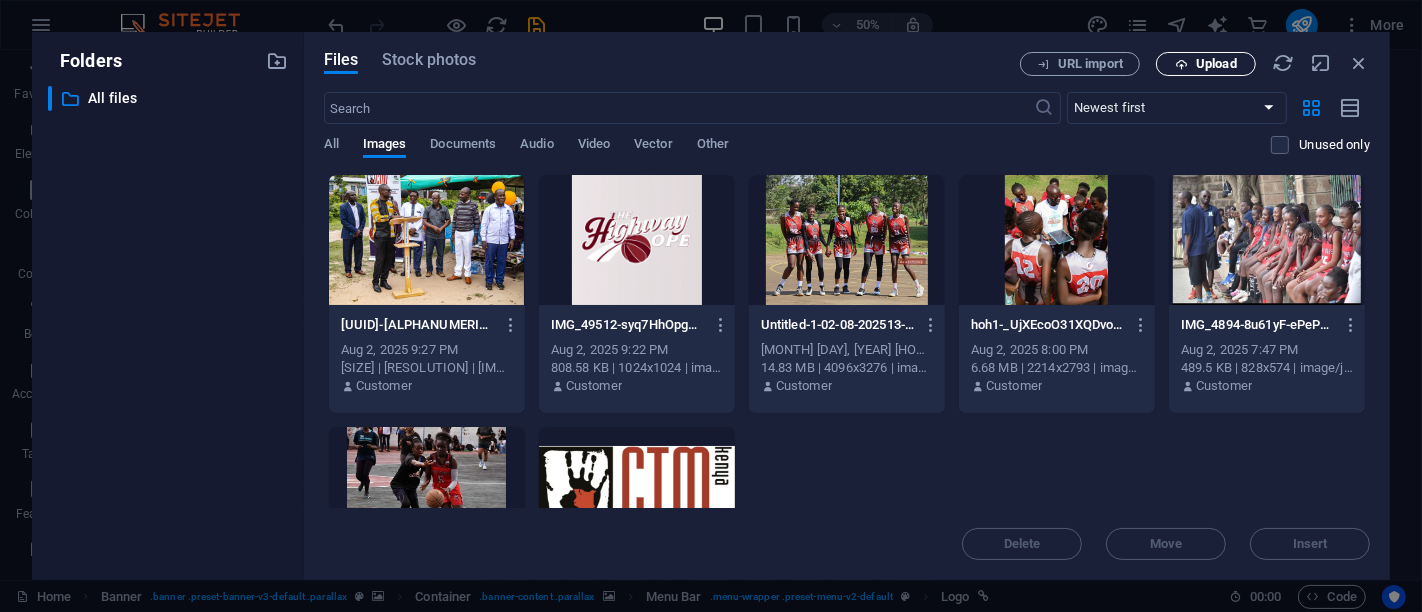 click on "Upload" at bounding box center [1216, 64] 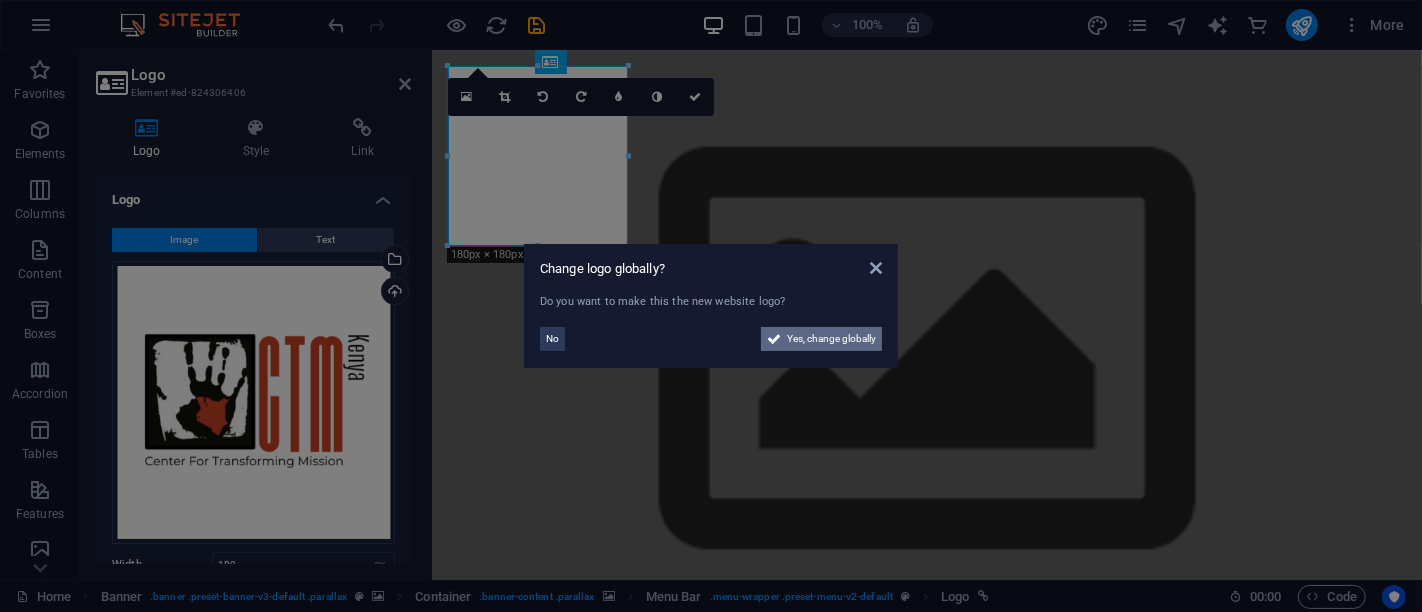 drag, startPoint x: 837, startPoint y: 337, endPoint x: 583, endPoint y: 897, distance: 614.9114 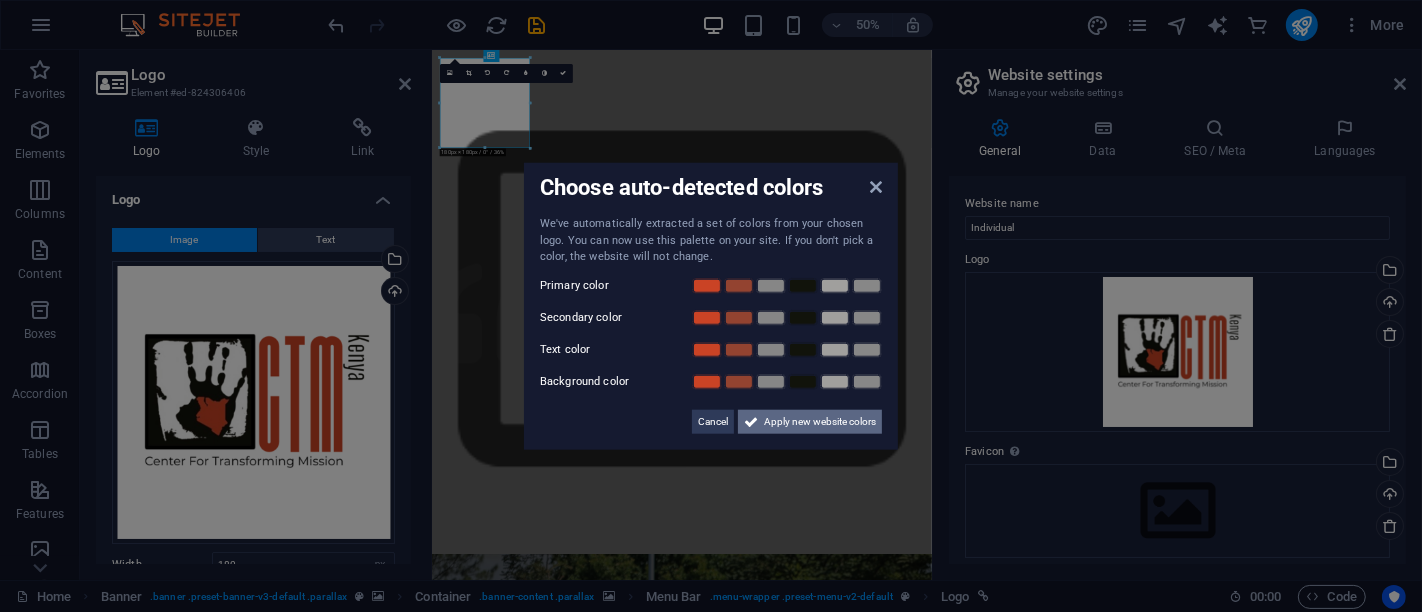 click on "Apply new website colors" at bounding box center [820, 421] 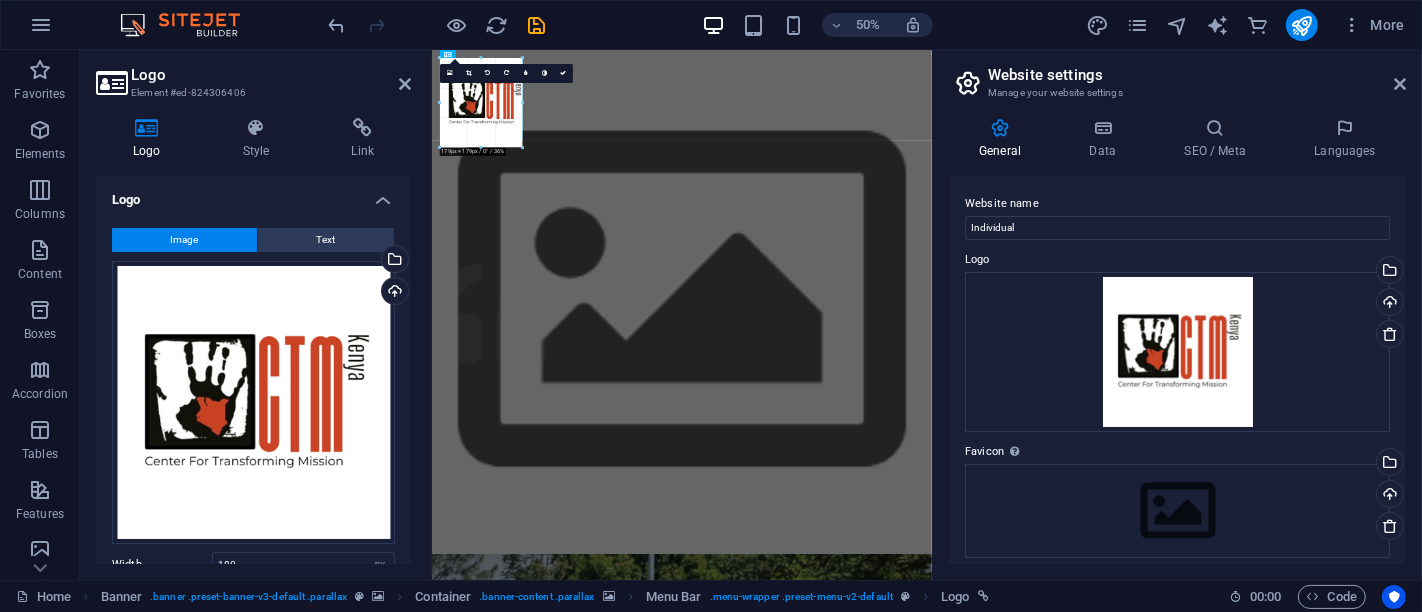 drag, startPoint x: 482, startPoint y: 147, endPoint x: 118, endPoint y: 164, distance: 364.39676 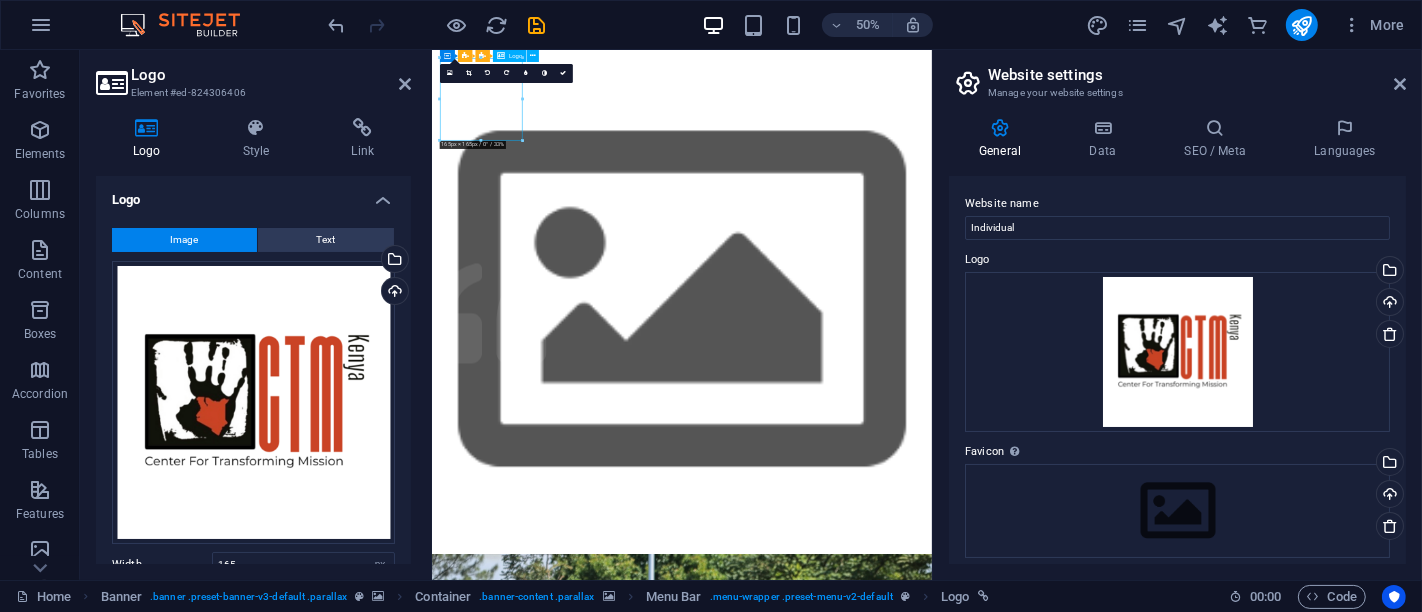 drag, startPoint x: 951, startPoint y: 183, endPoint x: 604, endPoint y: 210, distance: 348.04886 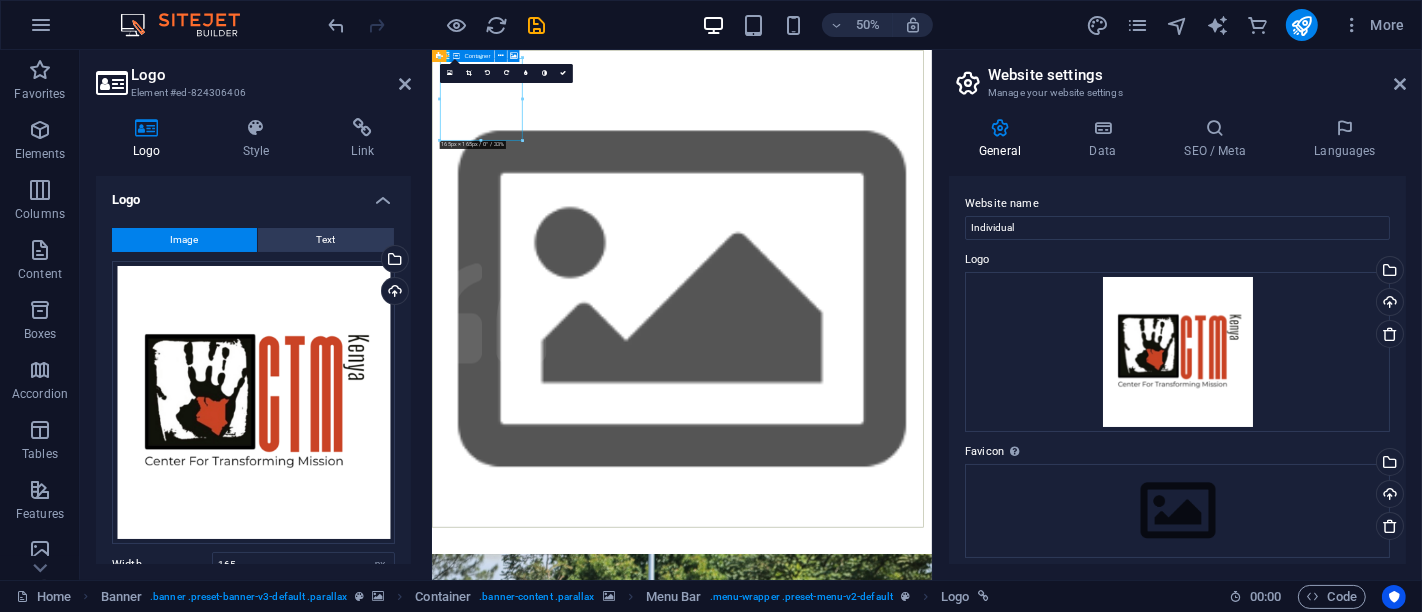 click at bounding box center (931, 1557) 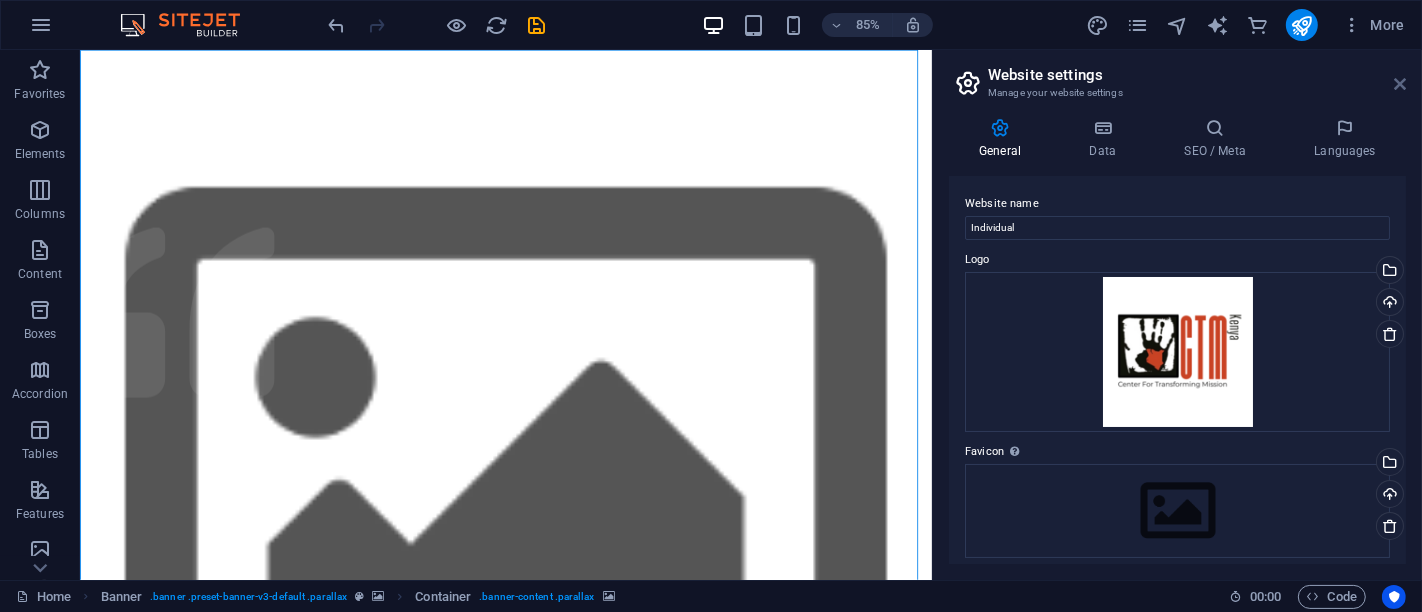 click at bounding box center (1400, 84) 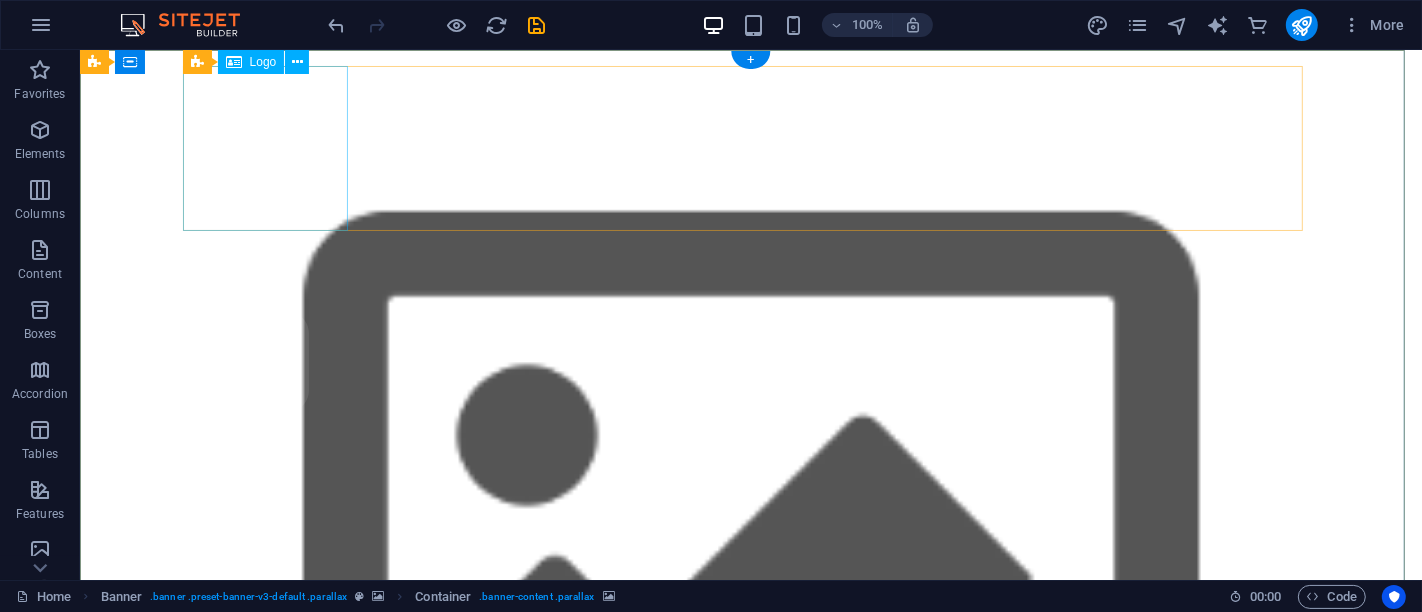 click at bounding box center (750, 2154) 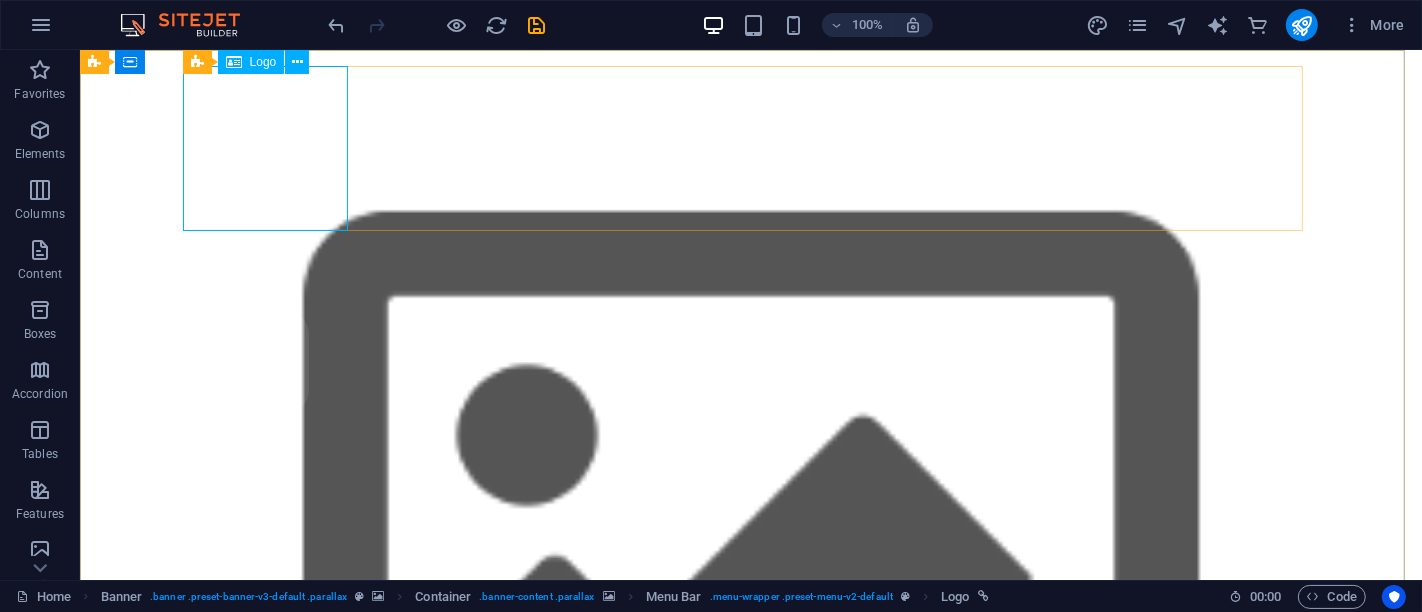 click on "Logo" at bounding box center (263, 62) 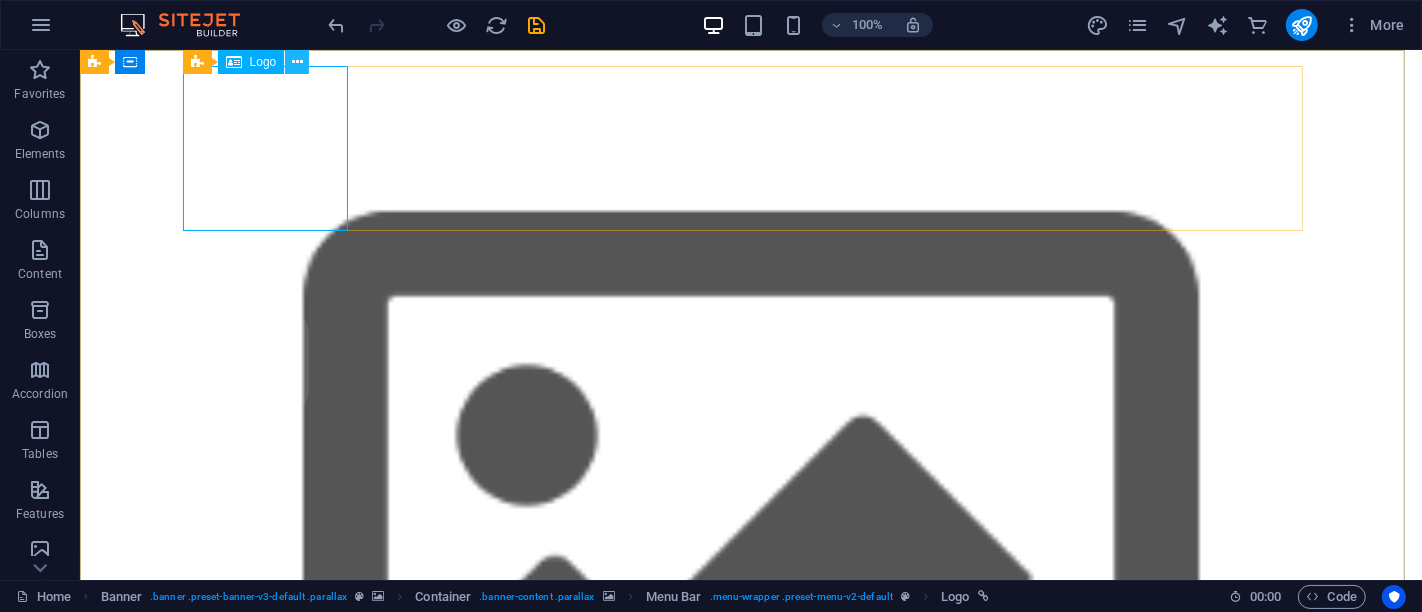click on "Menu Bar   Logo" at bounding box center [253, 62] 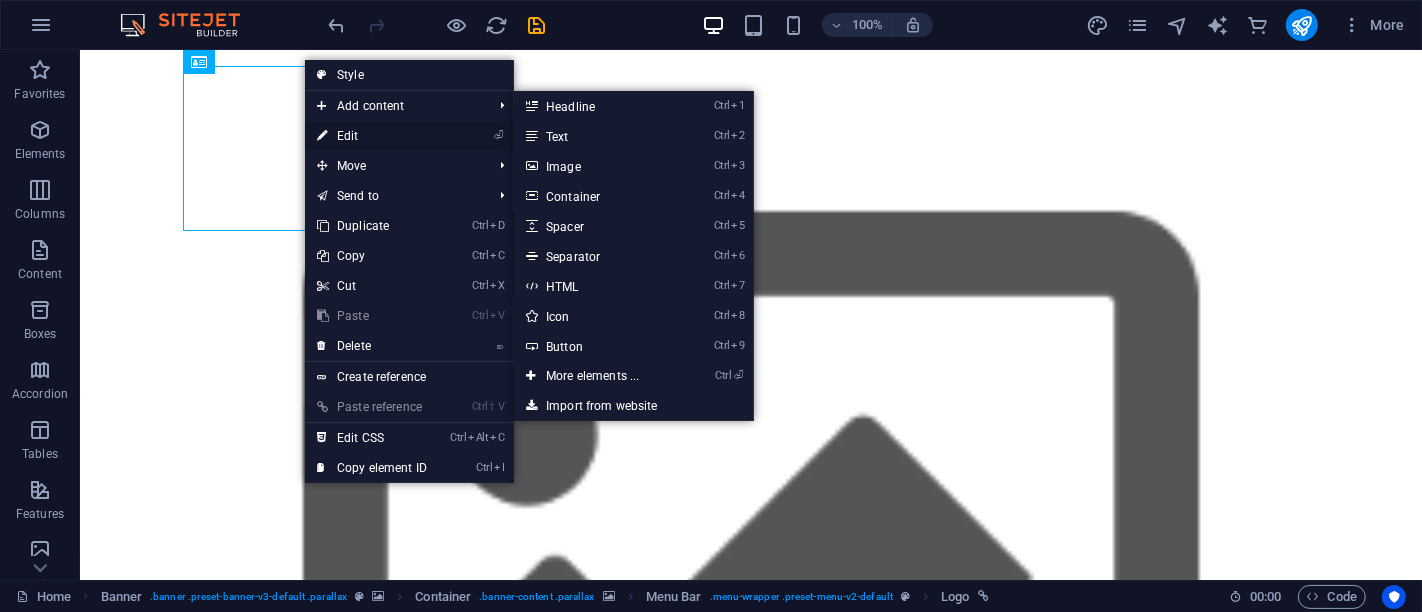 click on "⏎  Edit" at bounding box center (372, 136) 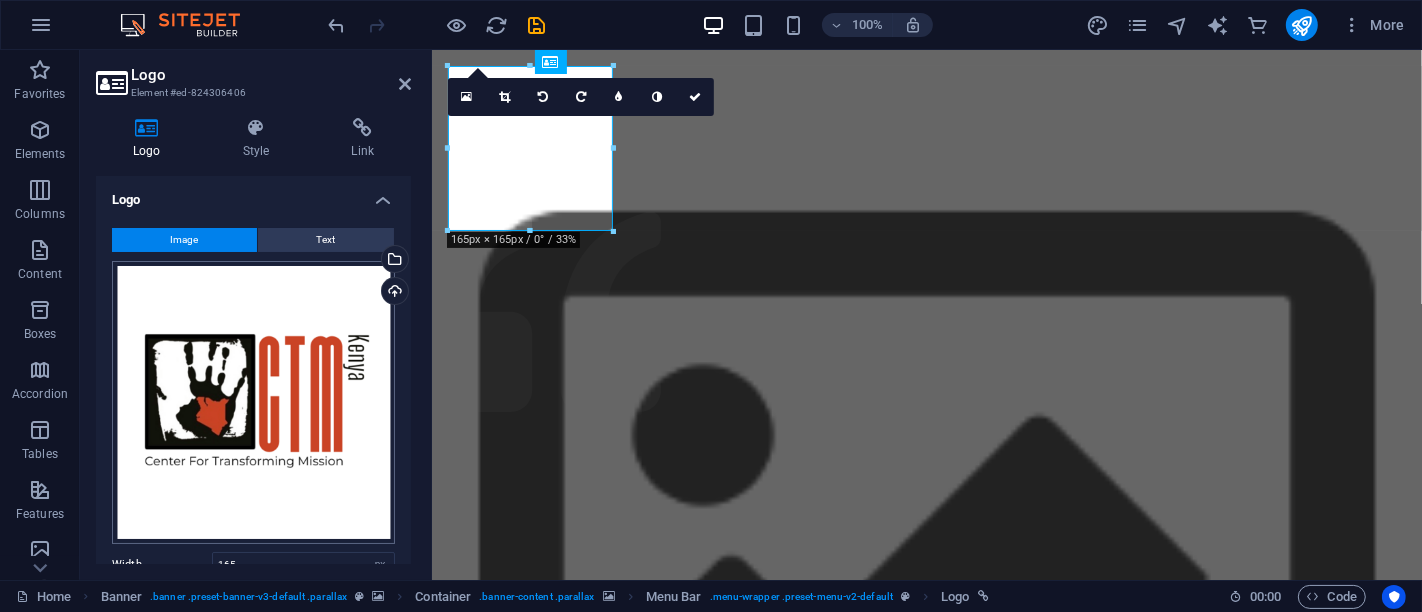 scroll, scrollTop: 222, scrollLeft: 0, axis: vertical 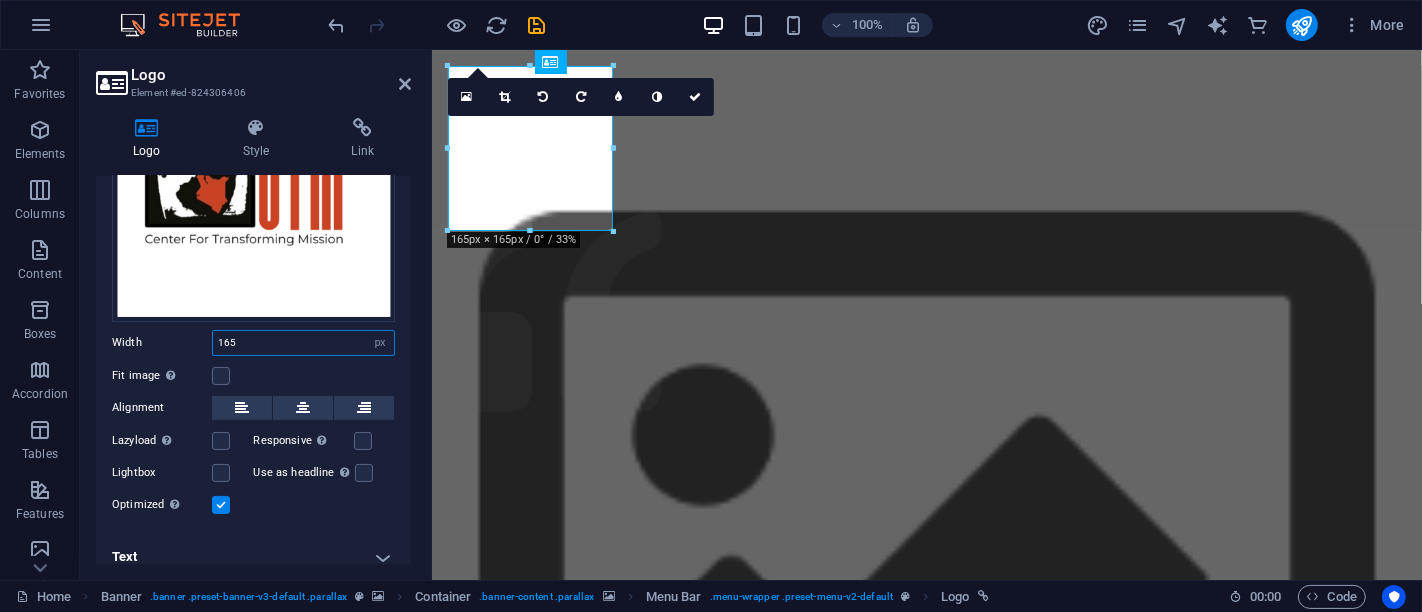 click on "165" at bounding box center (303, 343) 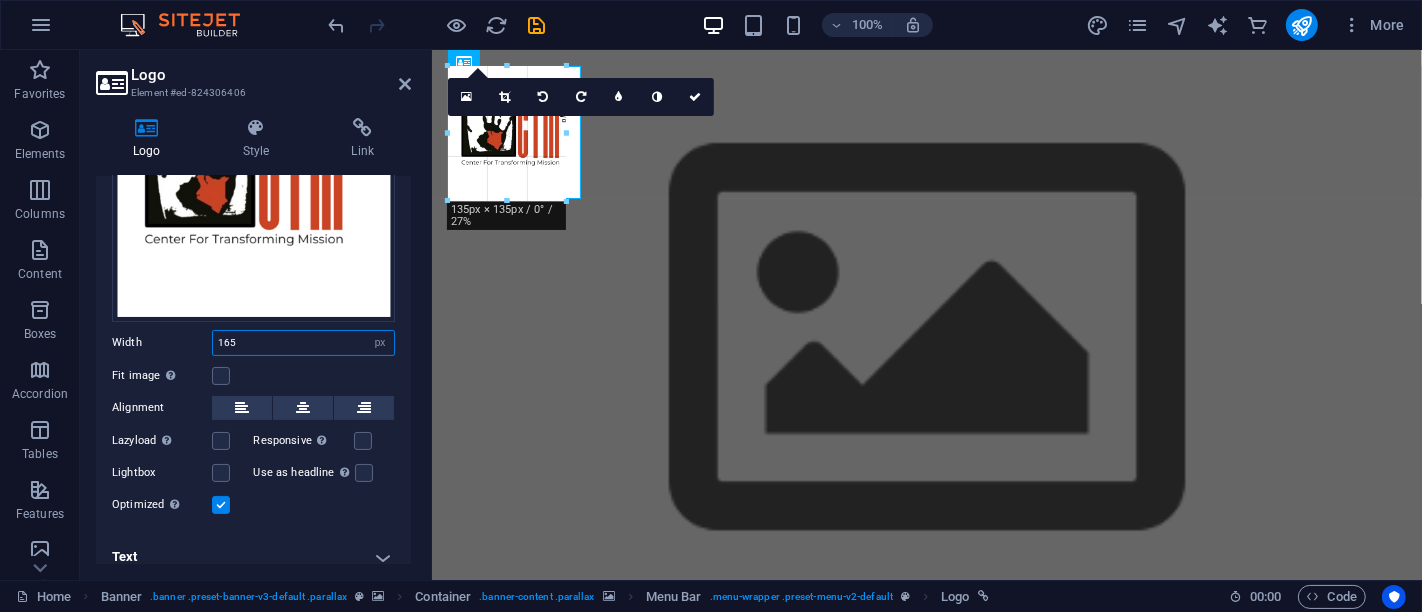drag, startPoint x: 530, startPoint y: 231, endPoint x: 547, endPoint y: 184, distance: 49.979996 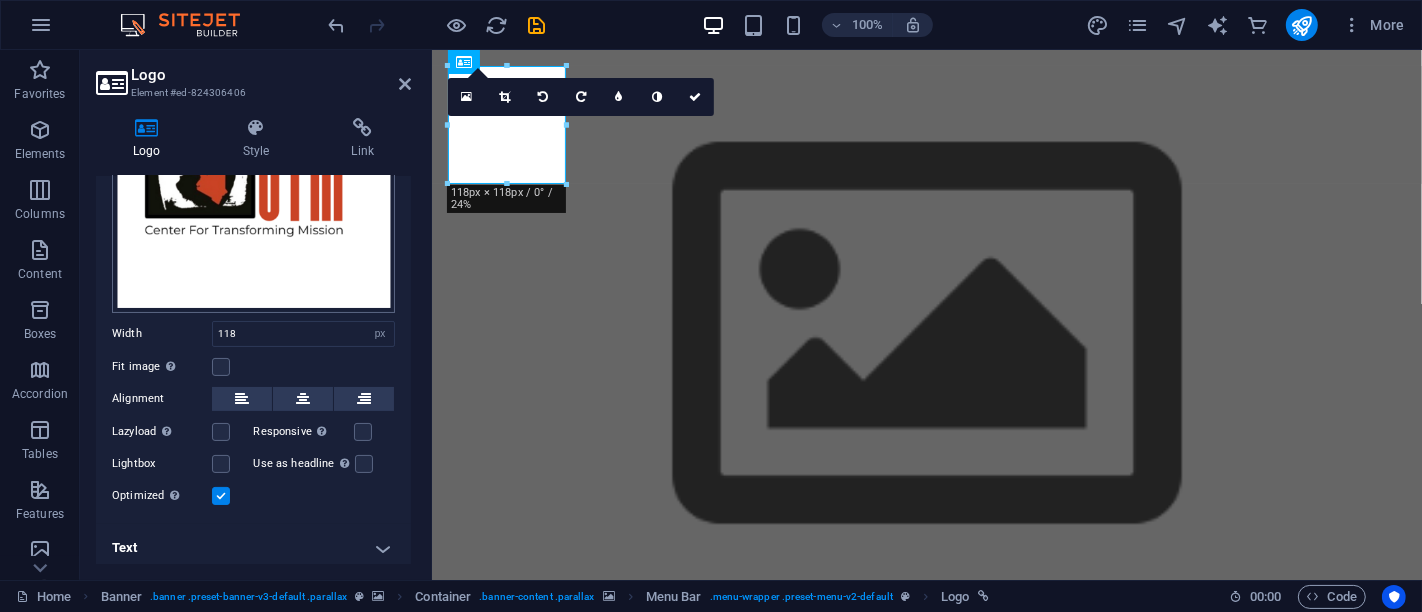 scroll, scrollTop: 234, scrollLeft: 0, axis: vertical 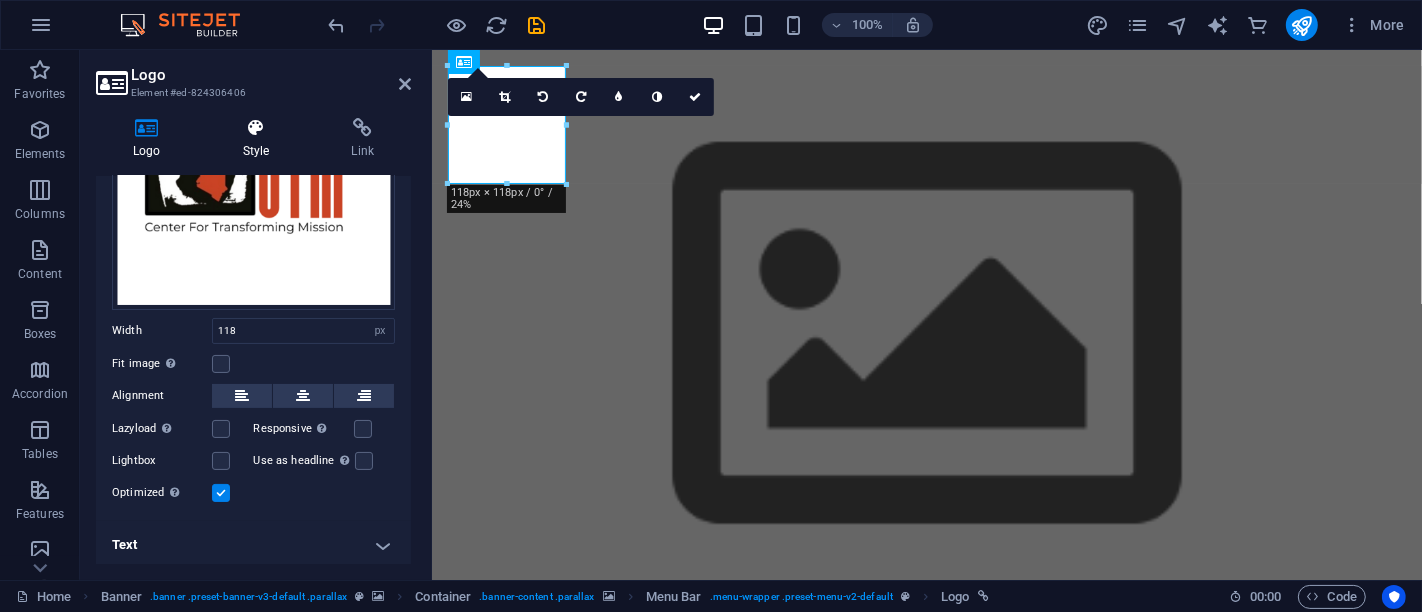 click on "Style" at bounding box center [260, 139] 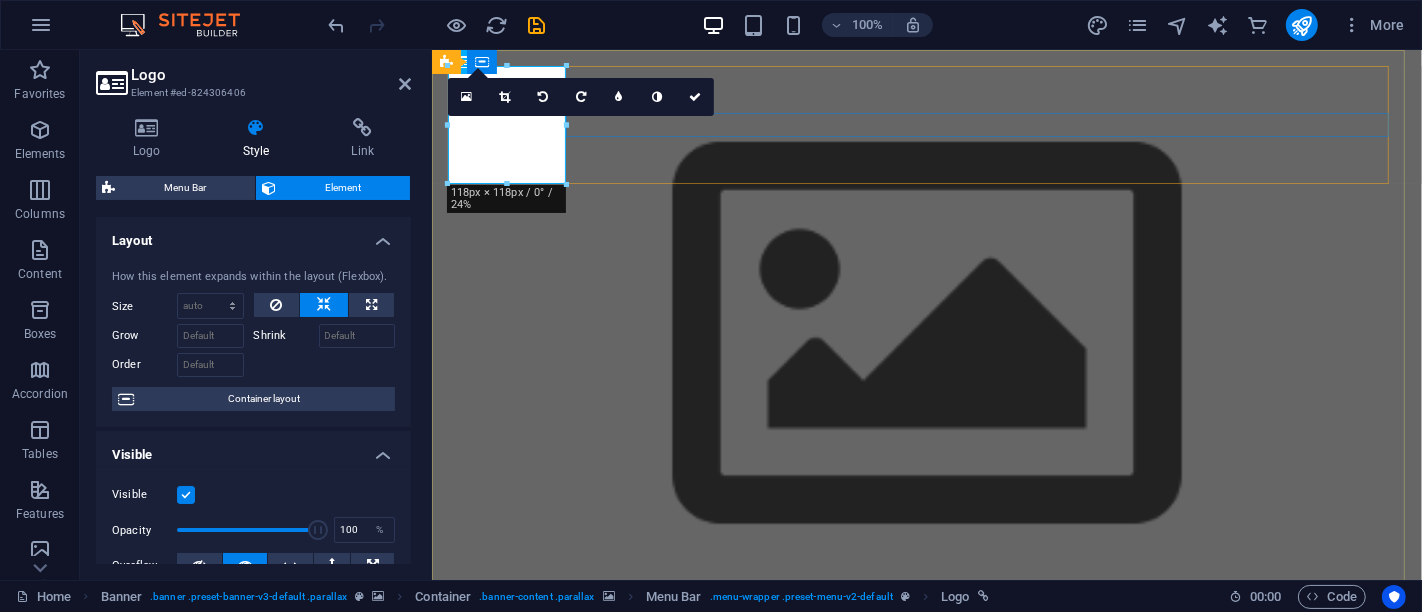 click at bounding box center (926, 1363) 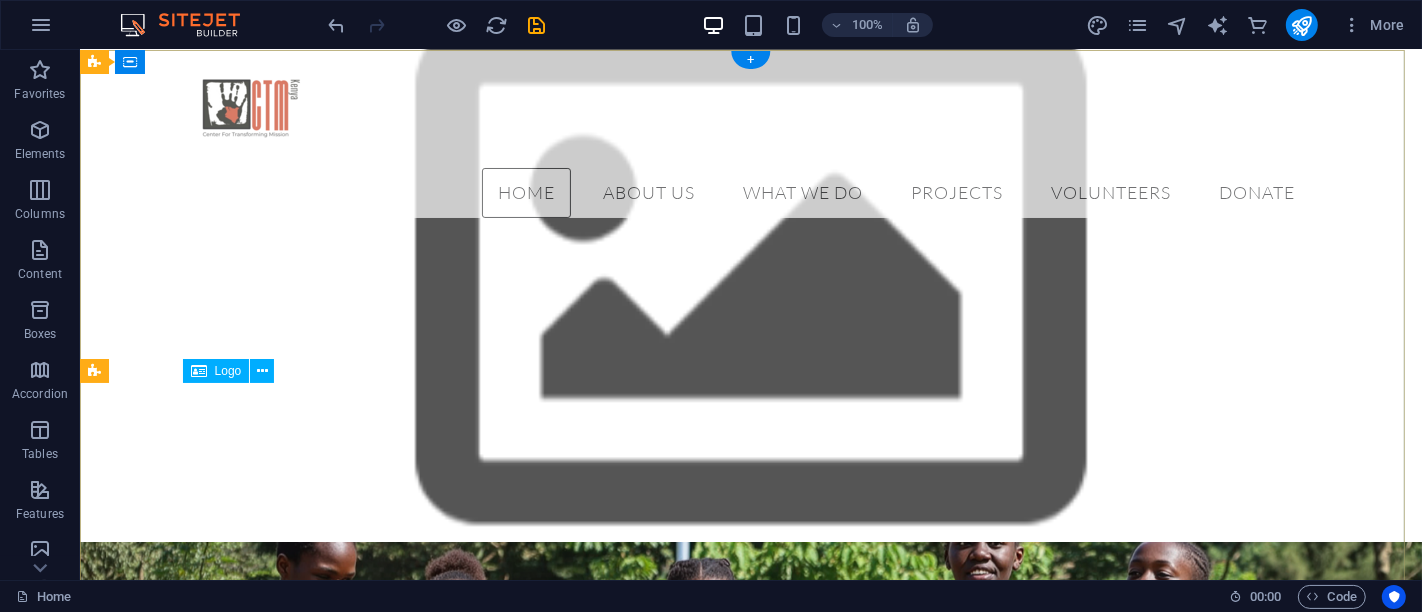 scroll, scrollTop: 0, scrollLeft: 0, axis: both 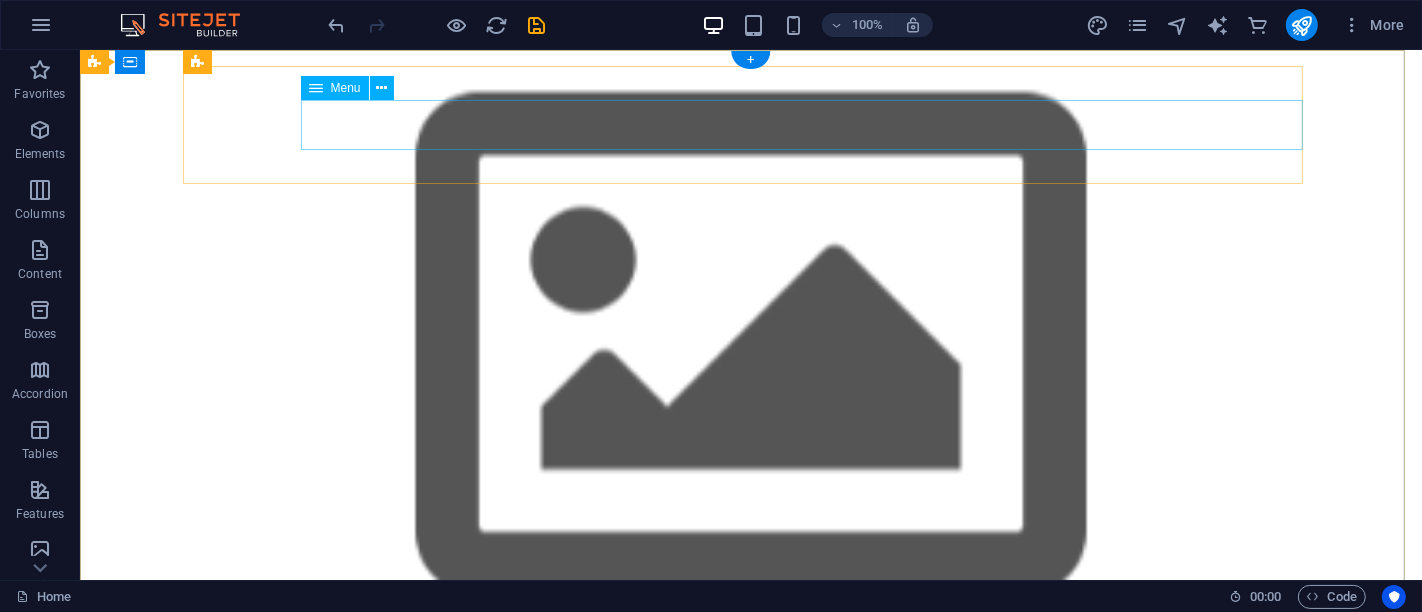 click on "Home About us What we do Projects Volunteers Donate" at bounding box center [750, 1416] 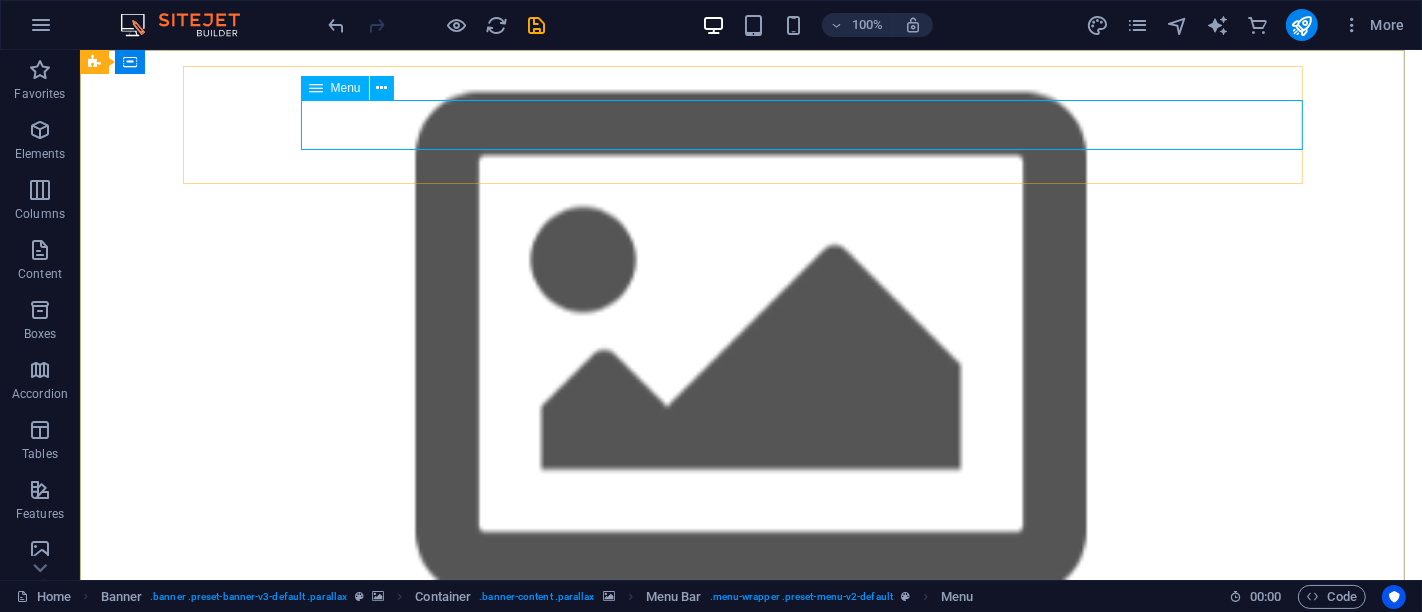 click on "Menu" at bounding box center (346, 88) 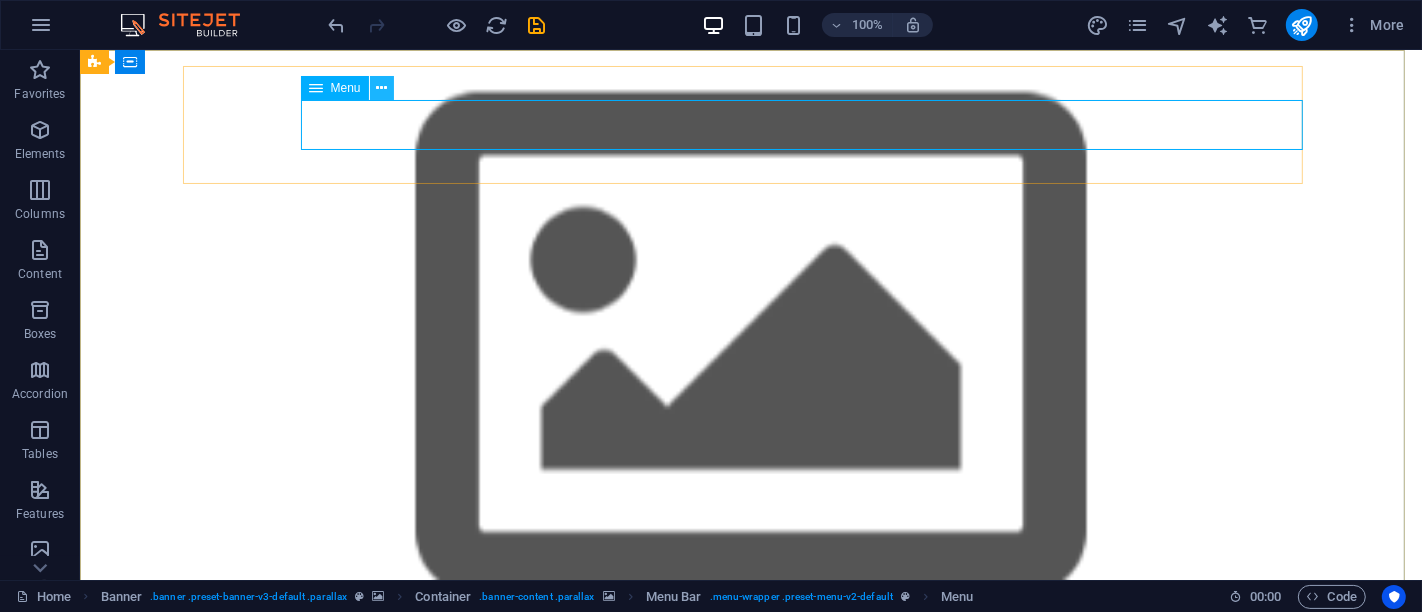 click at bounding box center (381, 88) 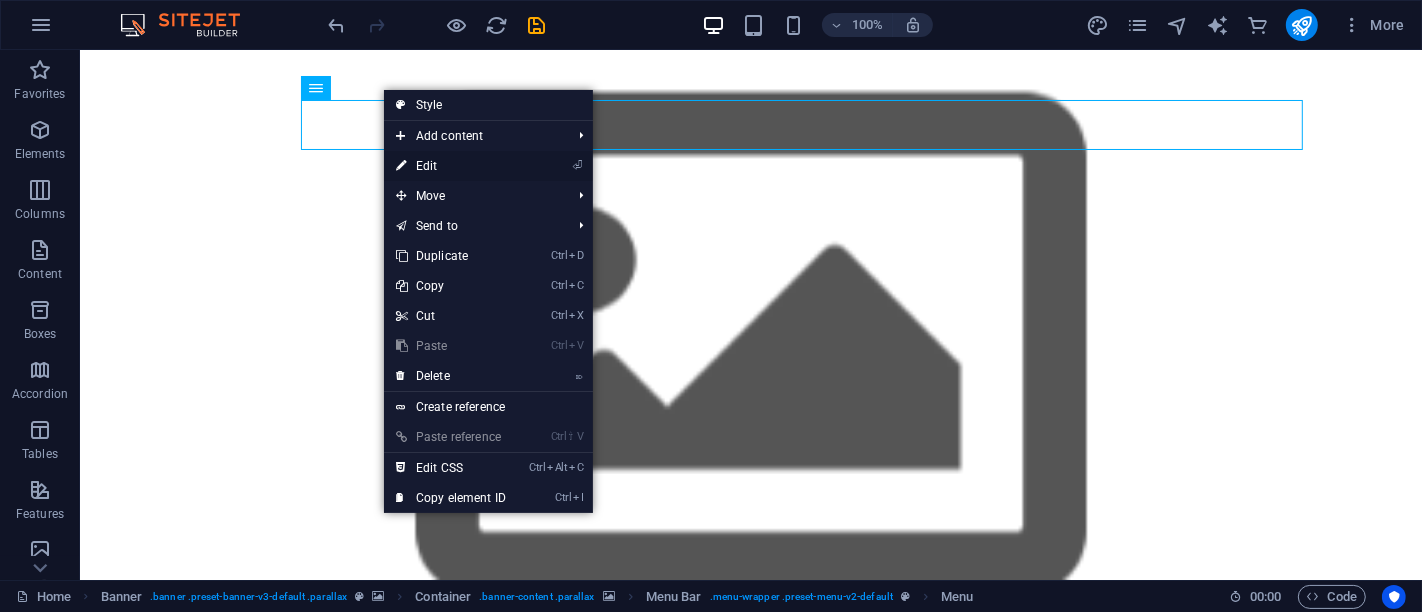 click on "⏎  Edit" at bounding box center (451, 166) 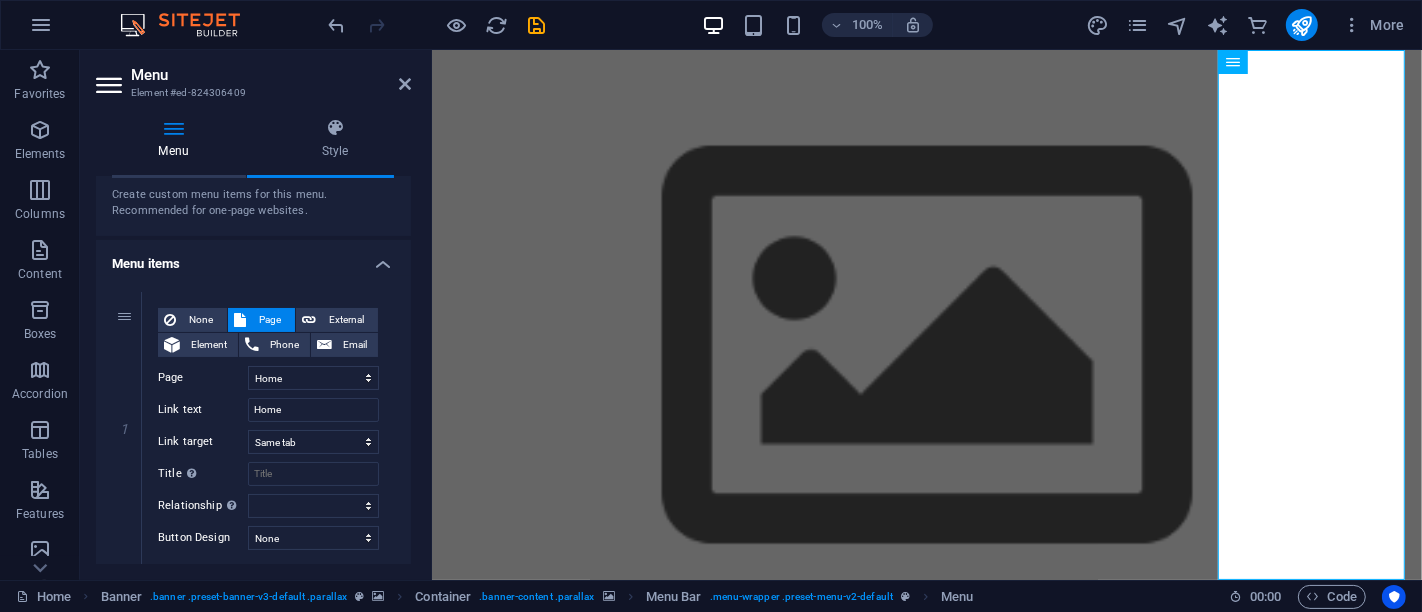 scroll, scrollTop: 0, scrollLeft: 0, axis: both 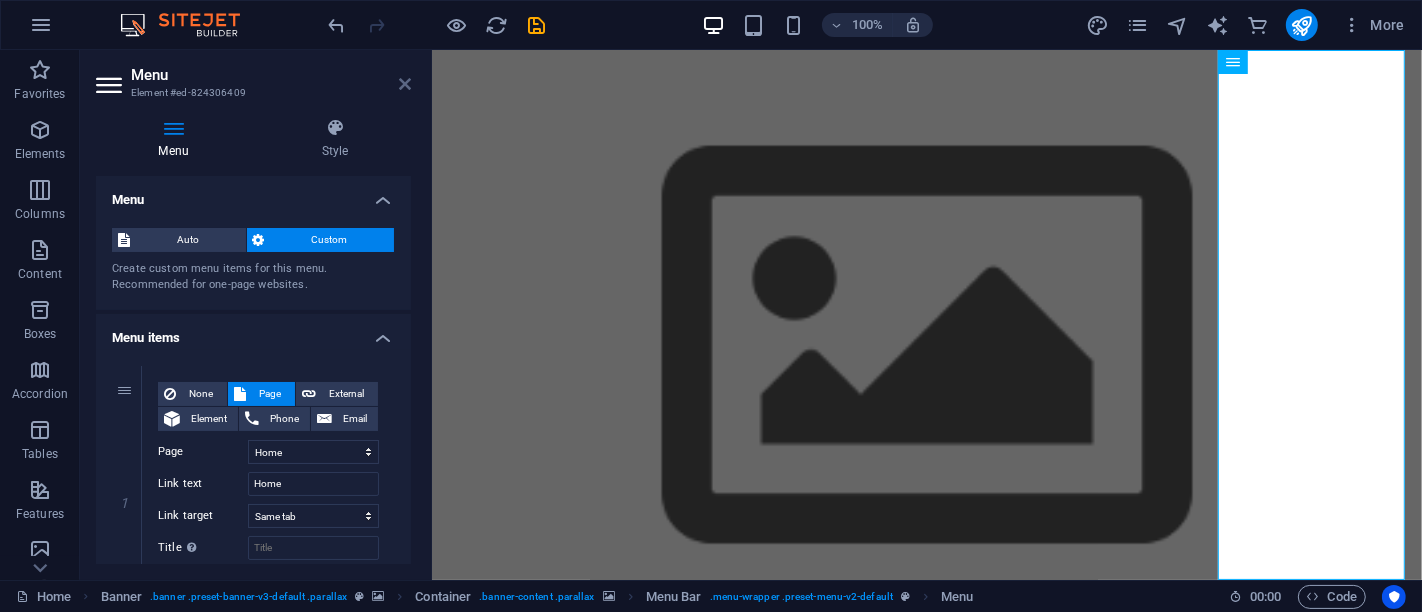 click at bounding box center (405, 84) 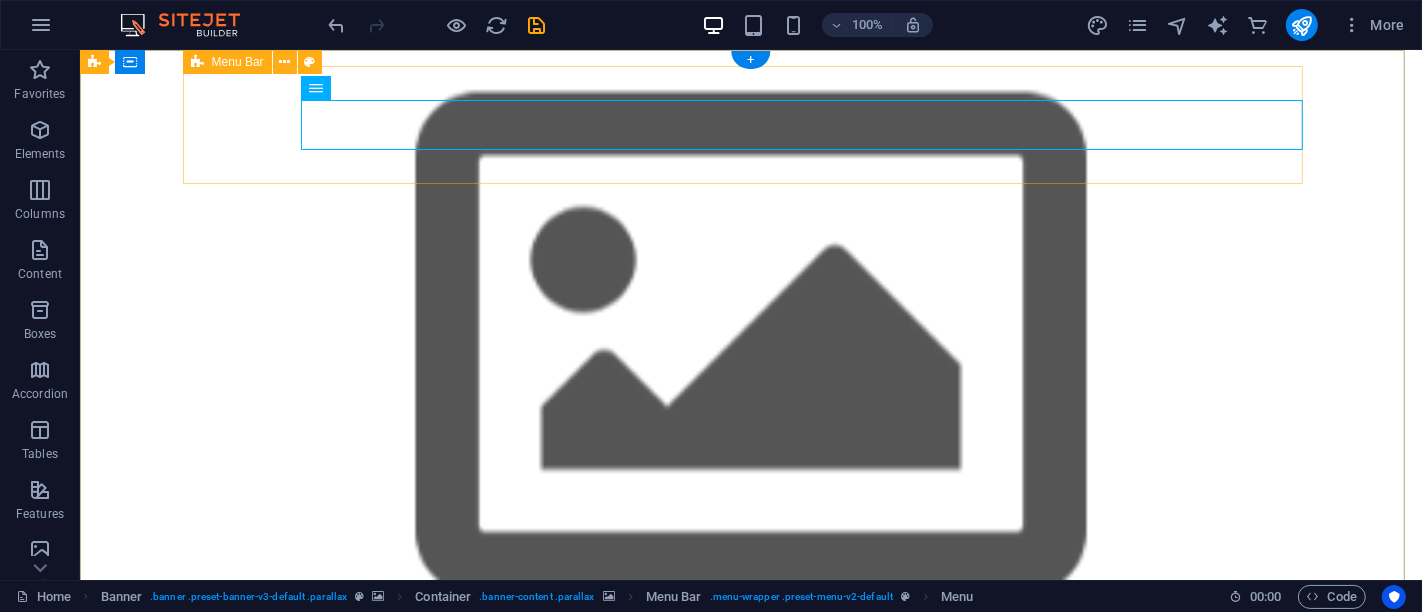 click on "Home About us What we do Projects Volunteers Donate" at bounding box center (750, 1357) 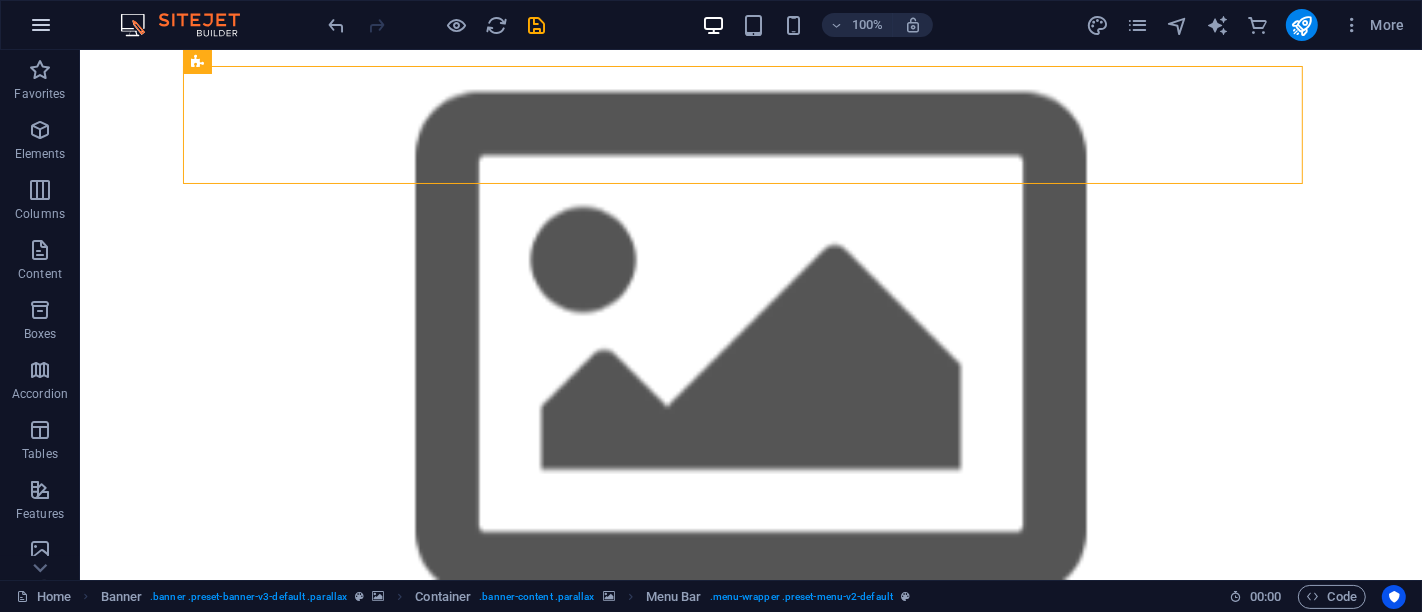 click at bounding box center (41, 25) 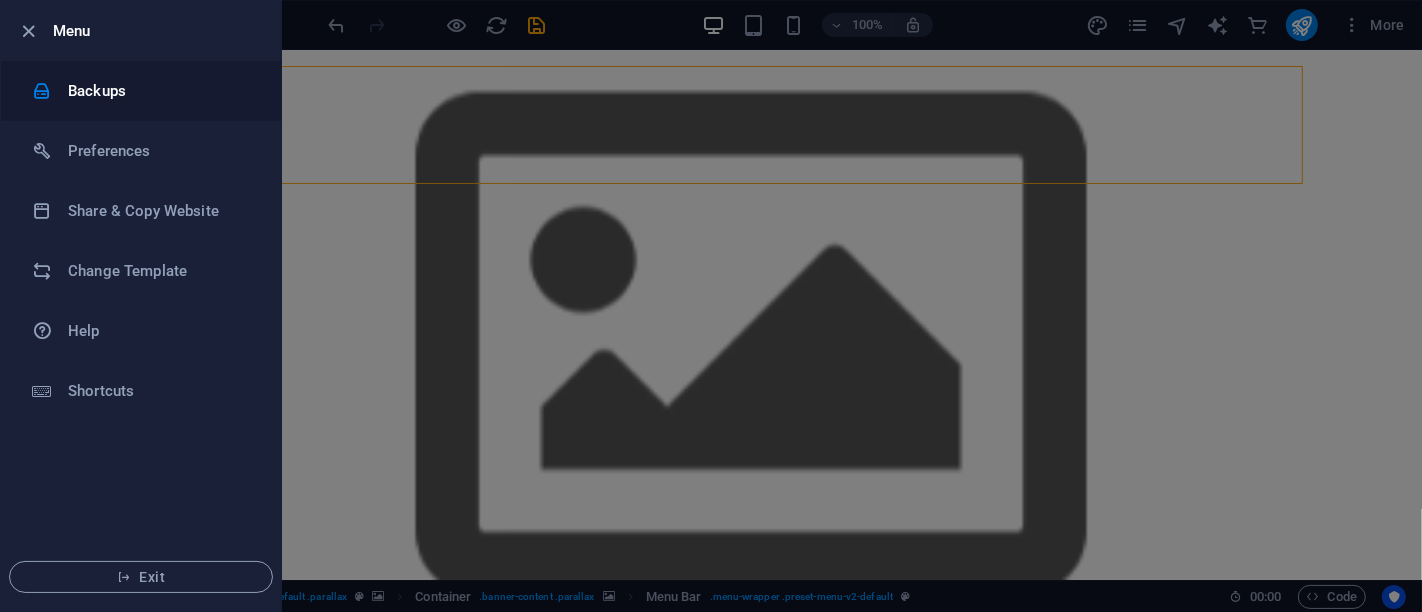 click on "Backups" at bounding box center [141, 91] 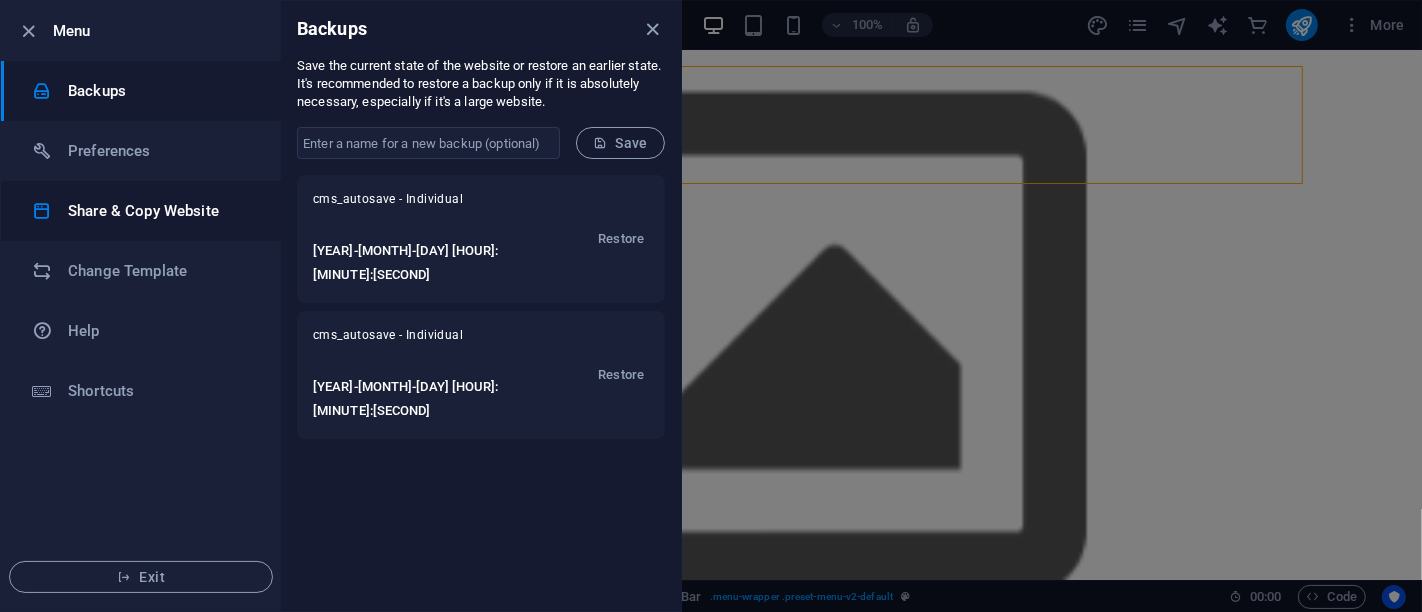 click on "Share & Copy Website" at bounding box center [160, 211] 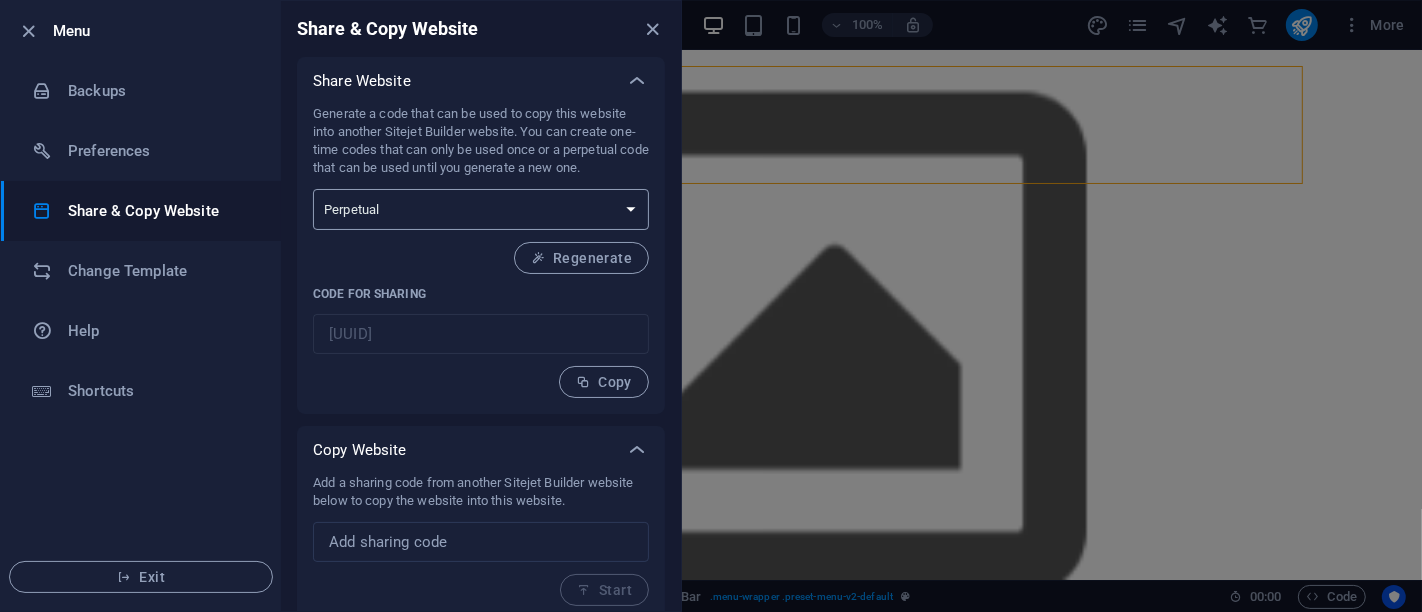 click on "One-time Perpetual" at bounding box center (481, 209) 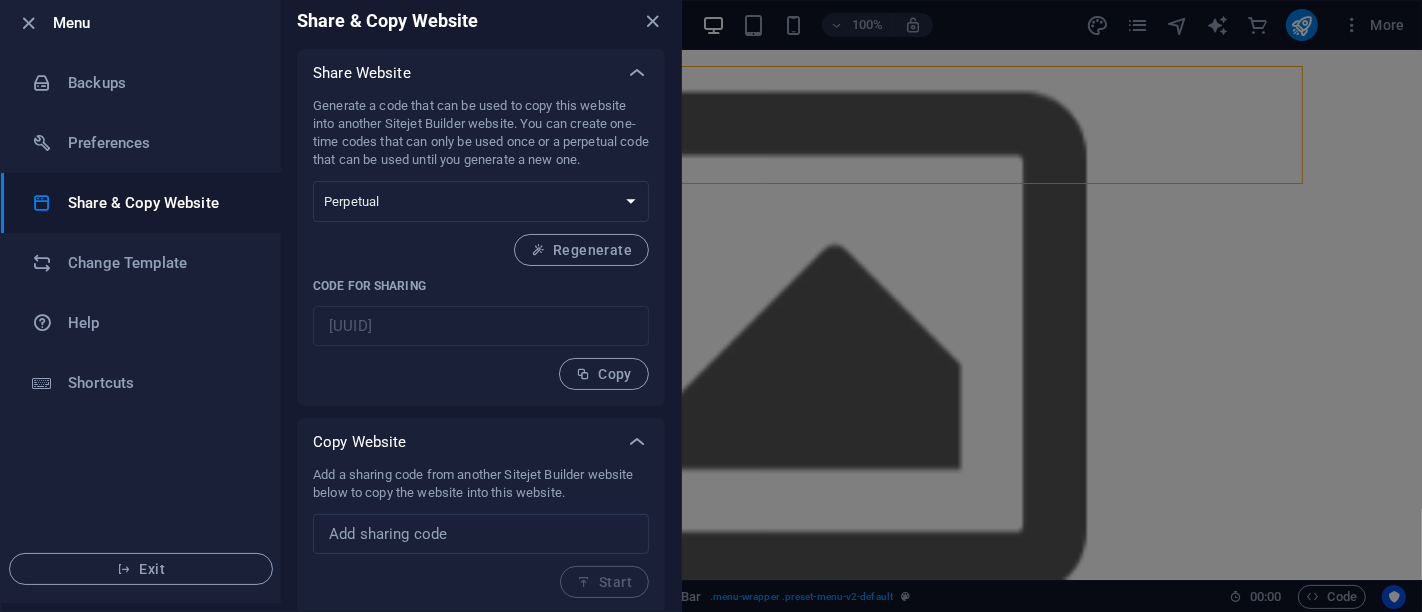 scroll, scrollTop: 9, scrollLeft: 0, axis: vertical 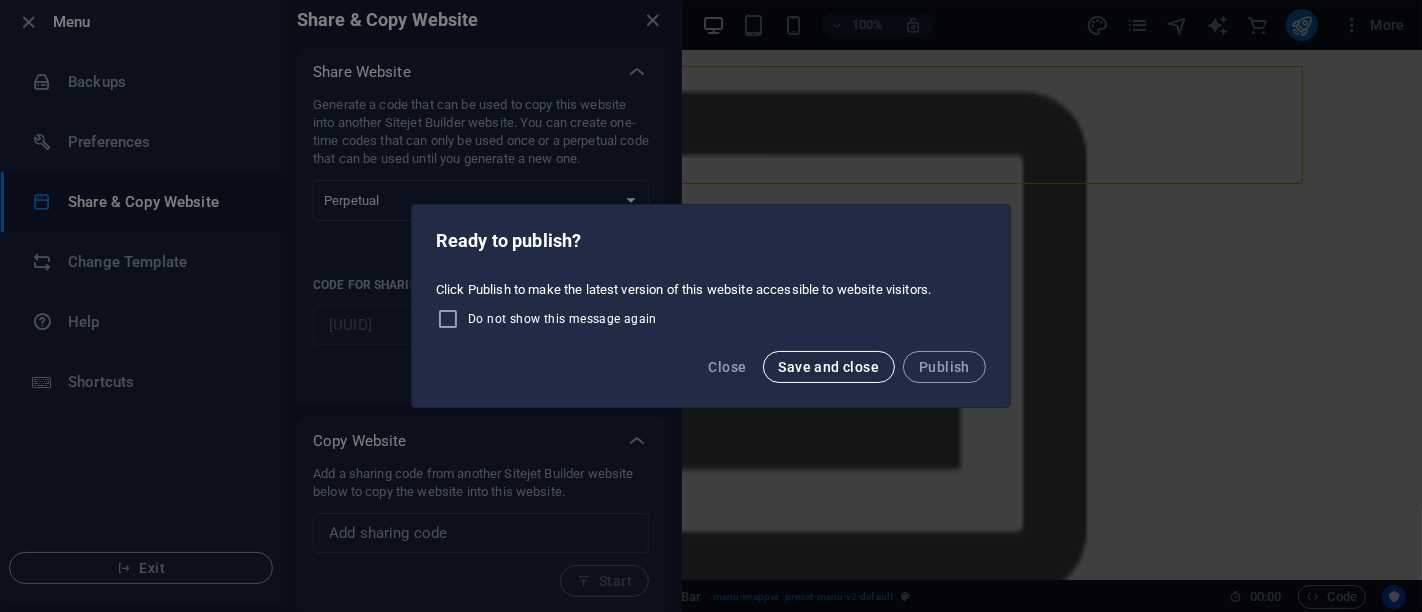 click on "Save and close" at bounding box center [829, 367] 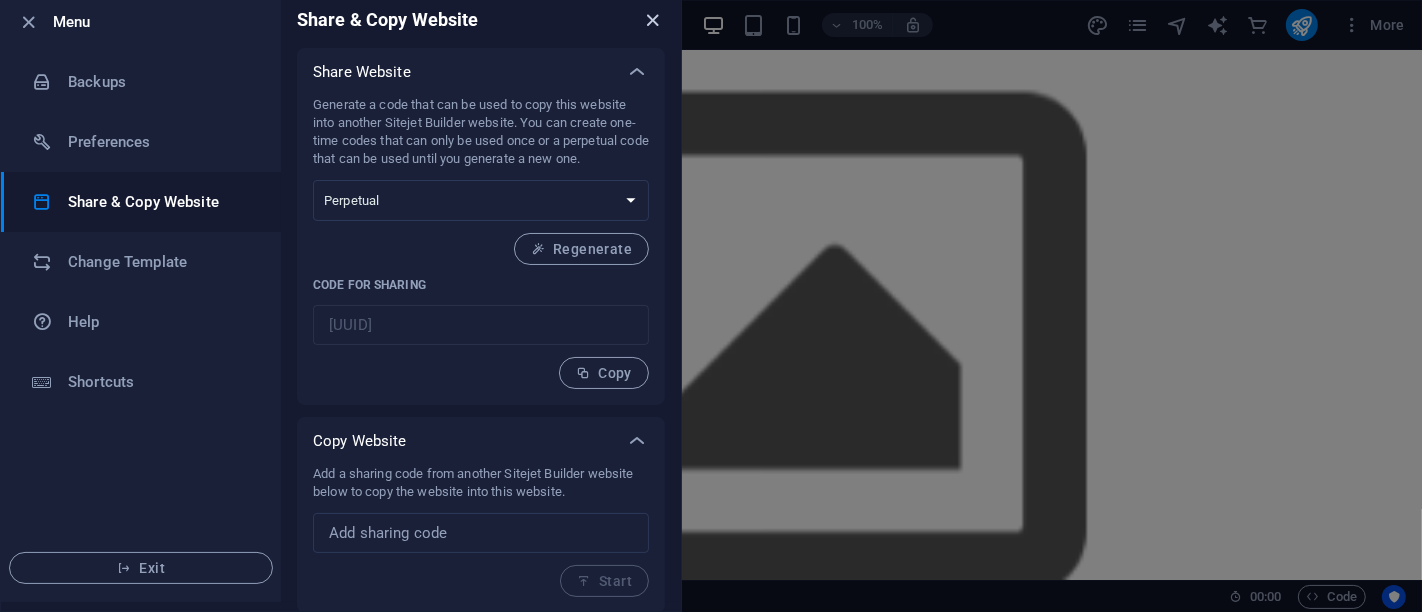 click at bounding box center [653, 20] 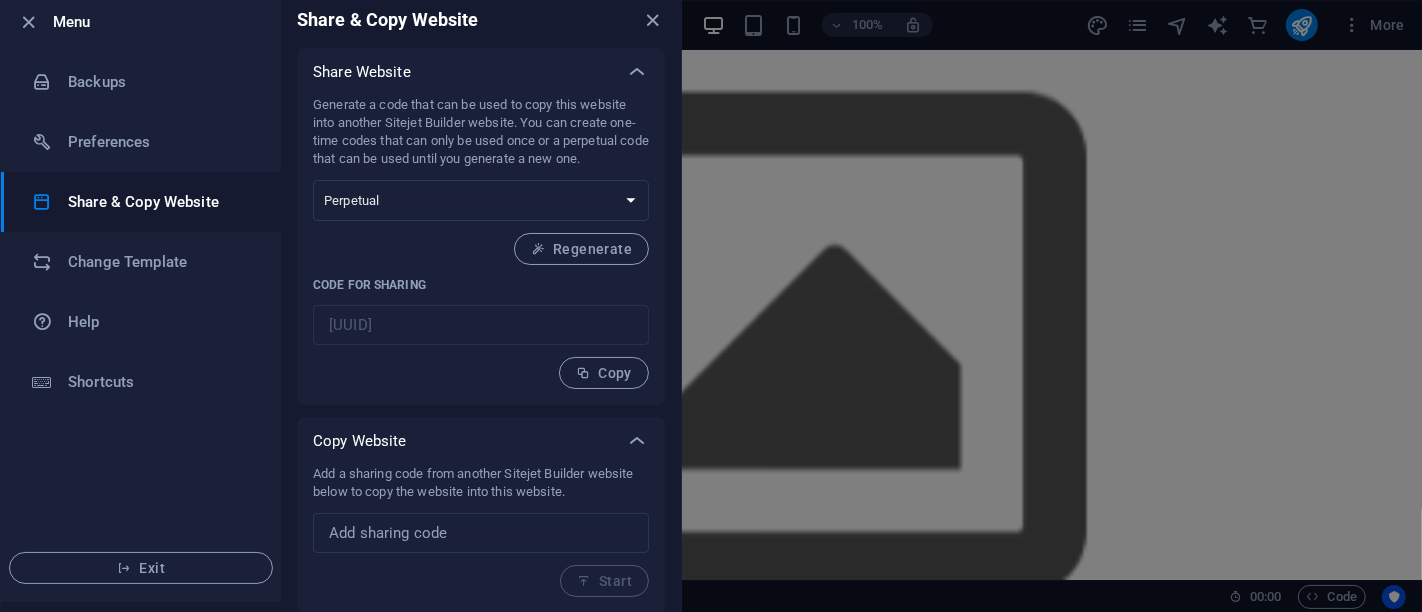 scroll, scrollTop: 0, scrollLeft: 0, axis: both 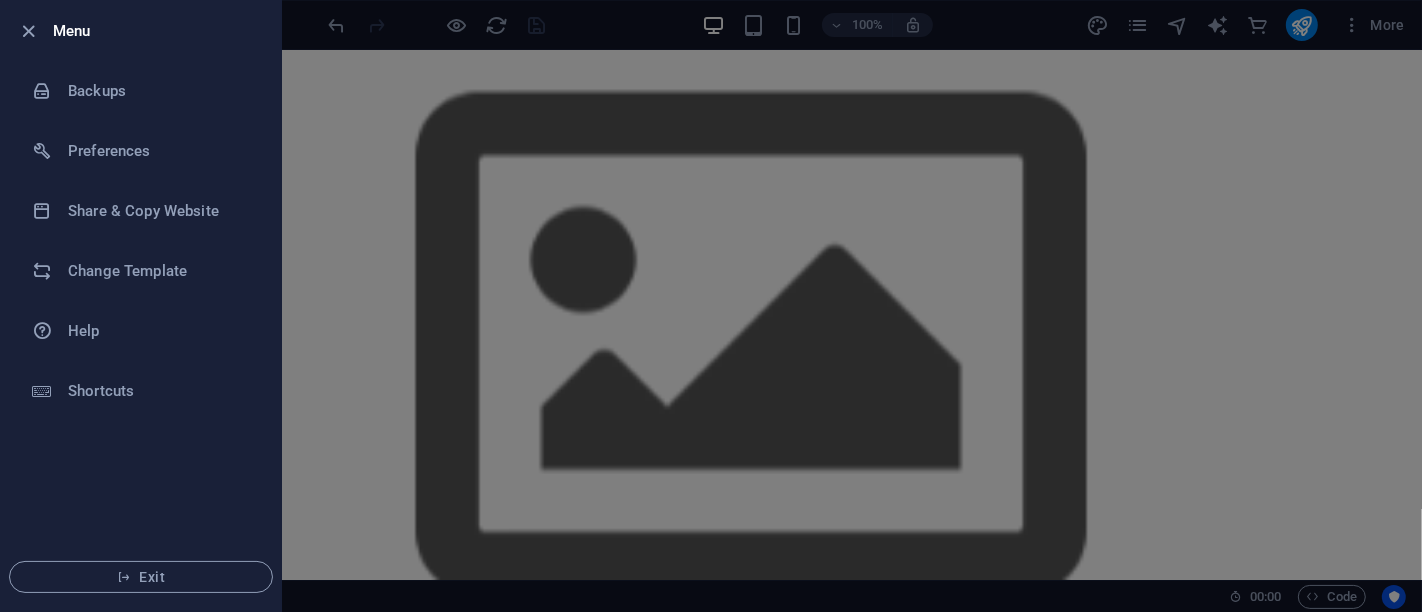 click at bounding box center (711, 306) 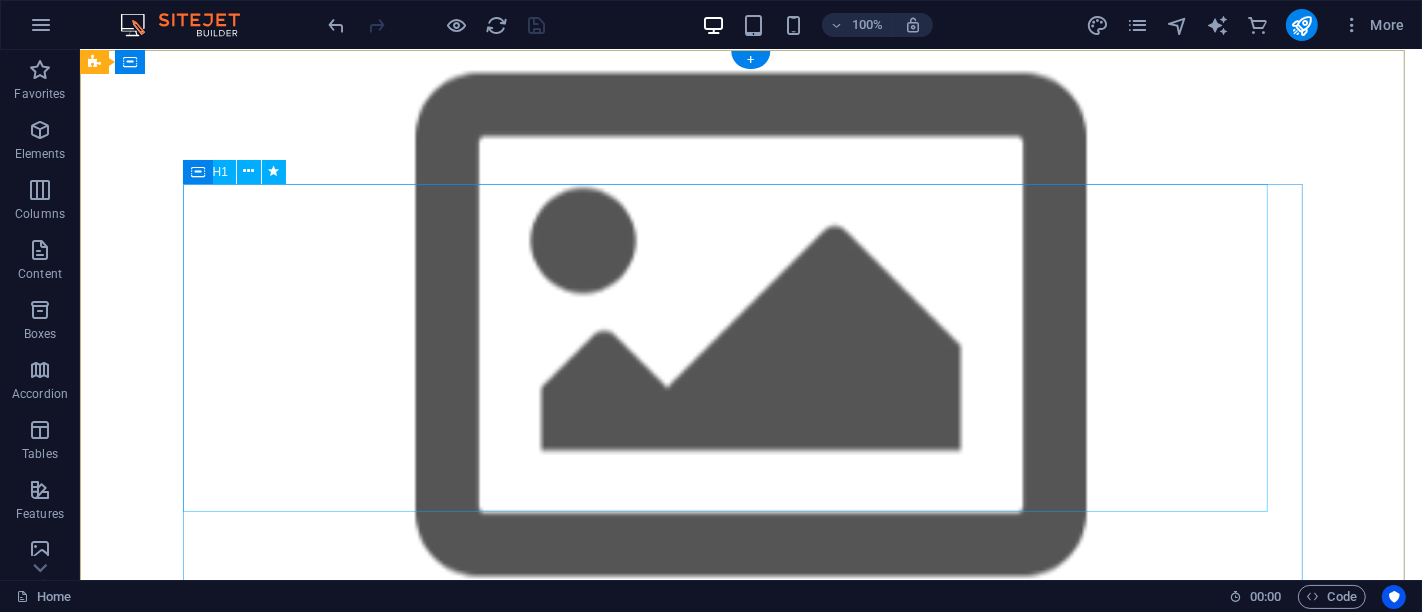 scroll, scrollTop: 0, scrollLeft: 0, axis: both 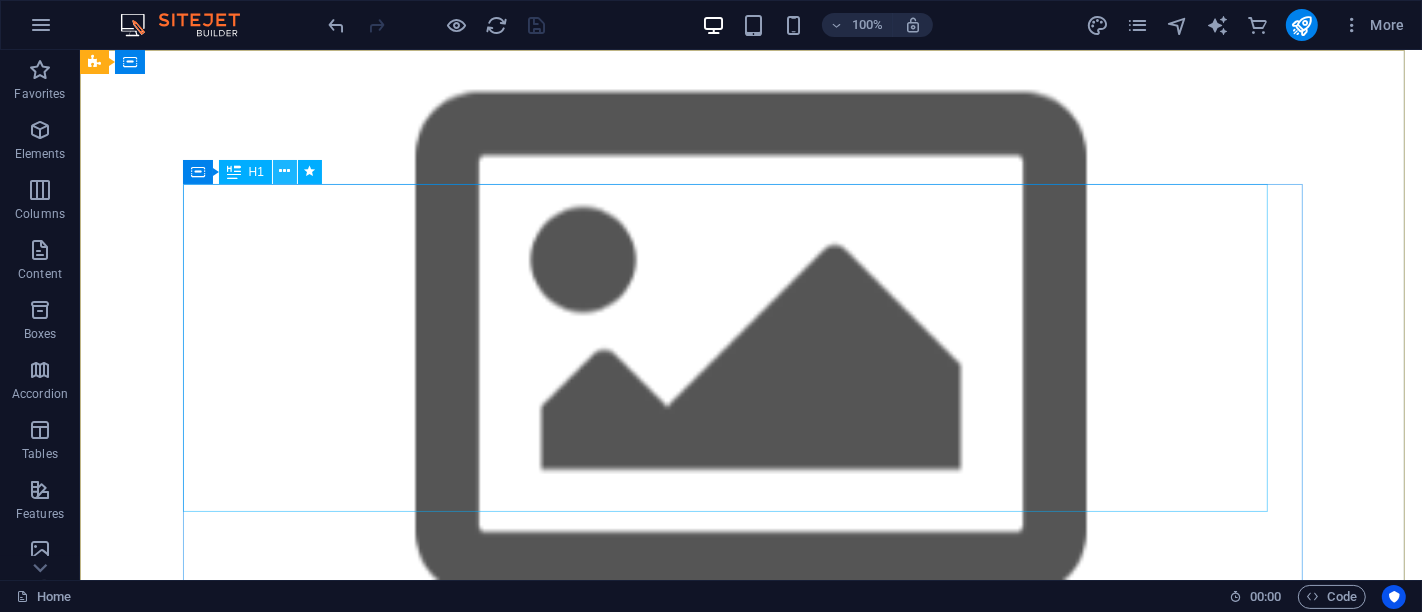 click at bounding box center (284, 171) 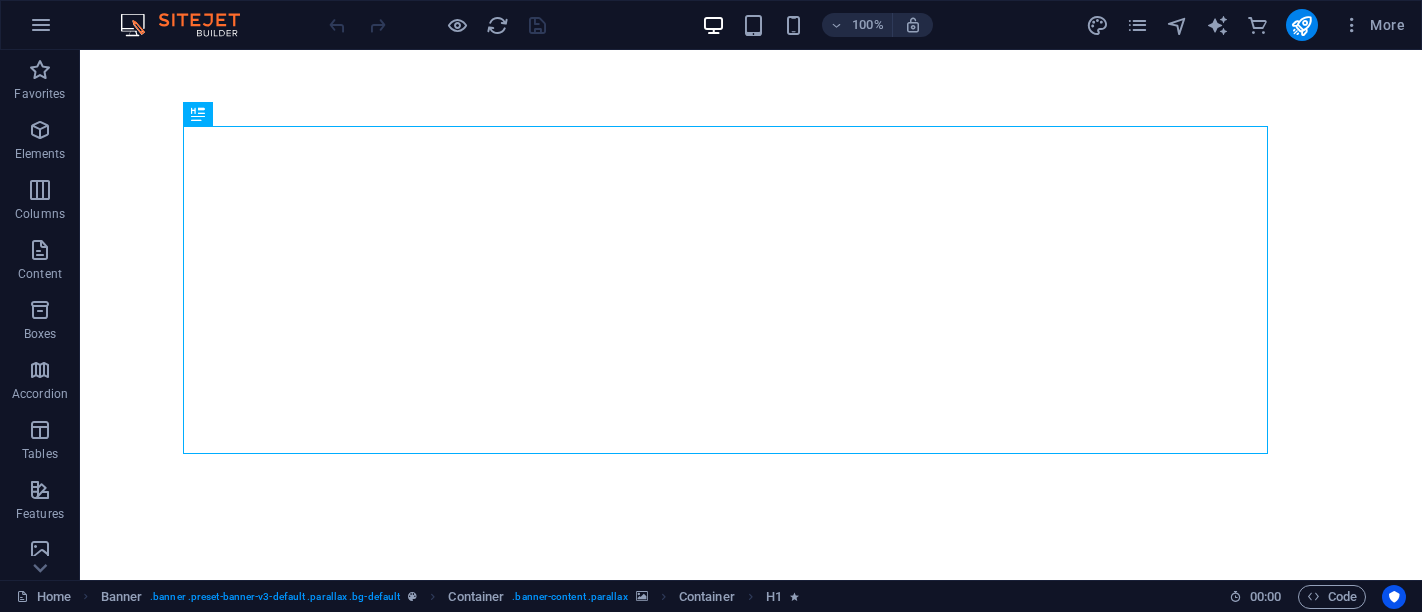 scroll, scrollTop: 0, scrollLeft: 0, axis: both 